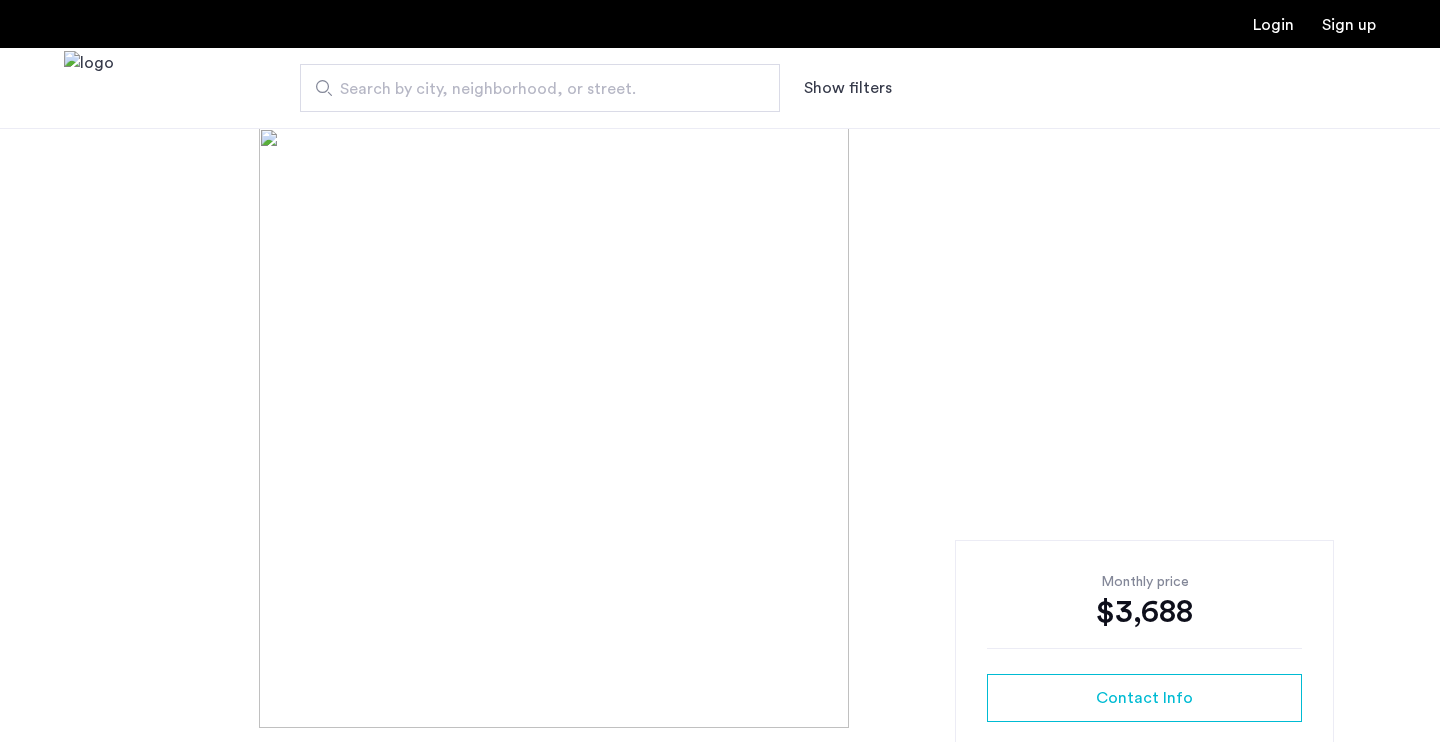 scroll, scrollTop: 0, scrollLeft: 0, axis: both 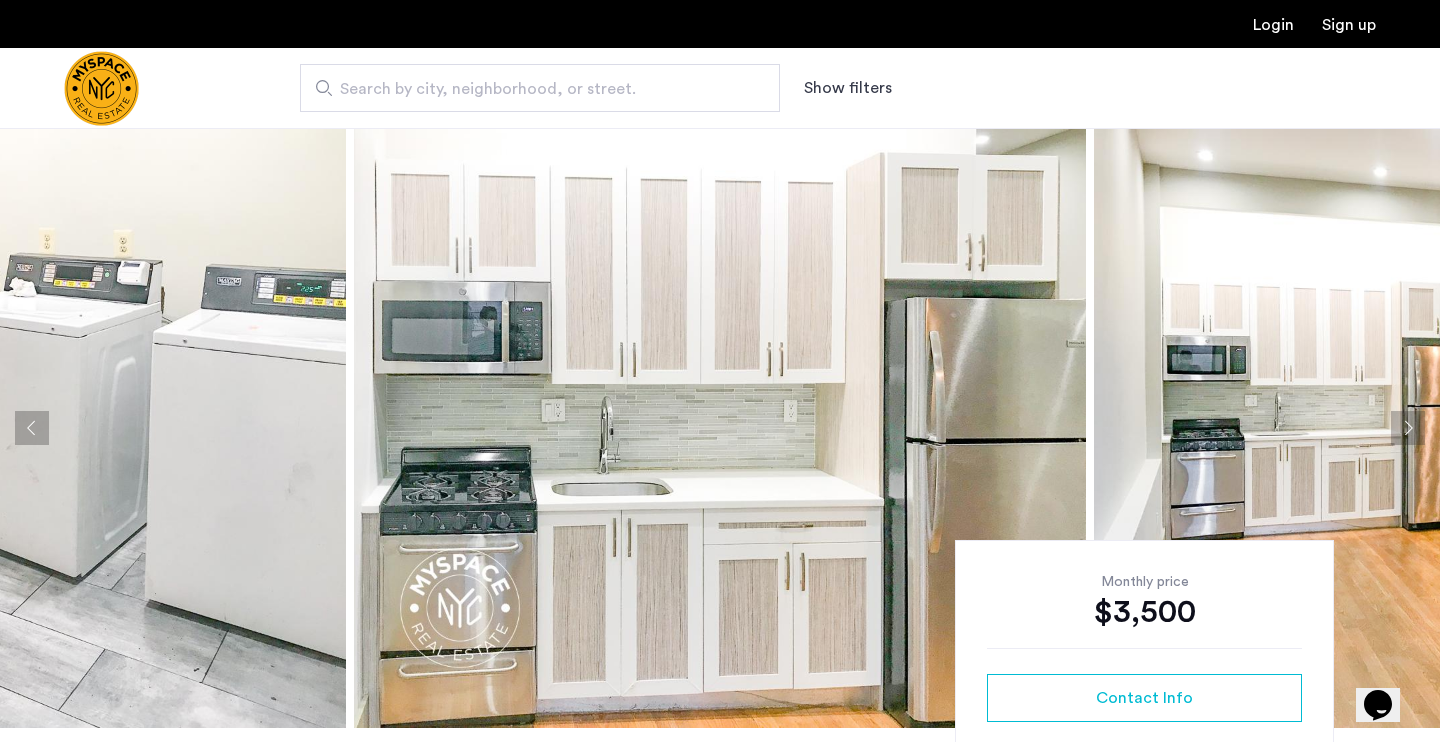 click 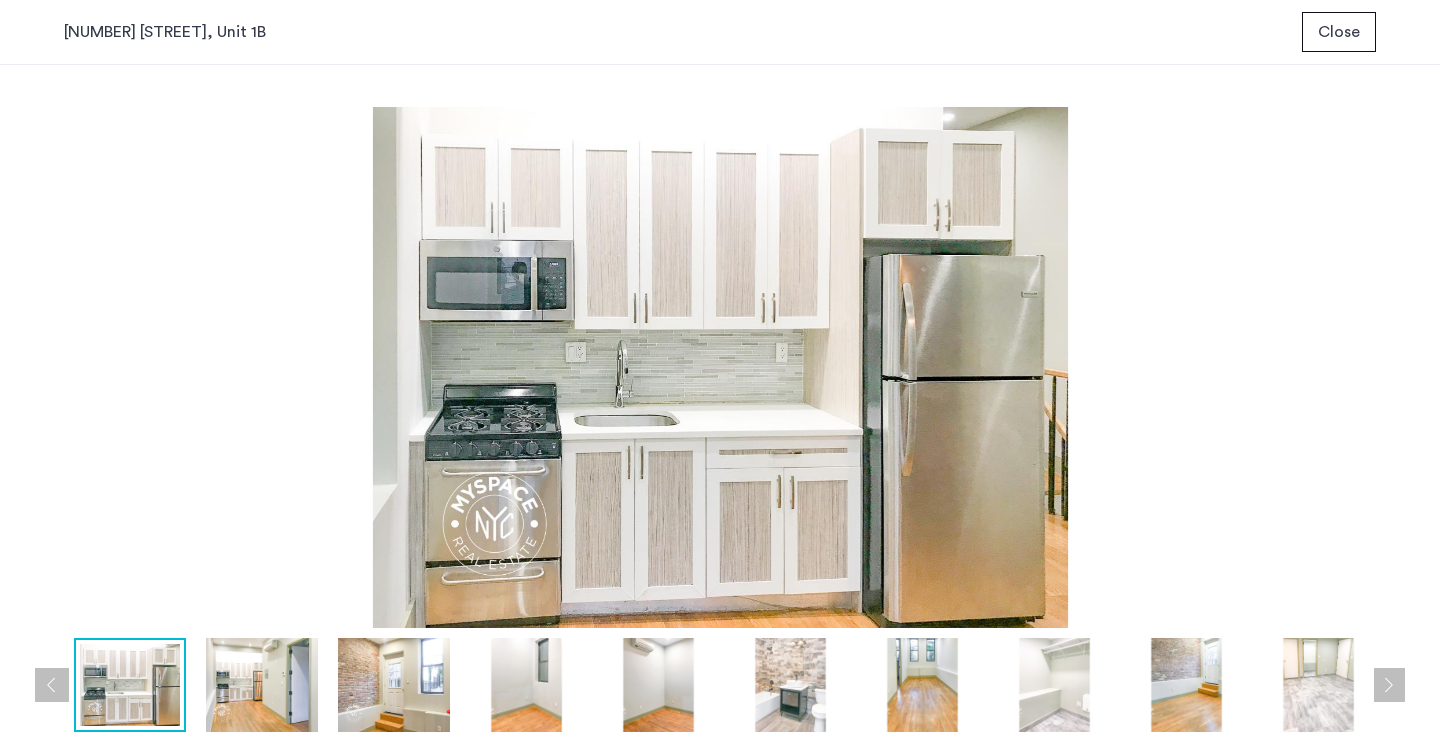 click at bounding box center [1388, 685] 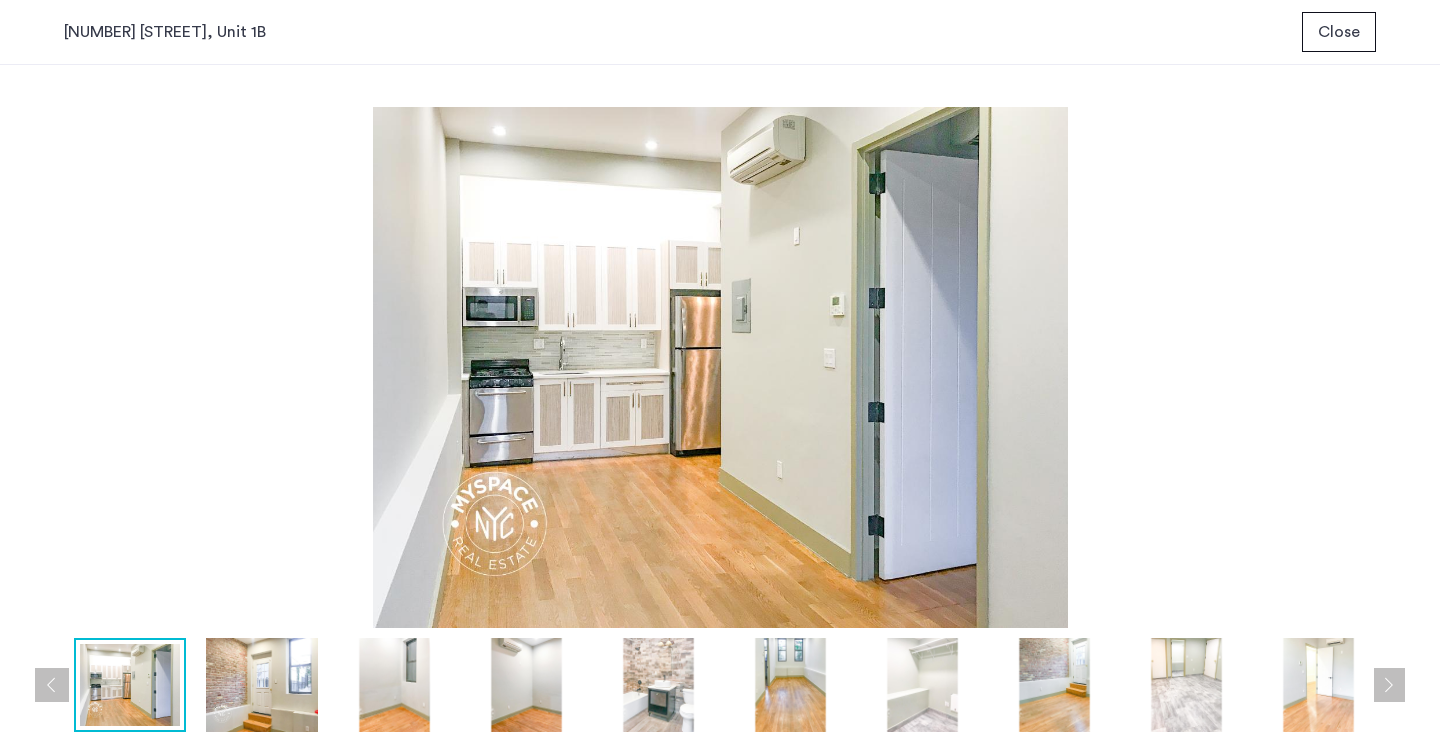 click at bounding box center [1388, 685] 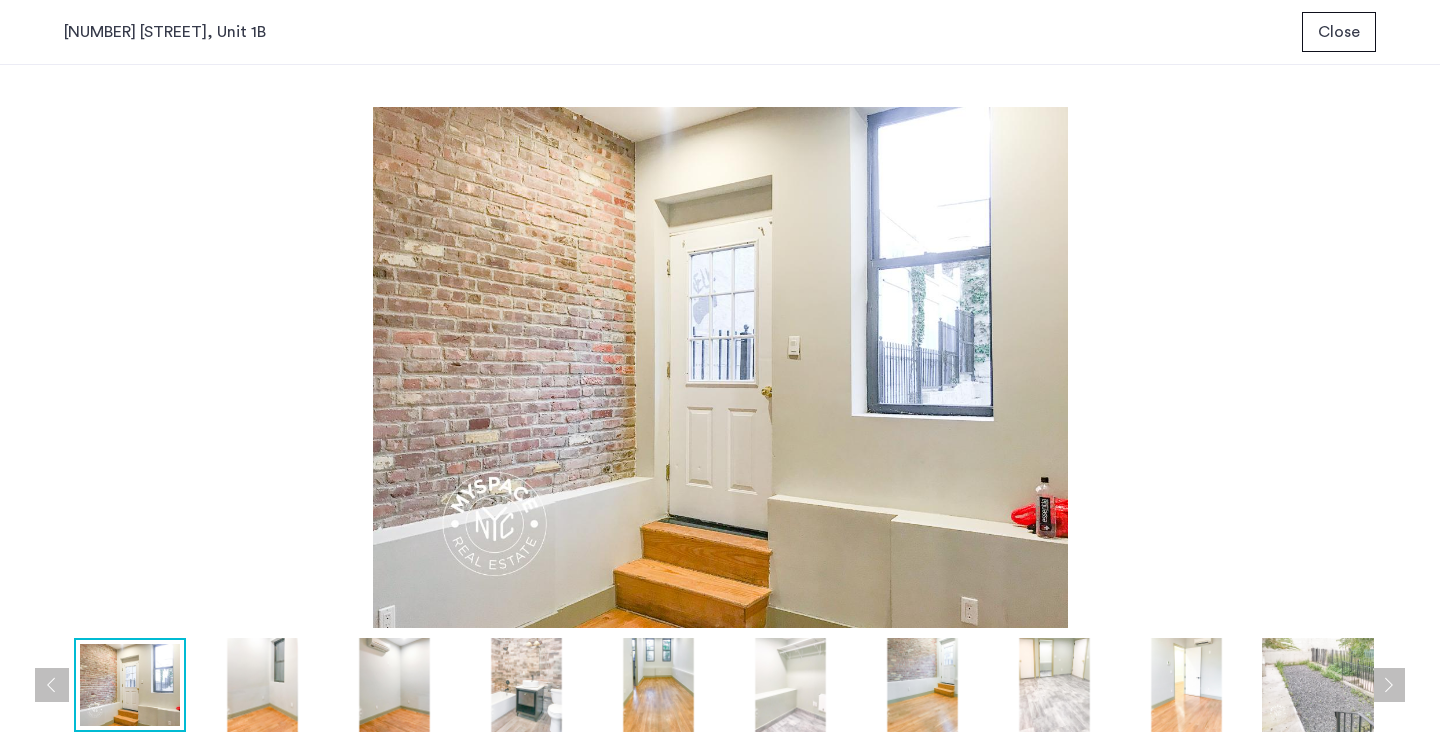 click at bounding box center (1388, 685) 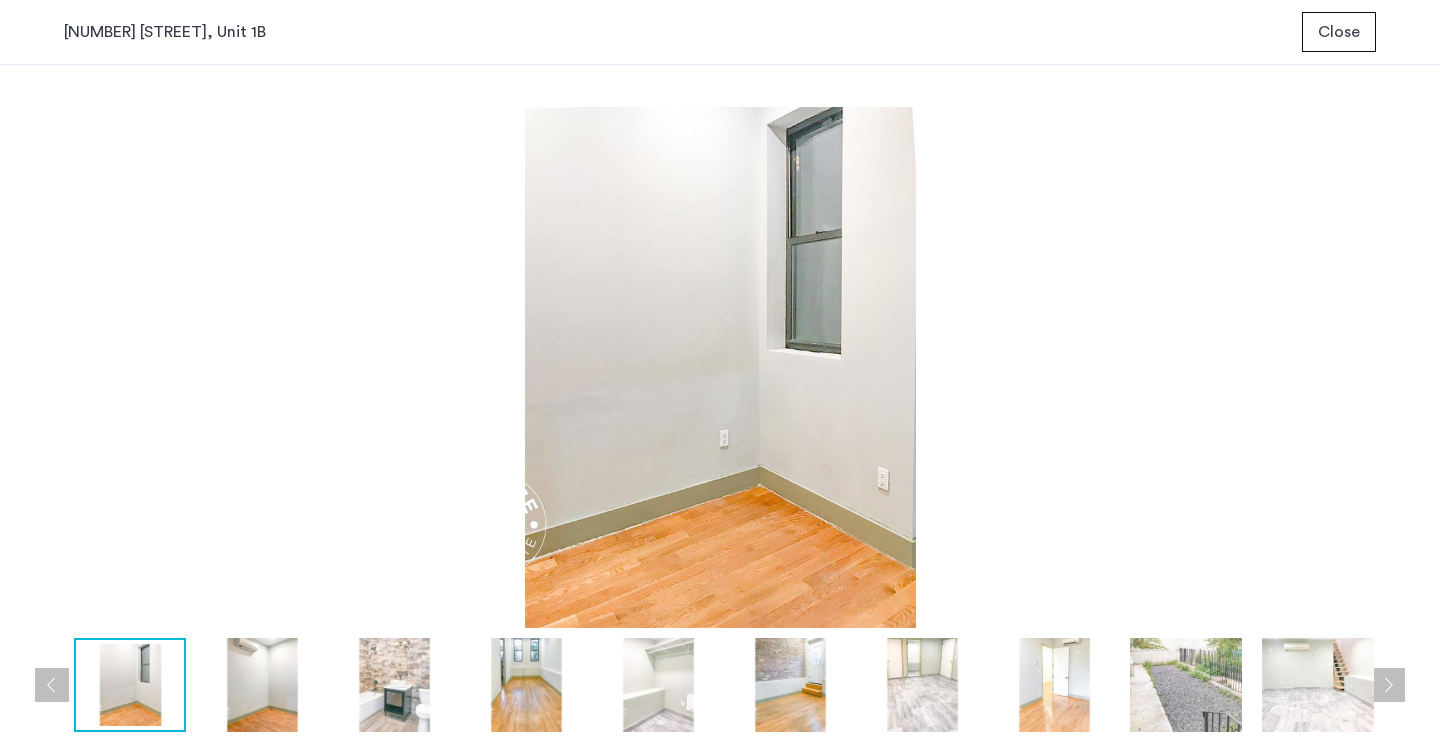 click at bounding box center [1388, 685] 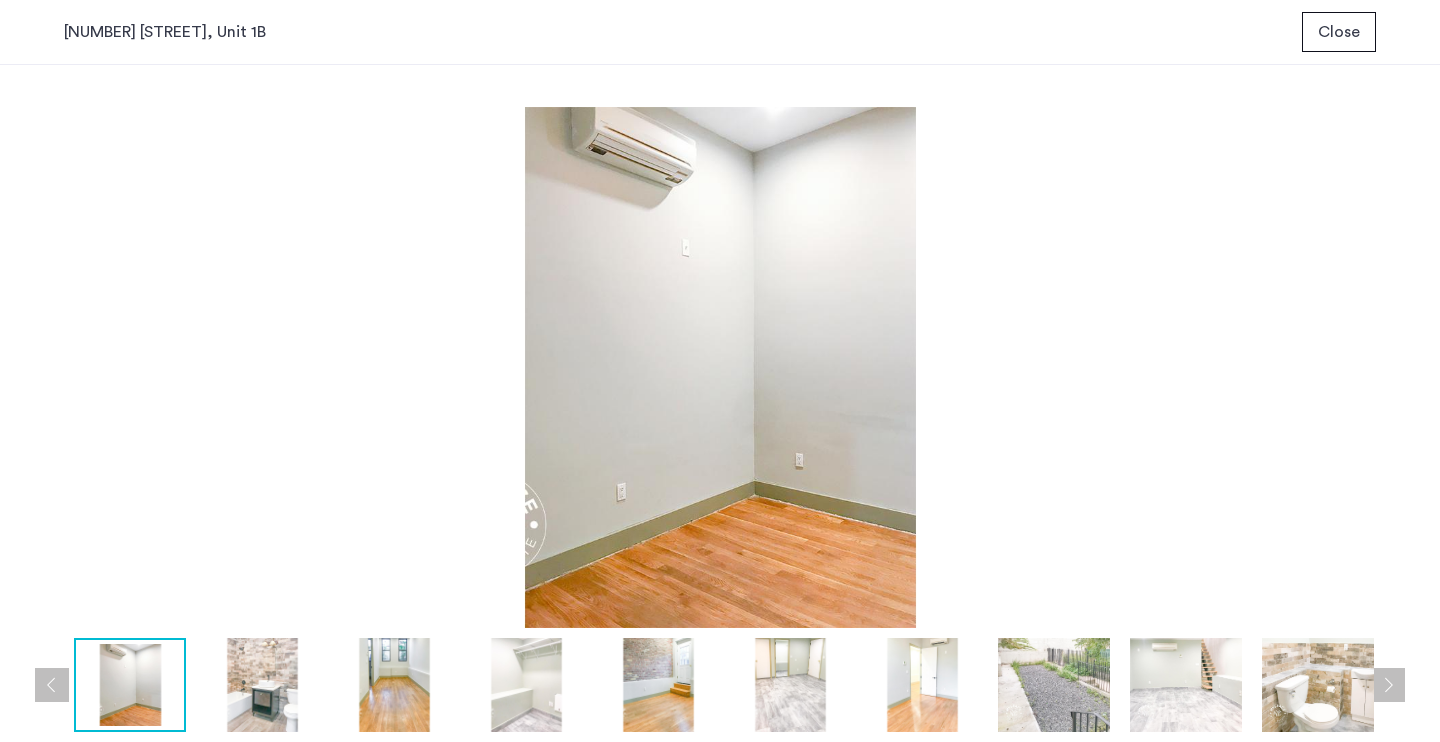 click at bounding box center [1388, 685] 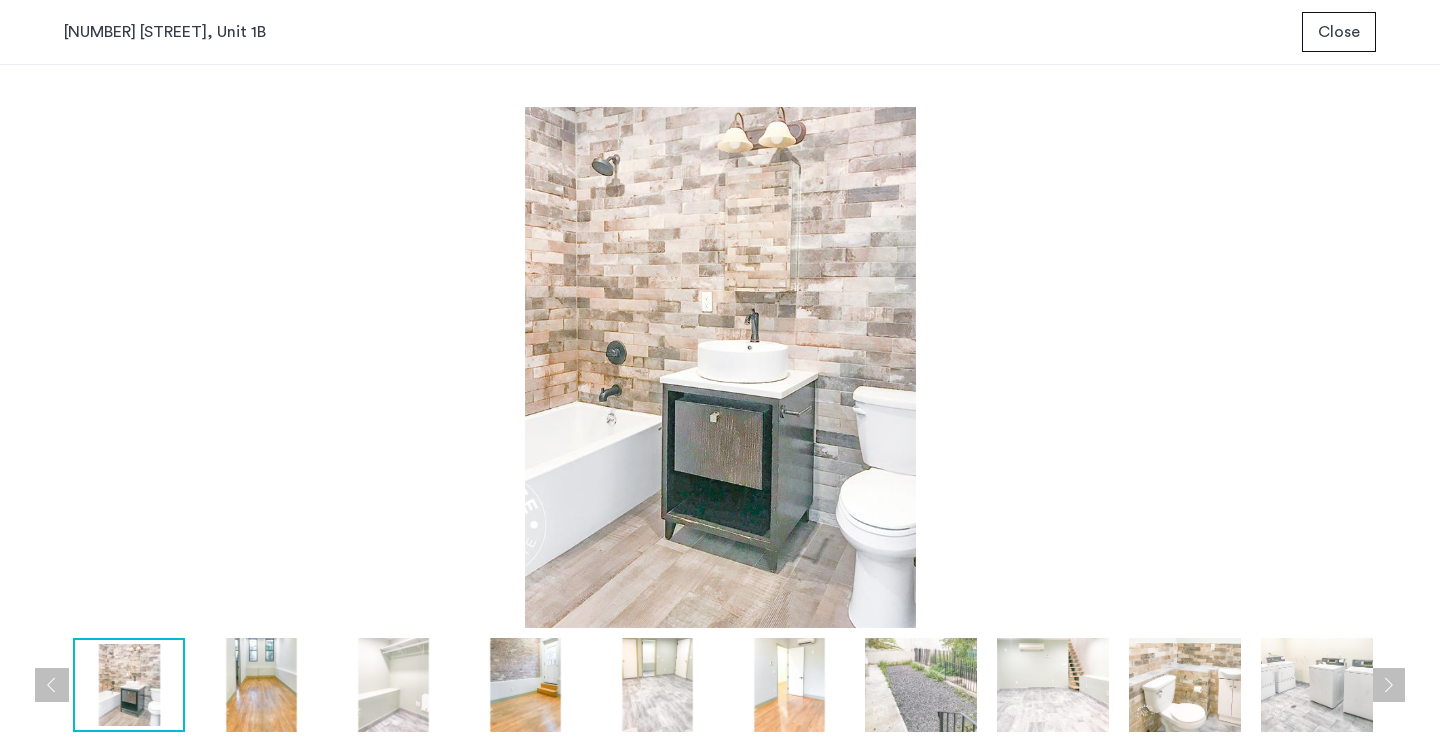 click at bounding box center [1388, 685] 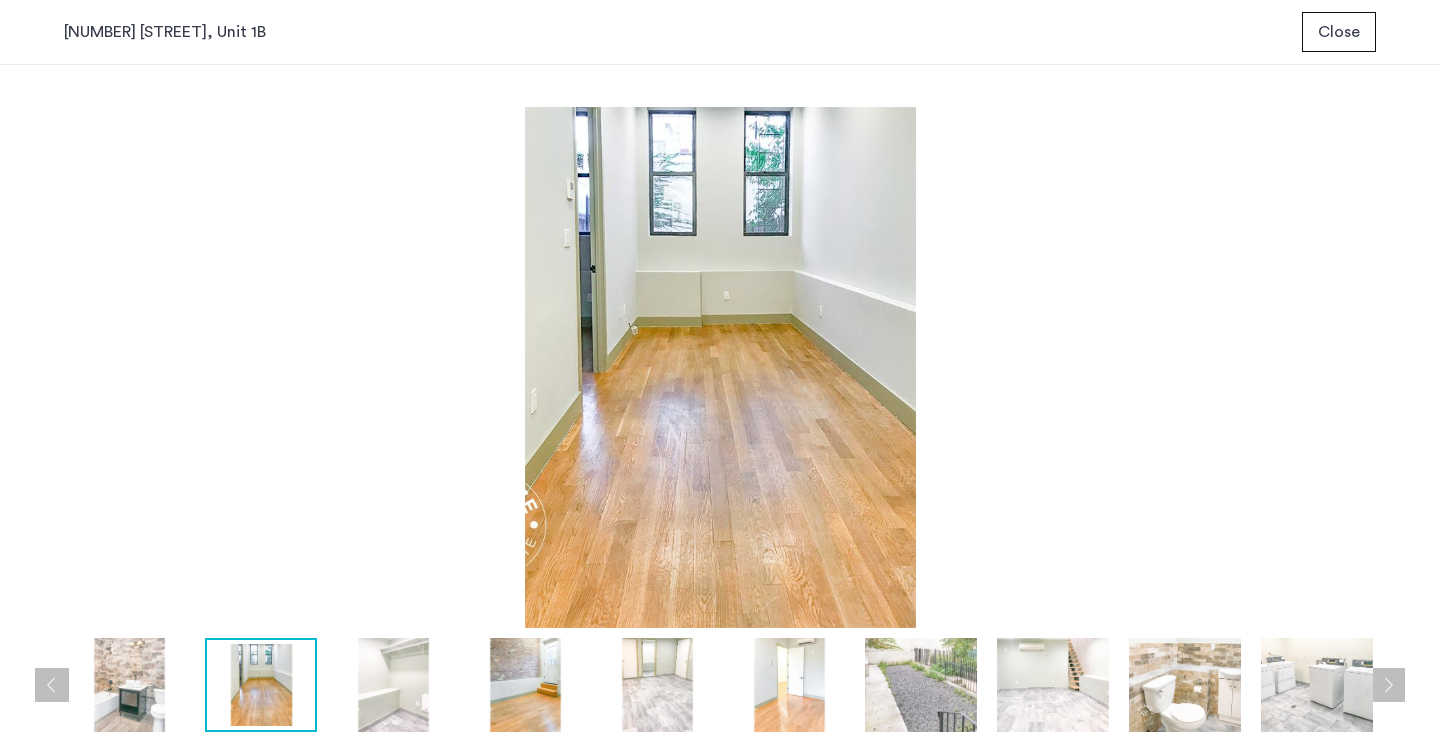 click at bounding box center [1388, 685] 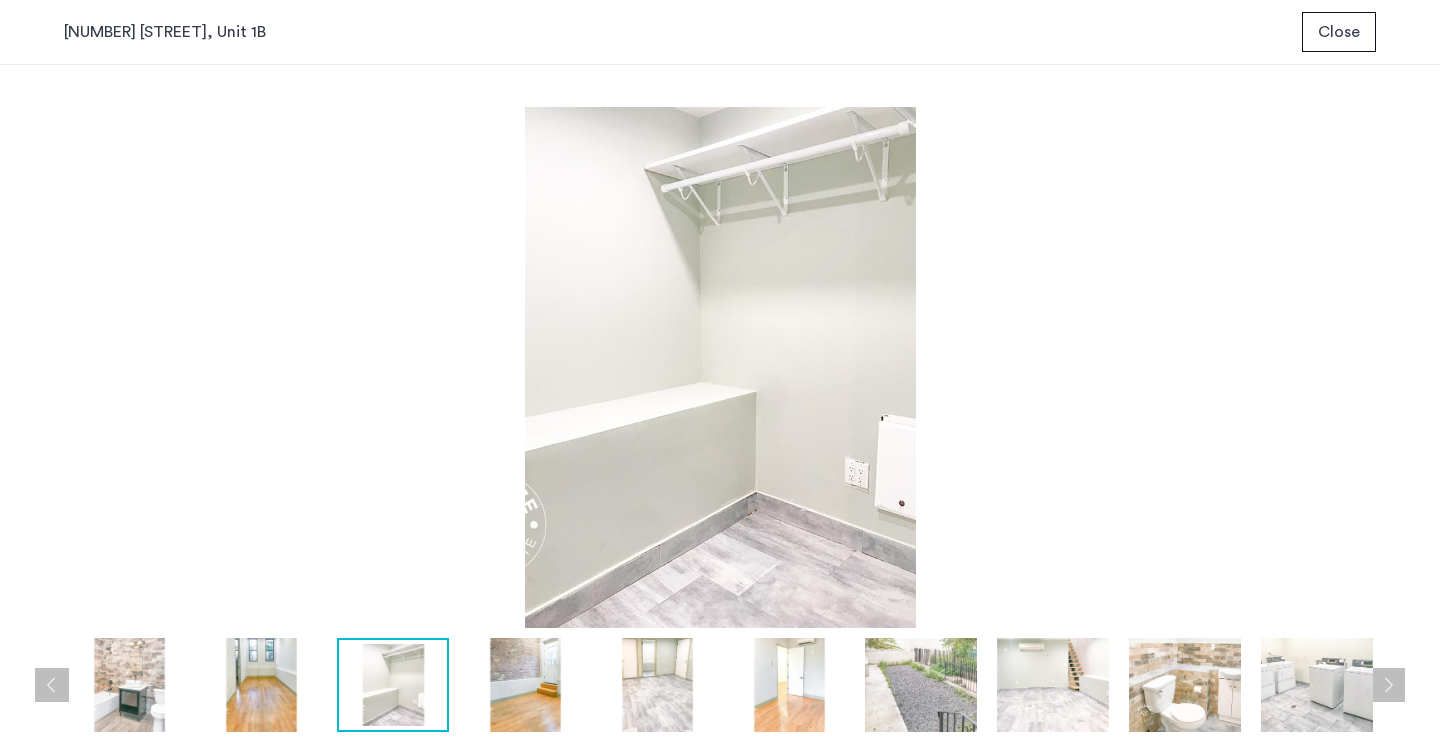 click at bounding box center [1388, 685] 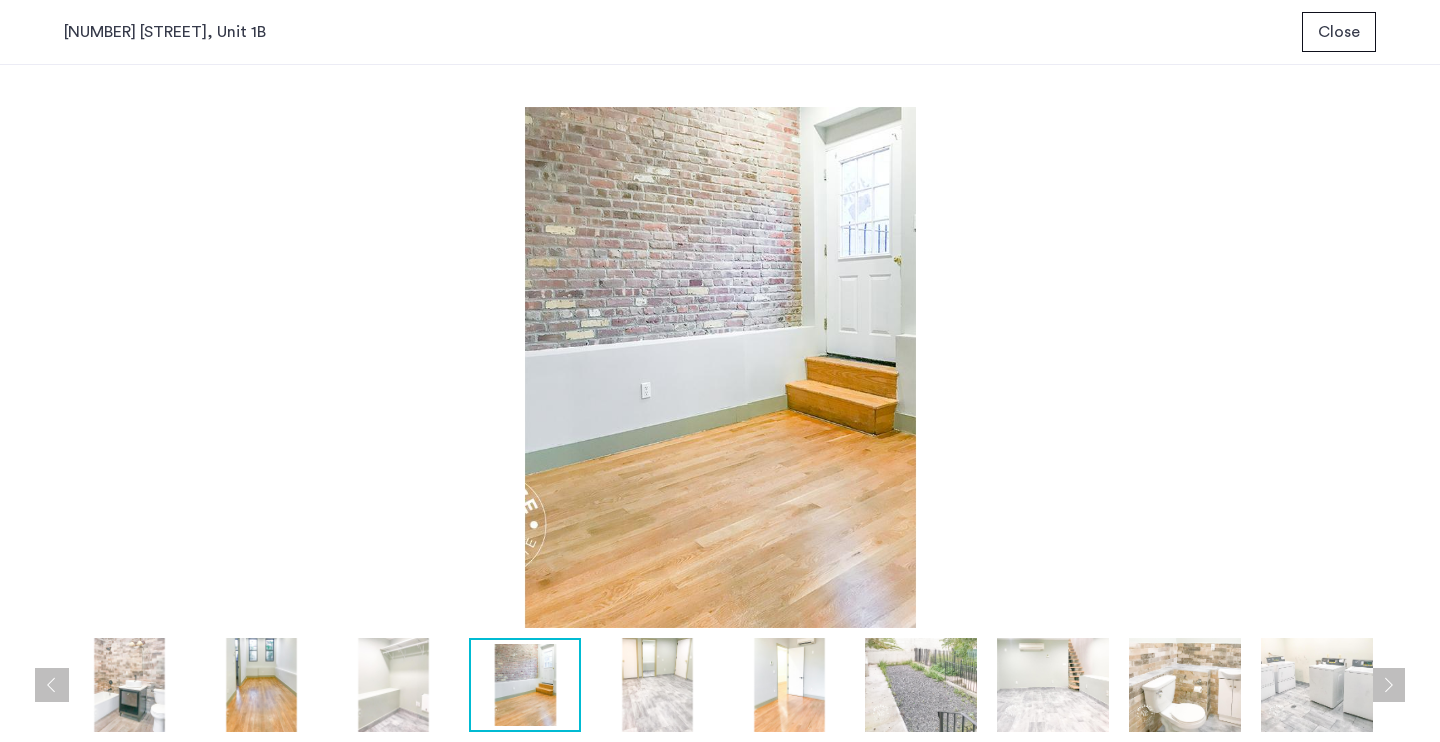 click at bounding box center (1388, 685) 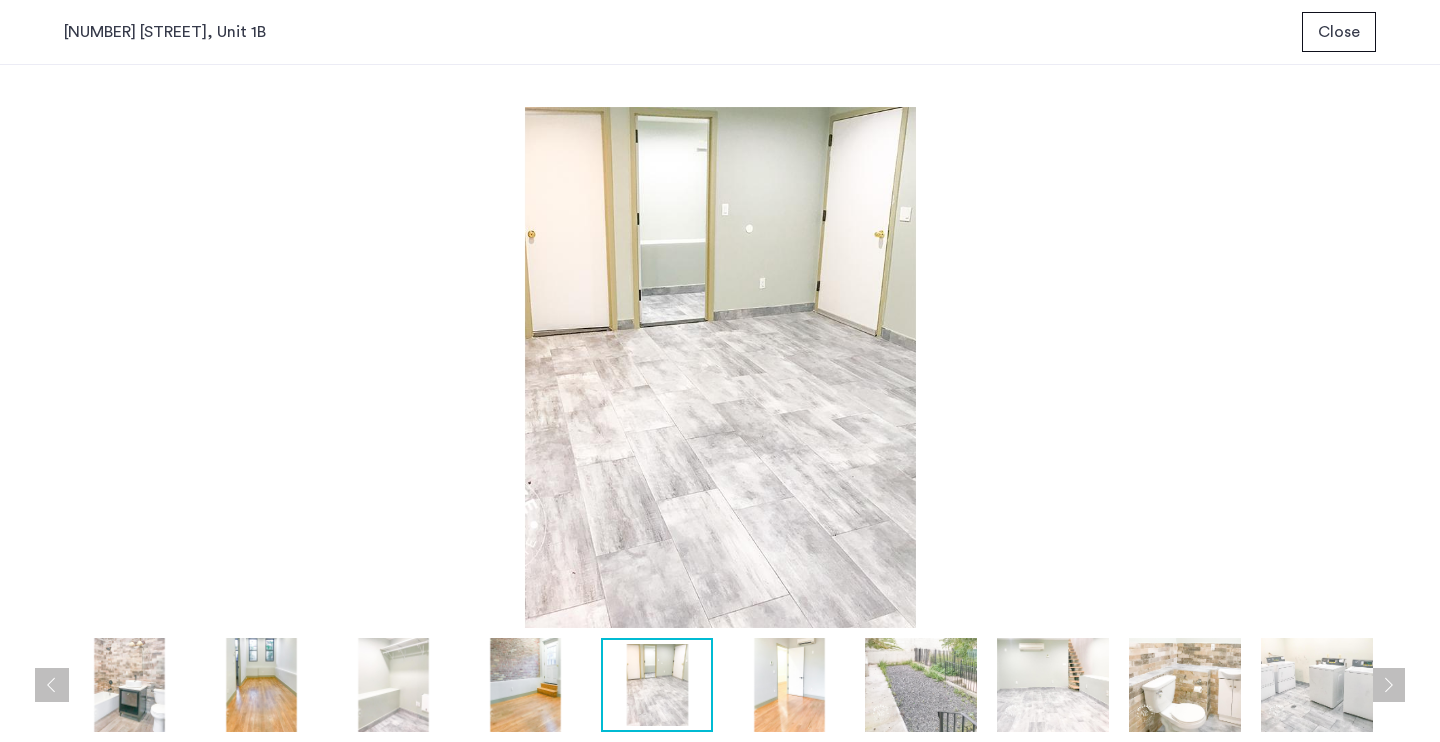 click at bounding box center (1388, 685) 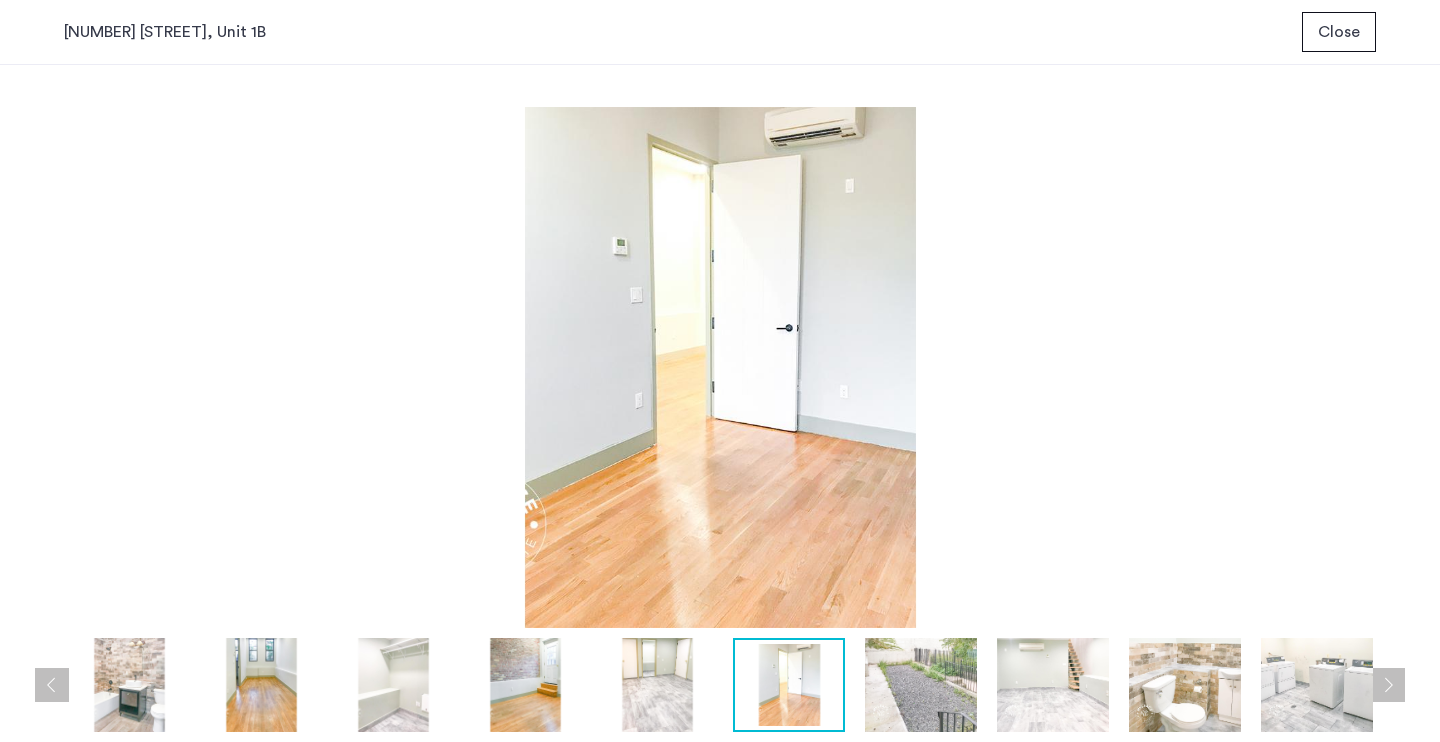 click at bounding box center (1388, 685) 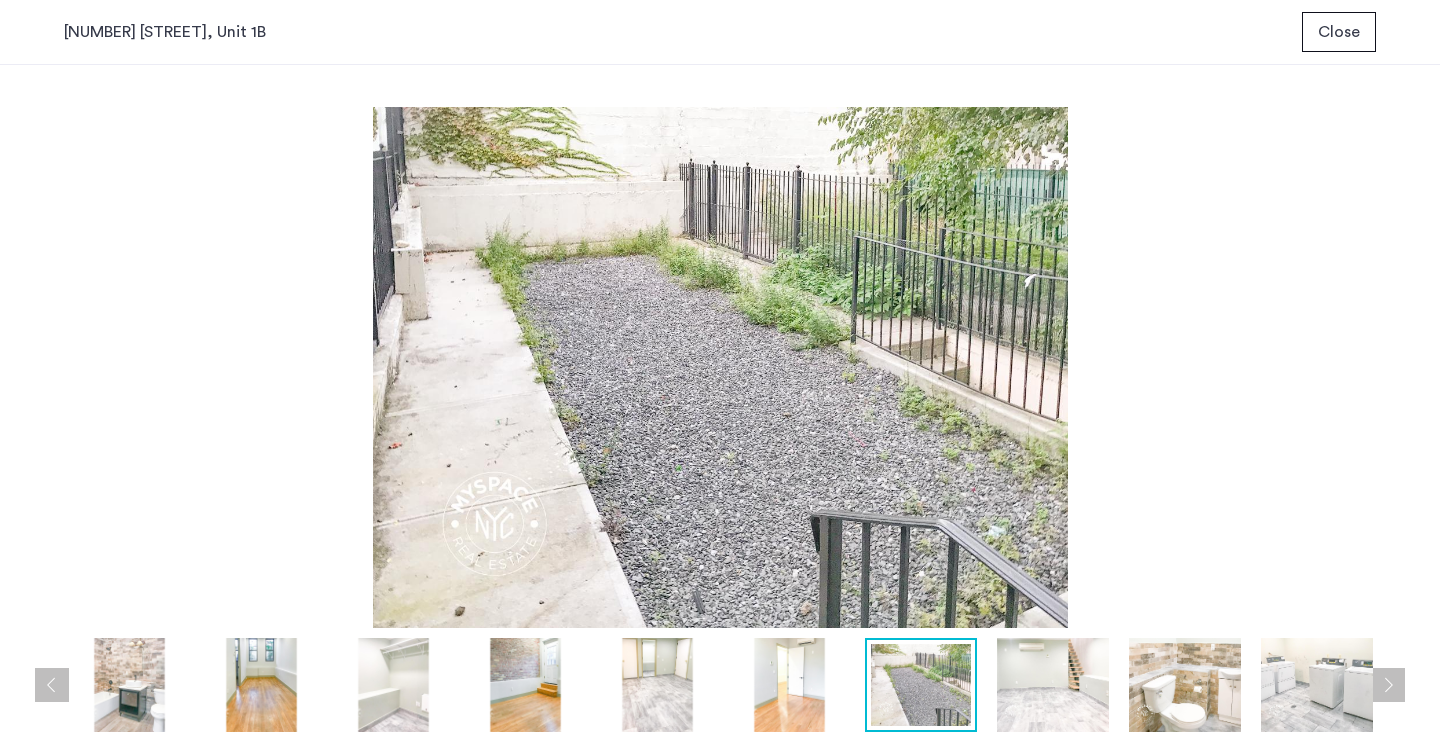 click at bounding box center (1388, 685) 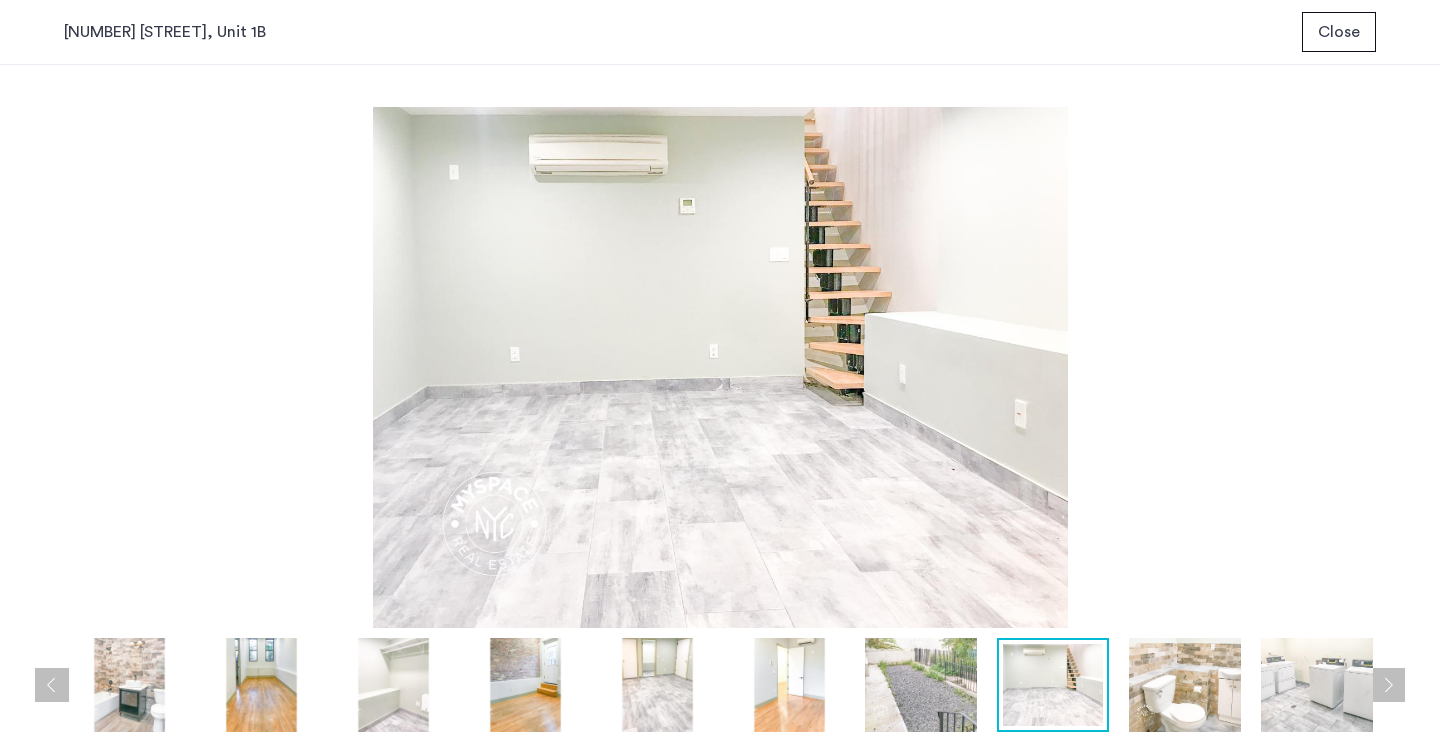 click at bounding box center (1388, 685) 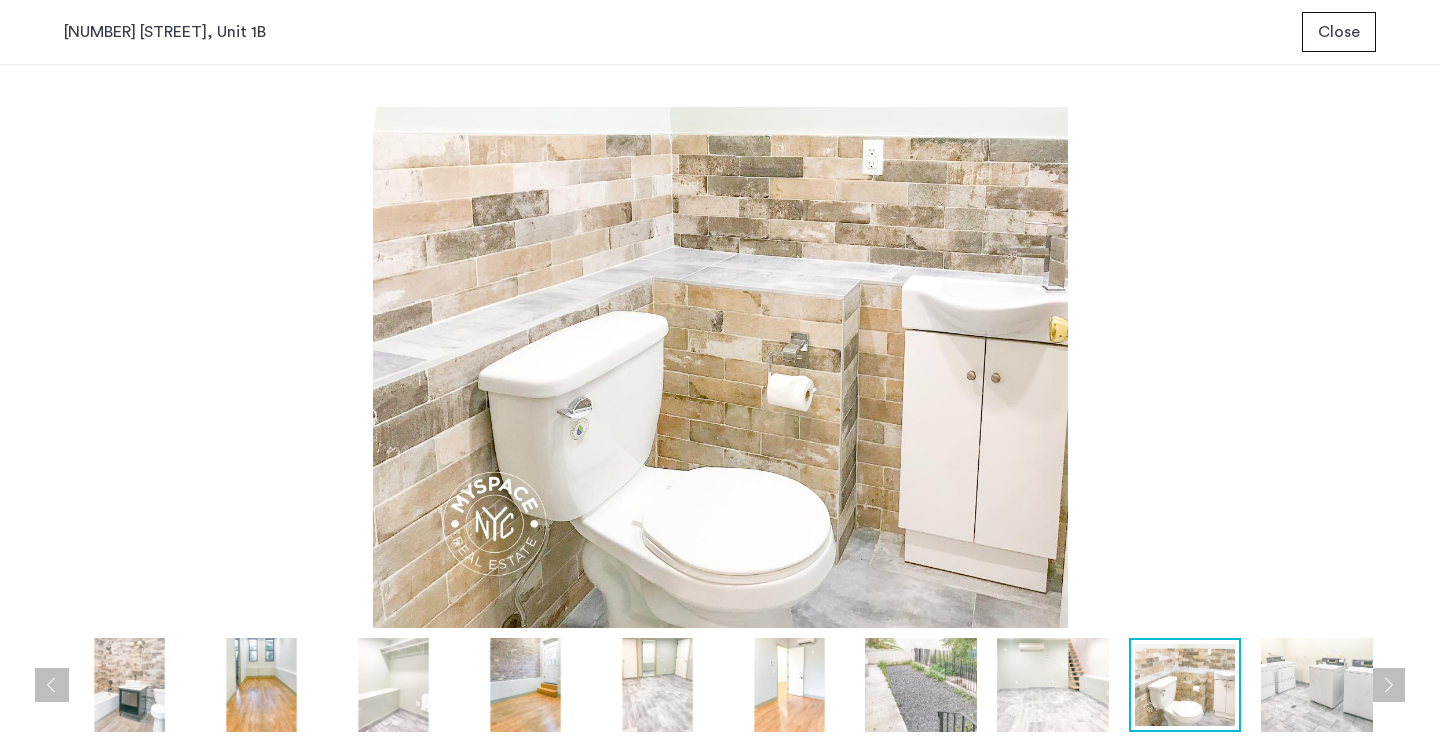 click at bounding box center [1388, 685] 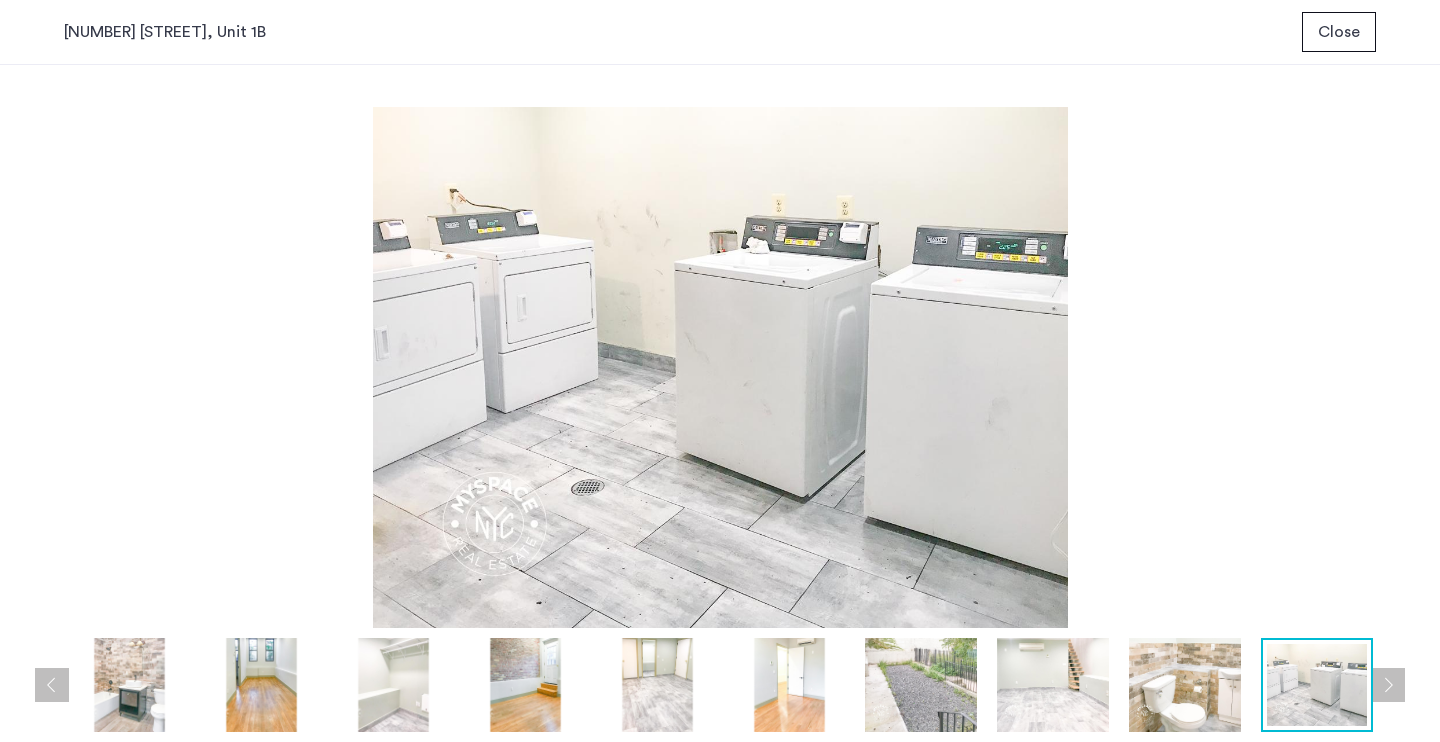 click at bounding box center [1388, 685] 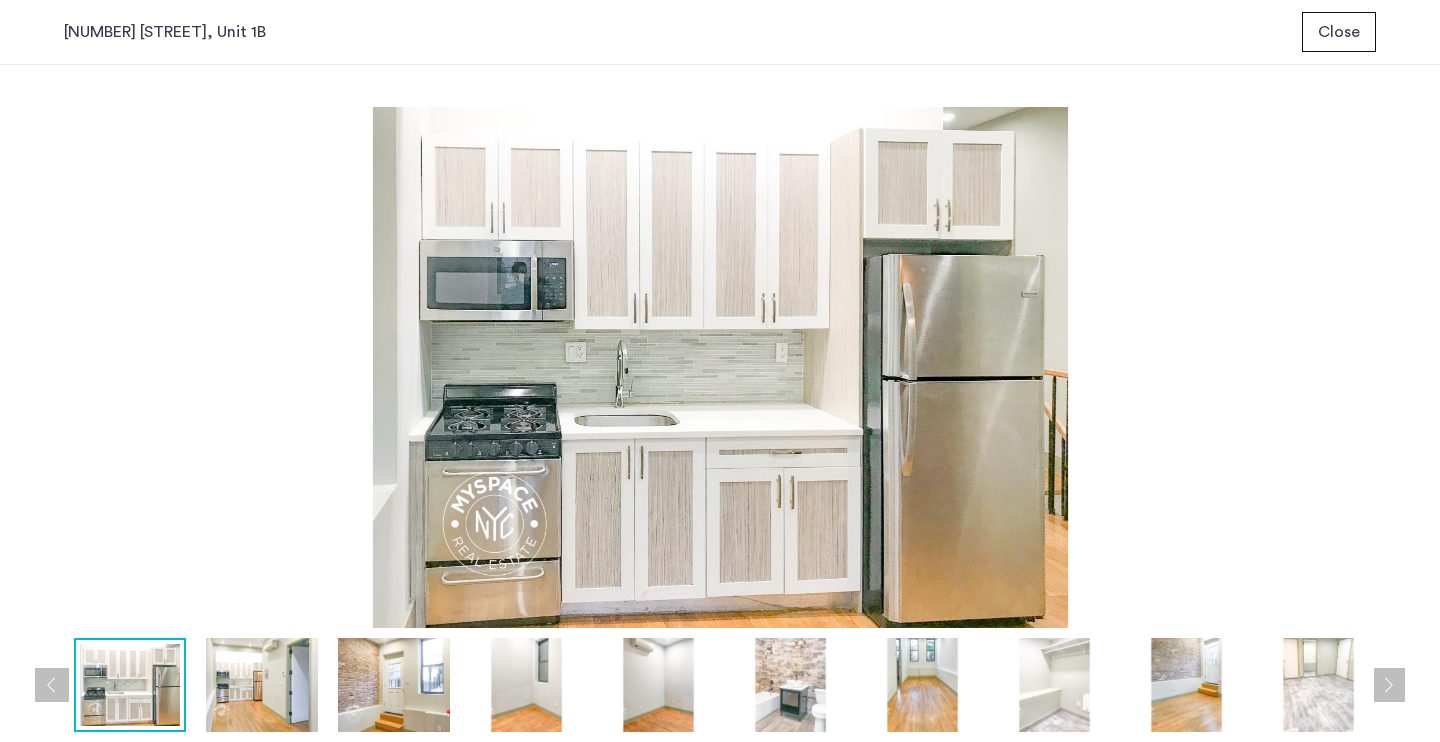 click at bounding box center (1388, 685) 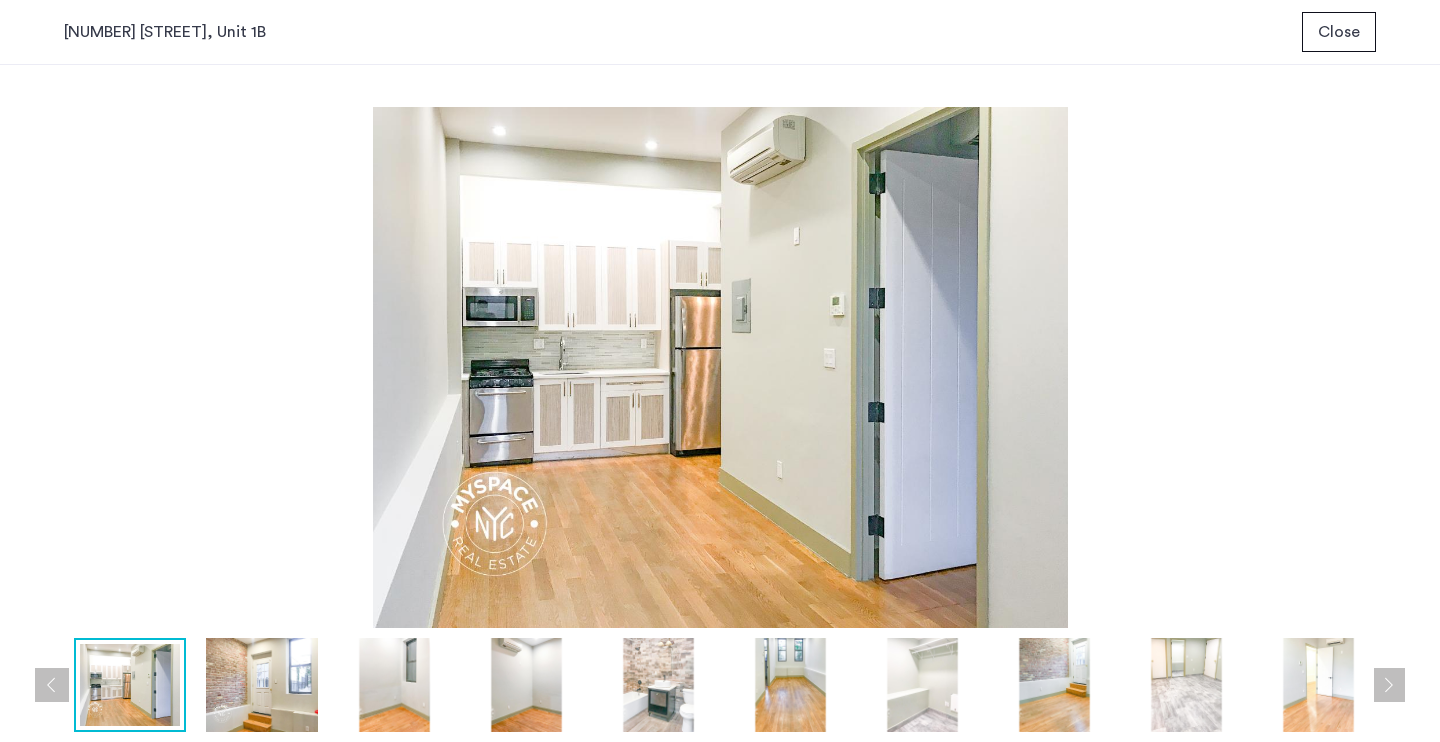 click at bounding box center (1388, 685) 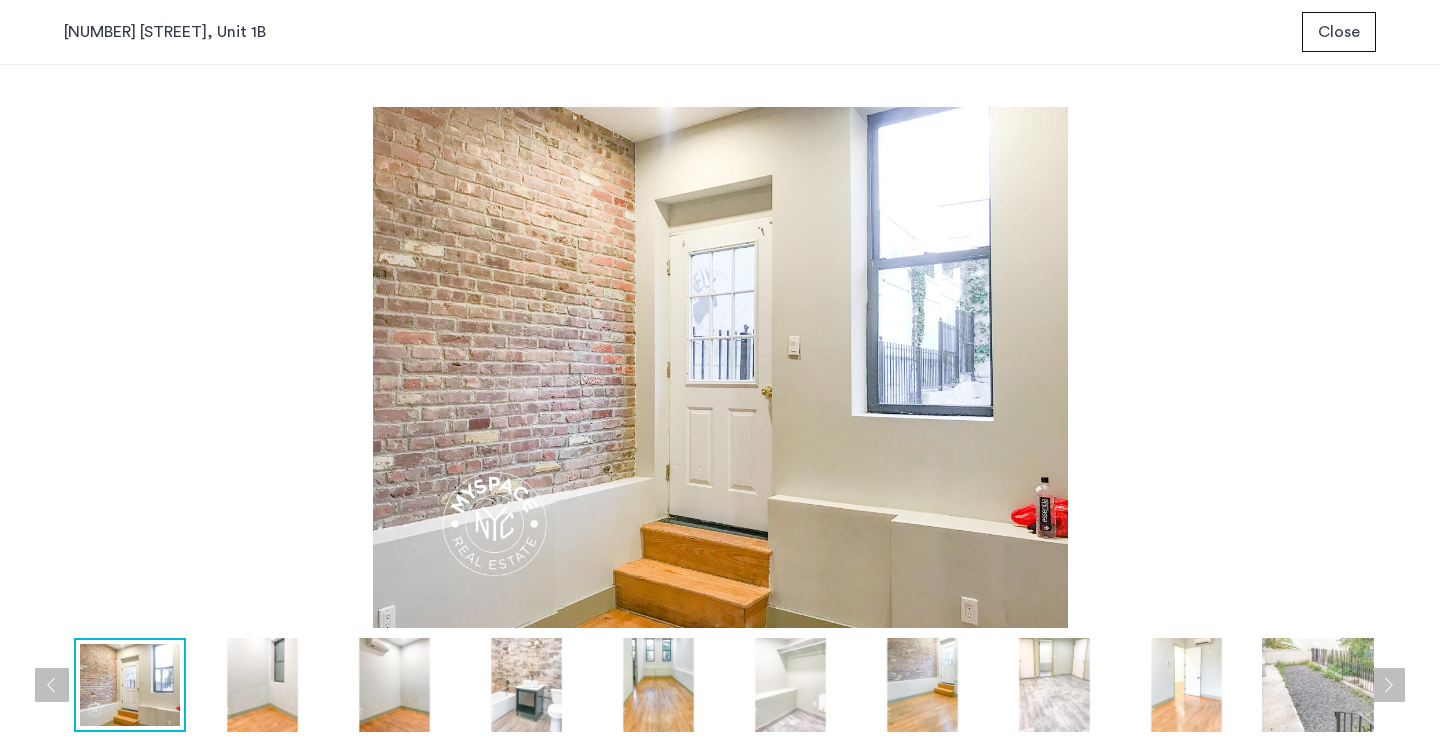 click at bounding box center [1388, 685] 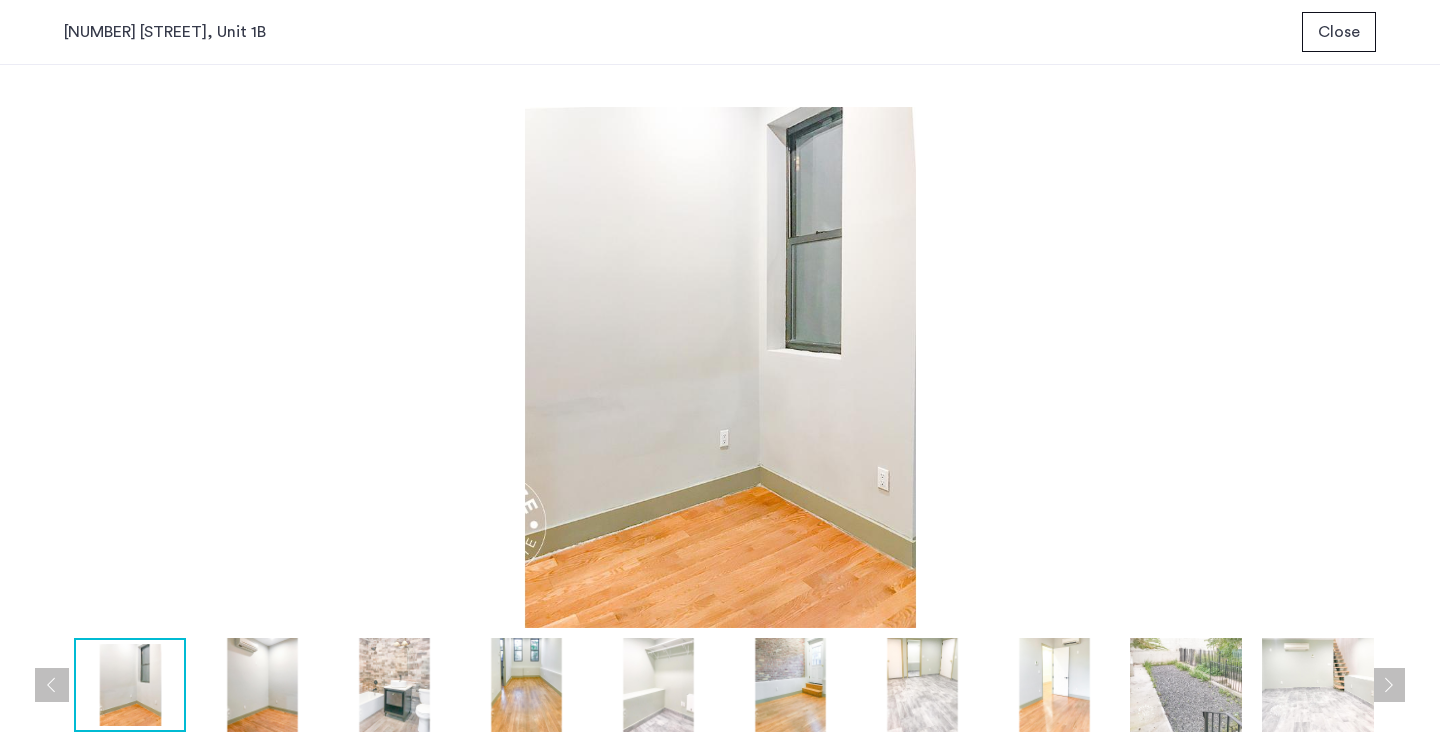click at bounding box center [1388, 685] 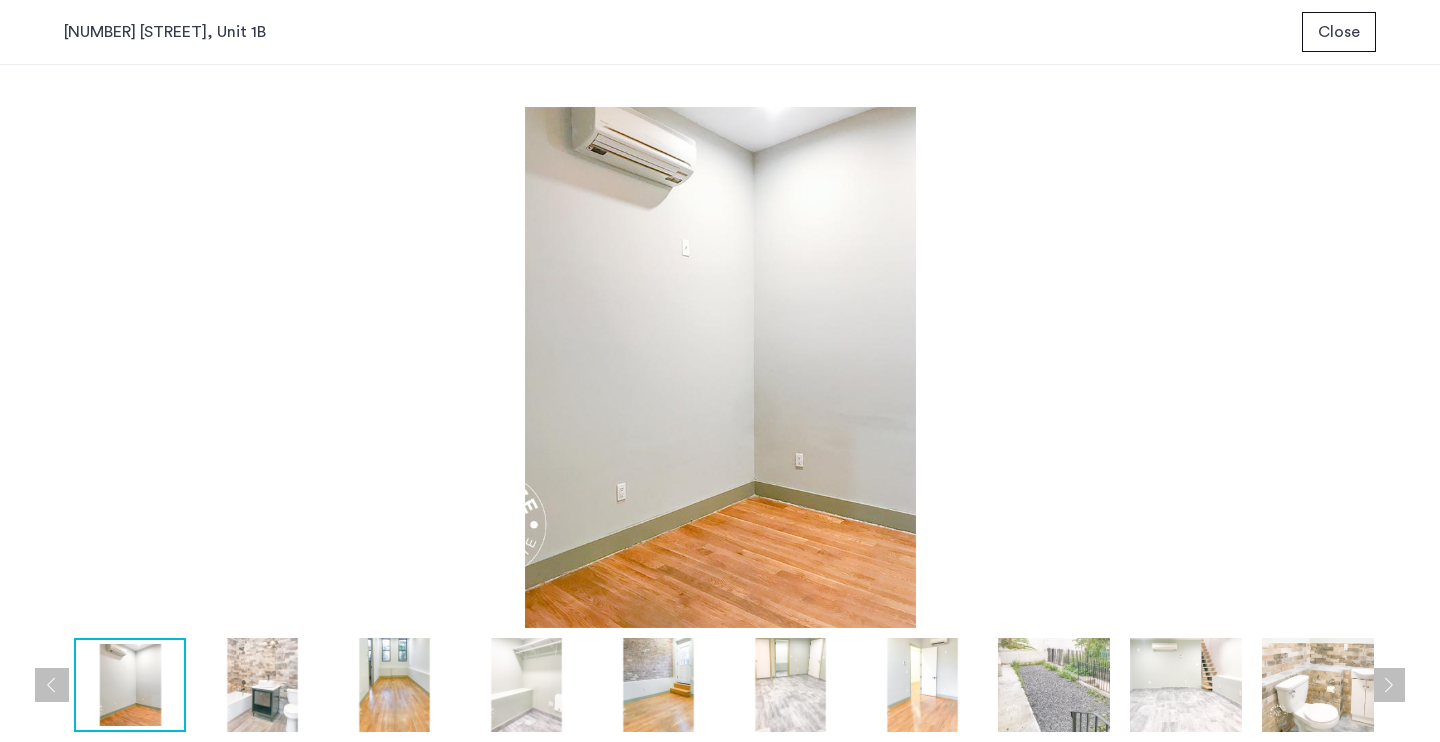 click at bounding box center [1388, 685] 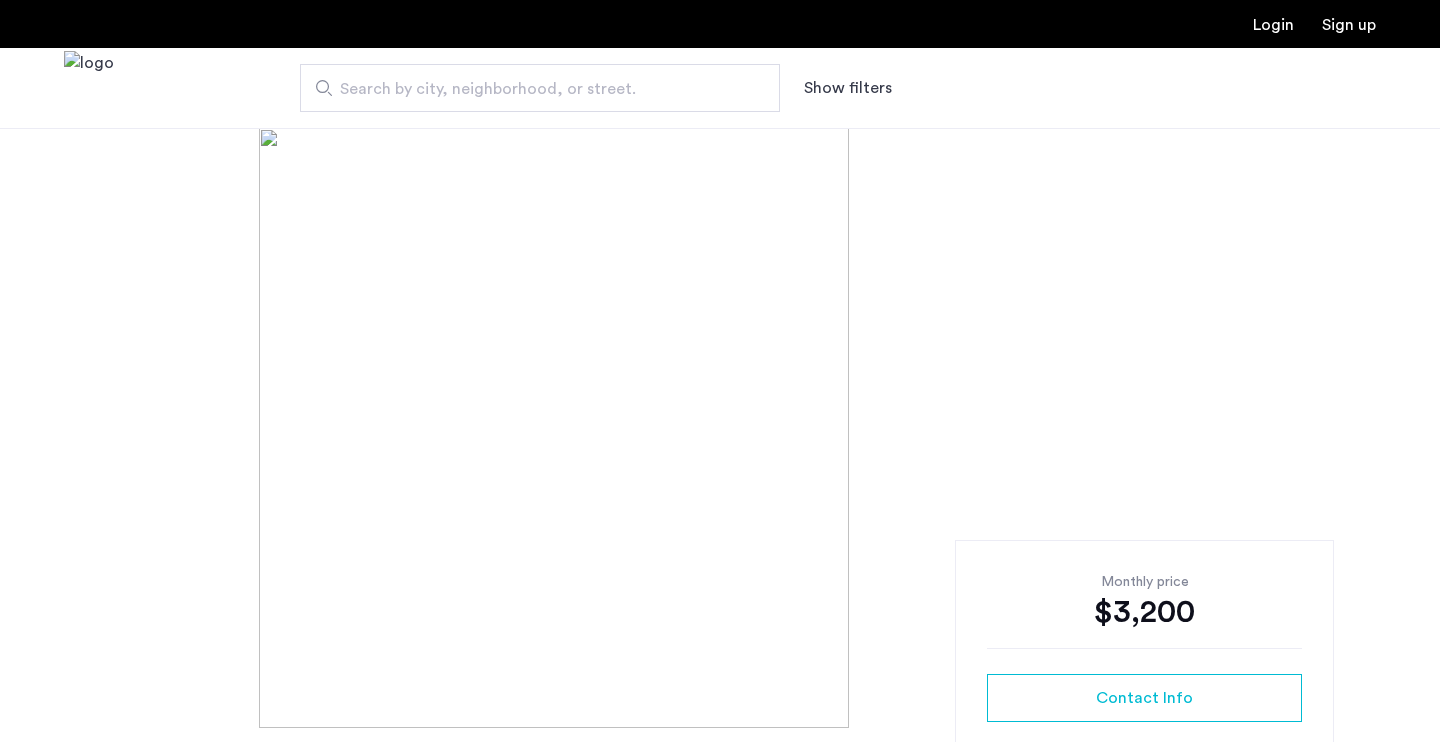 scroll, scrollTop: 0, scrollLeft: 0, axis: both 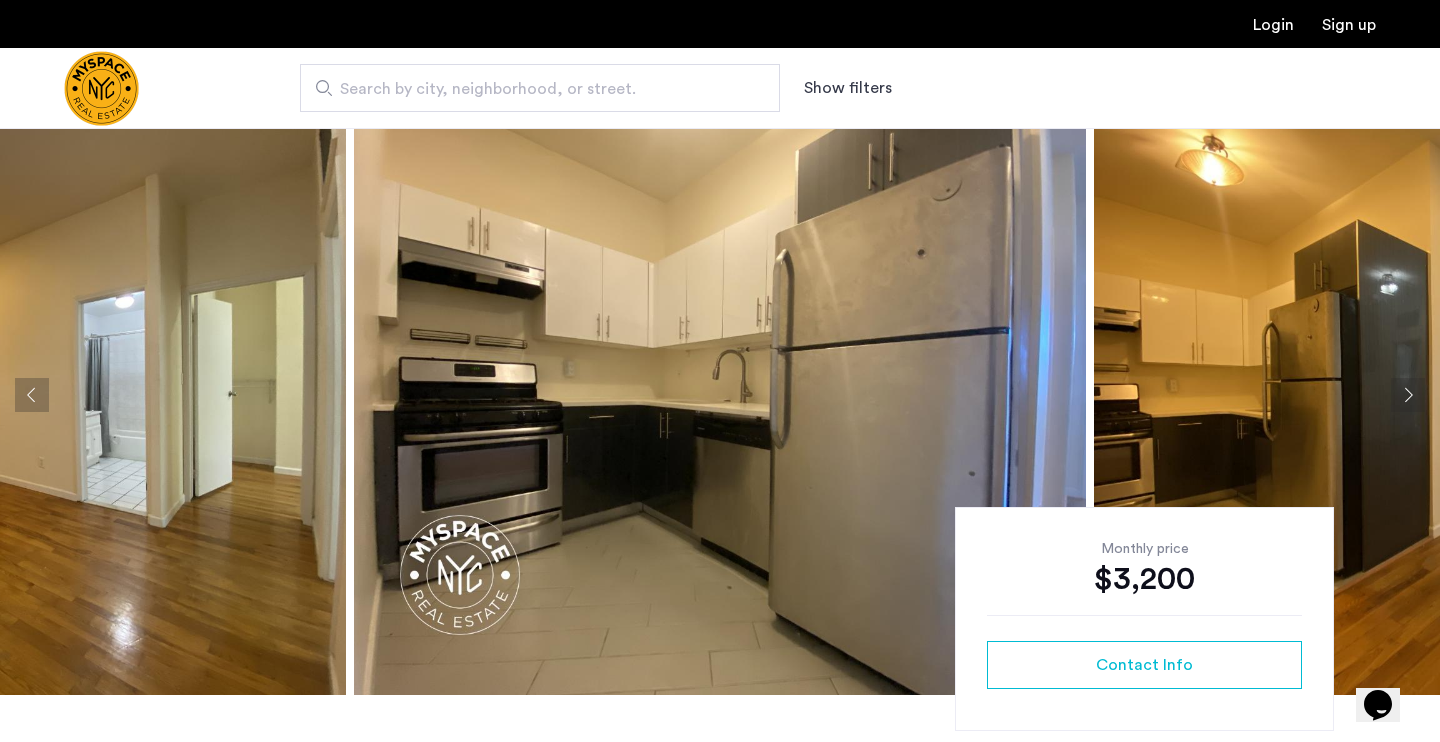 click 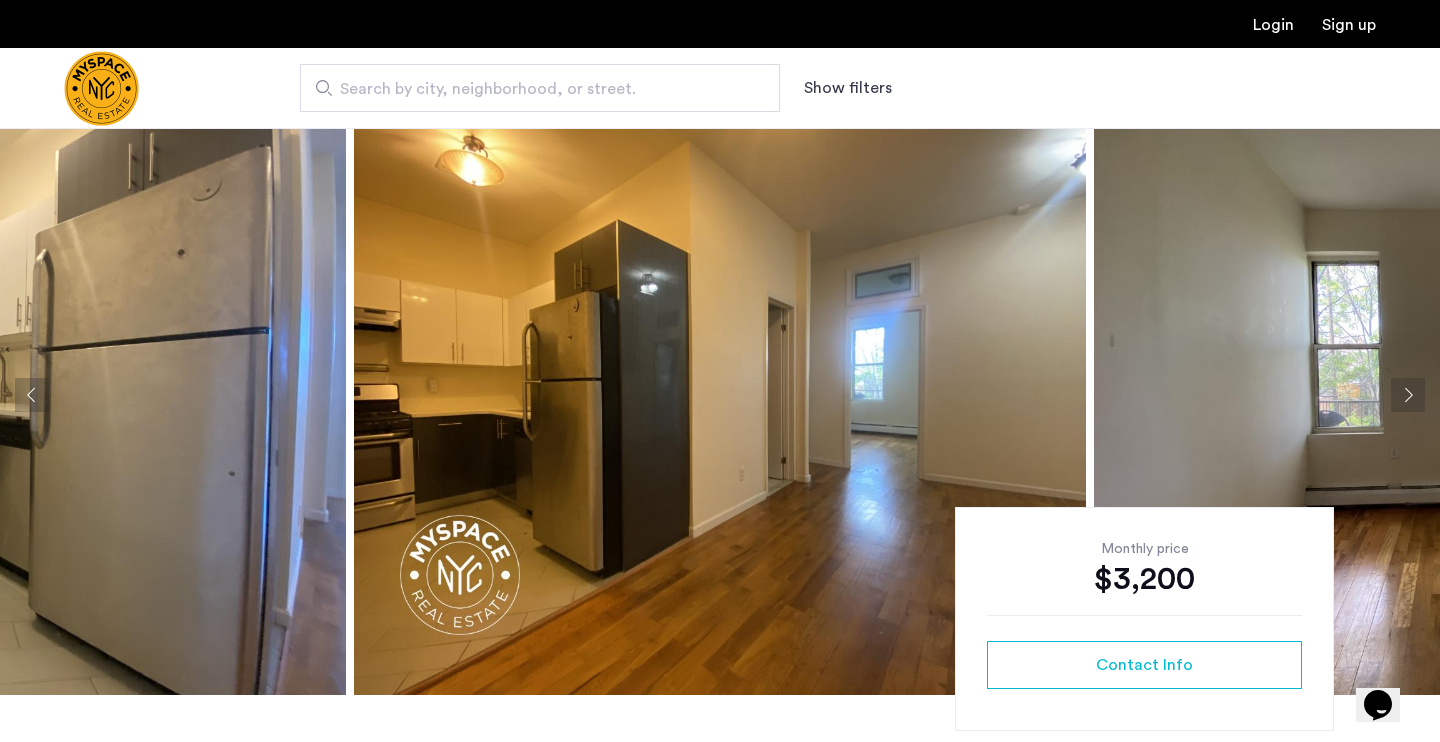 click 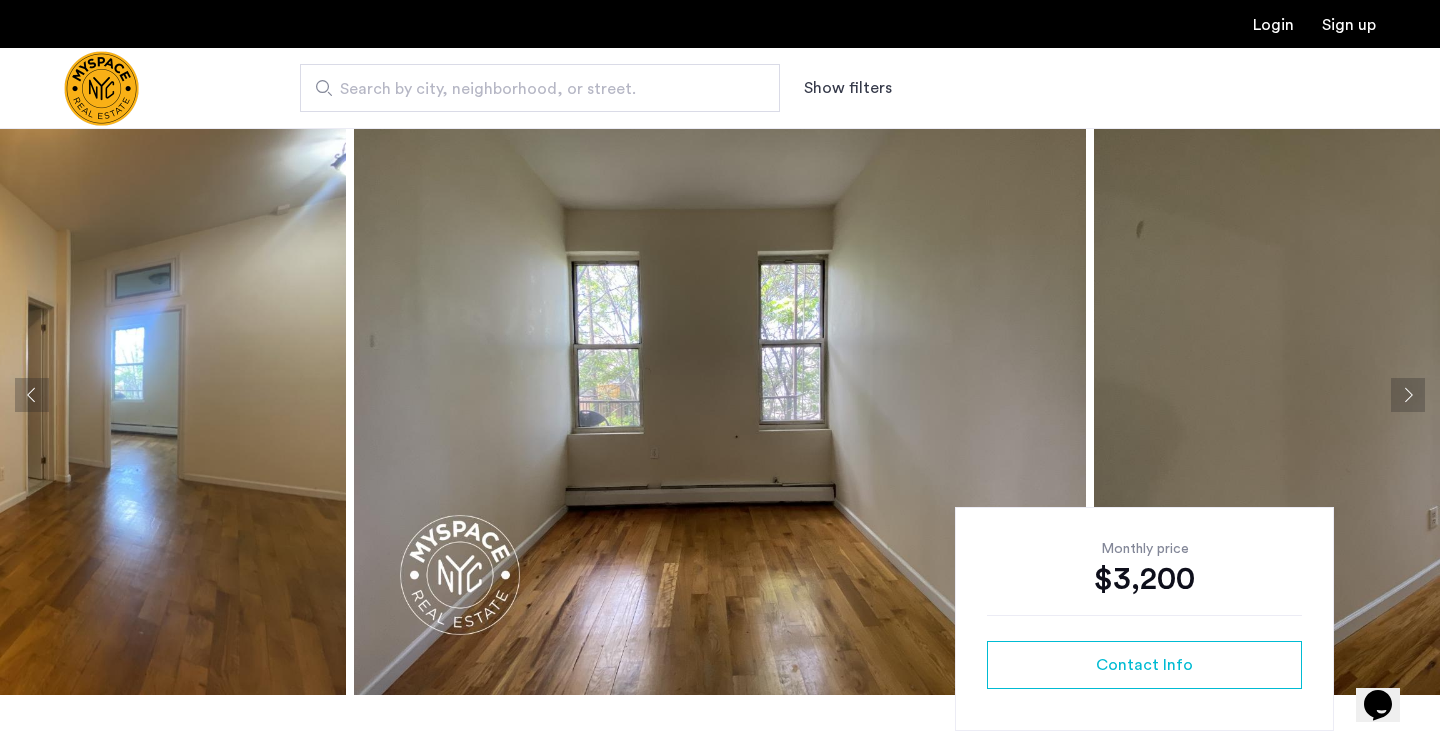 click 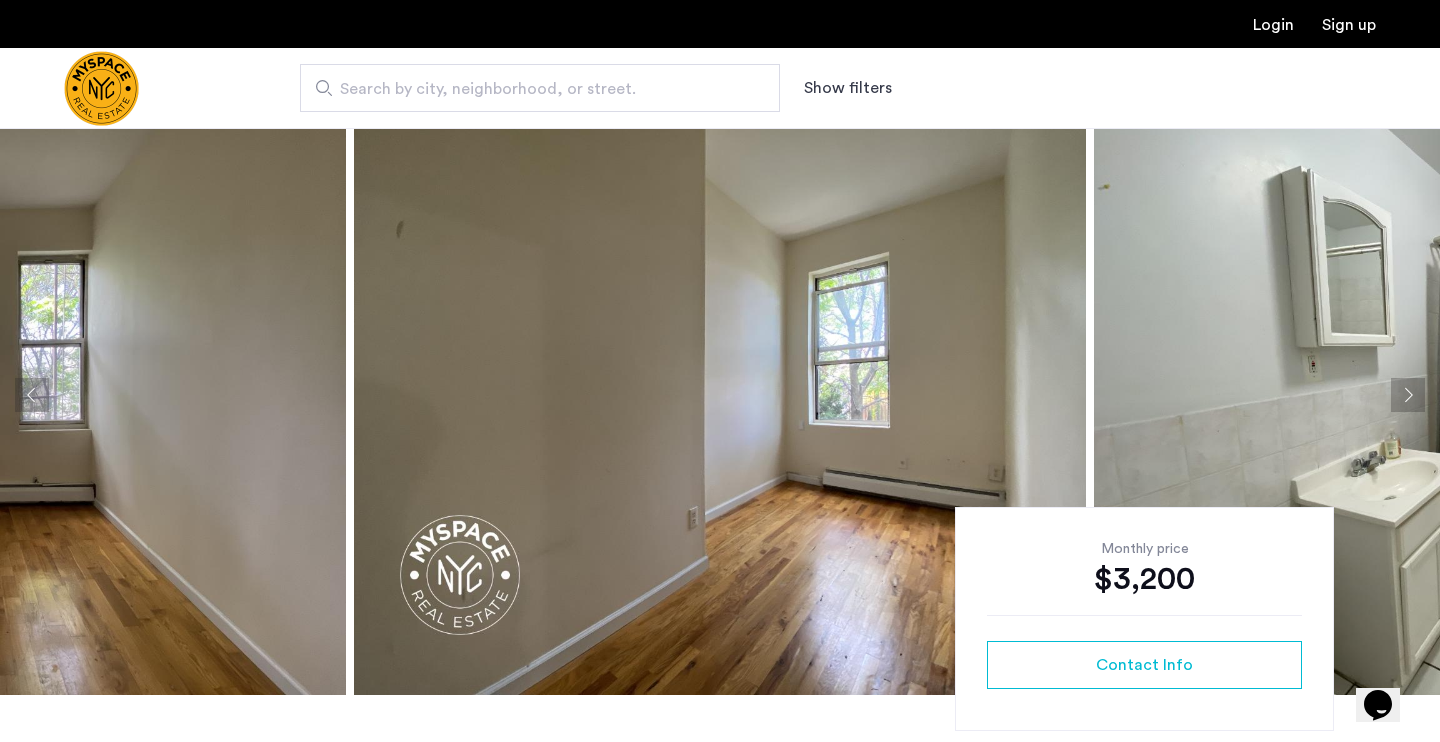 click 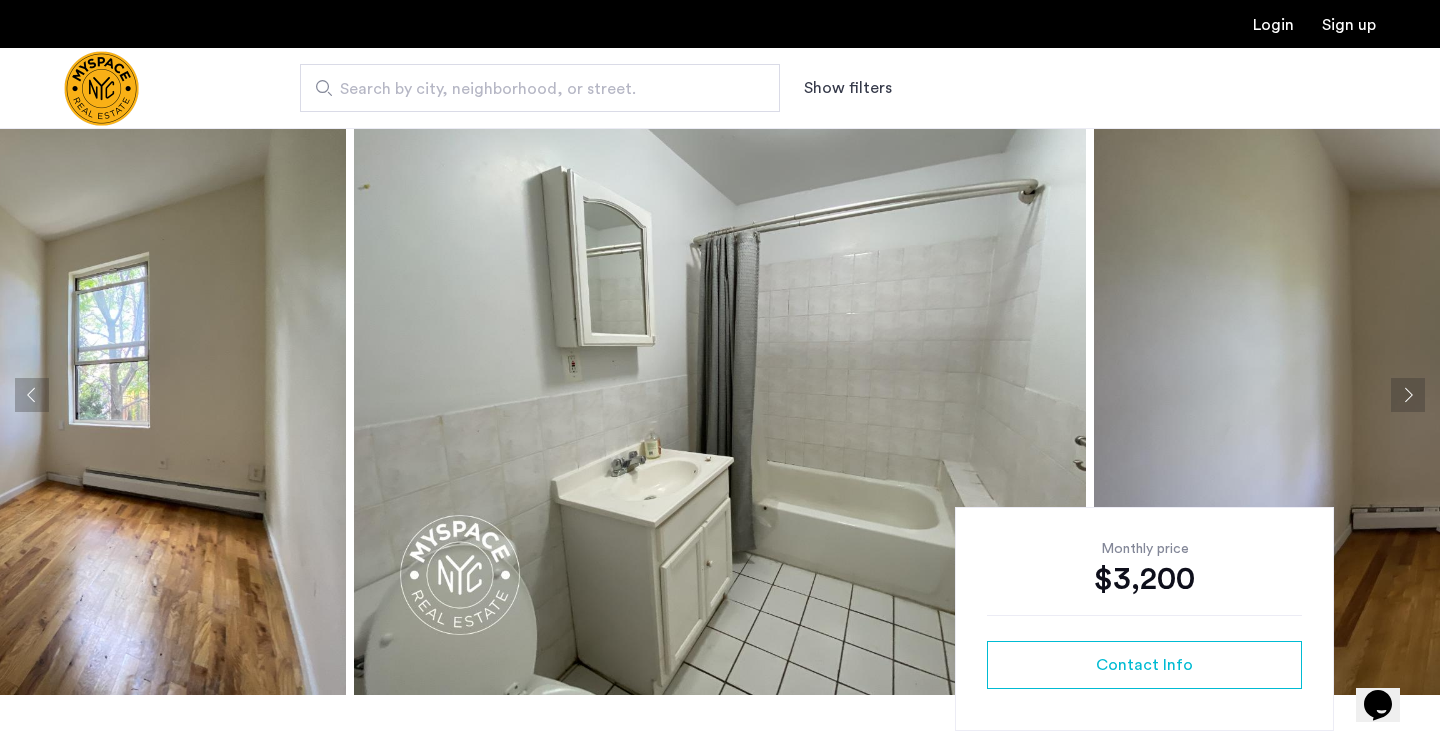 click 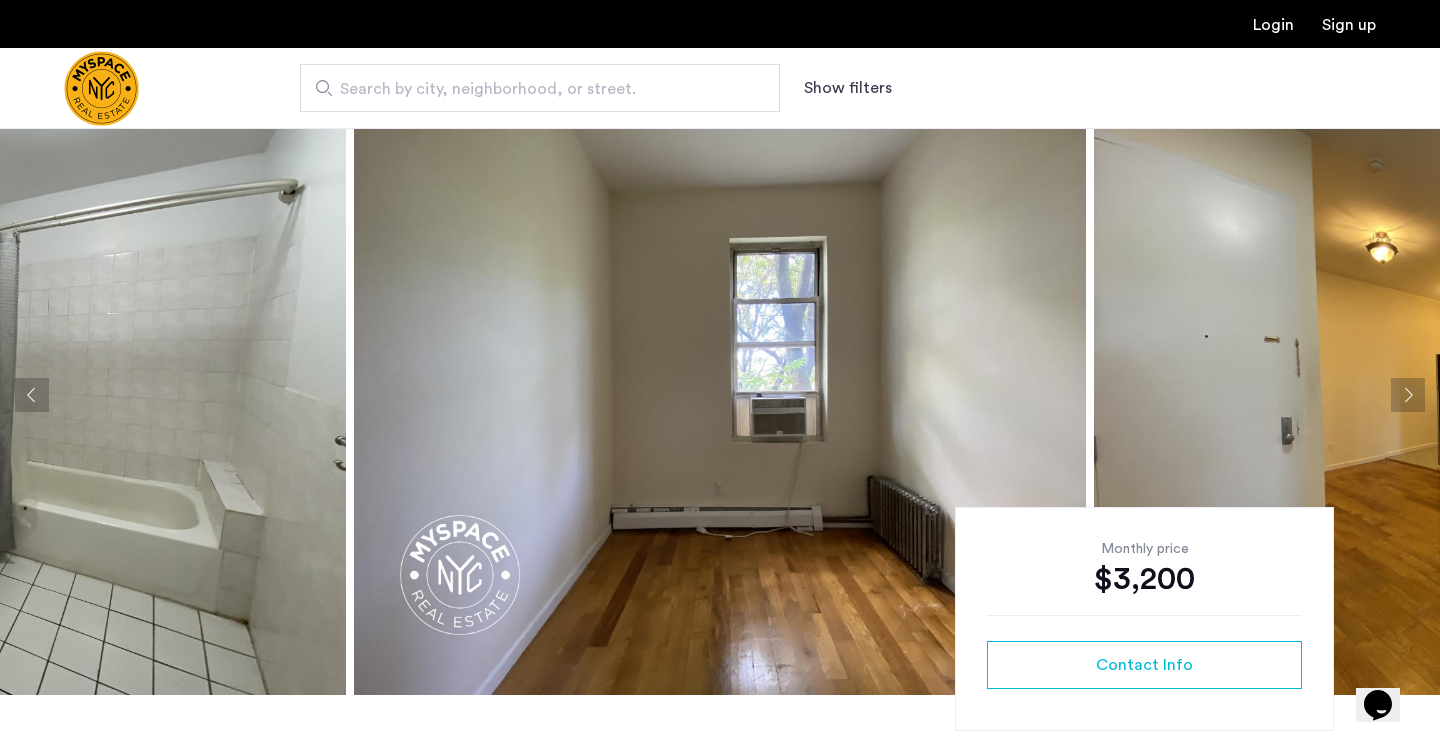 click 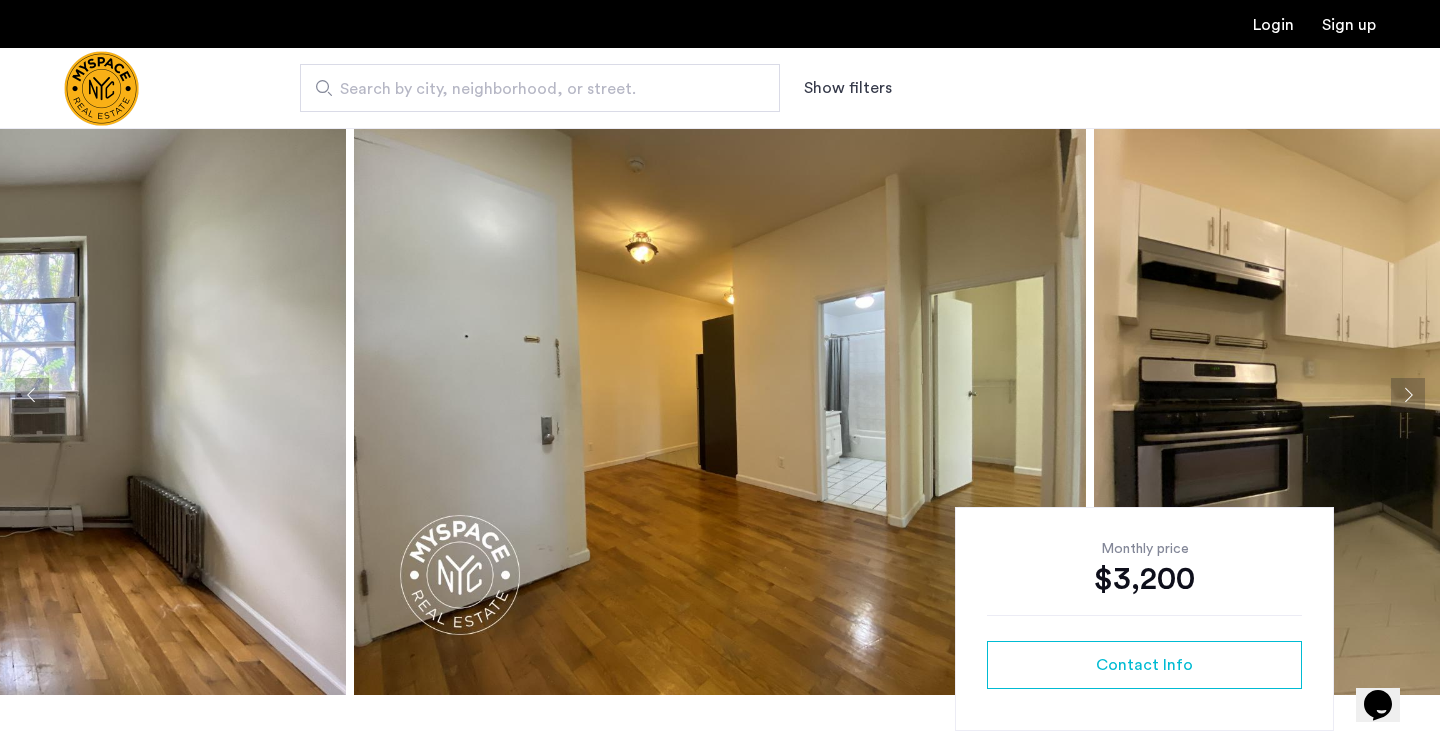 click 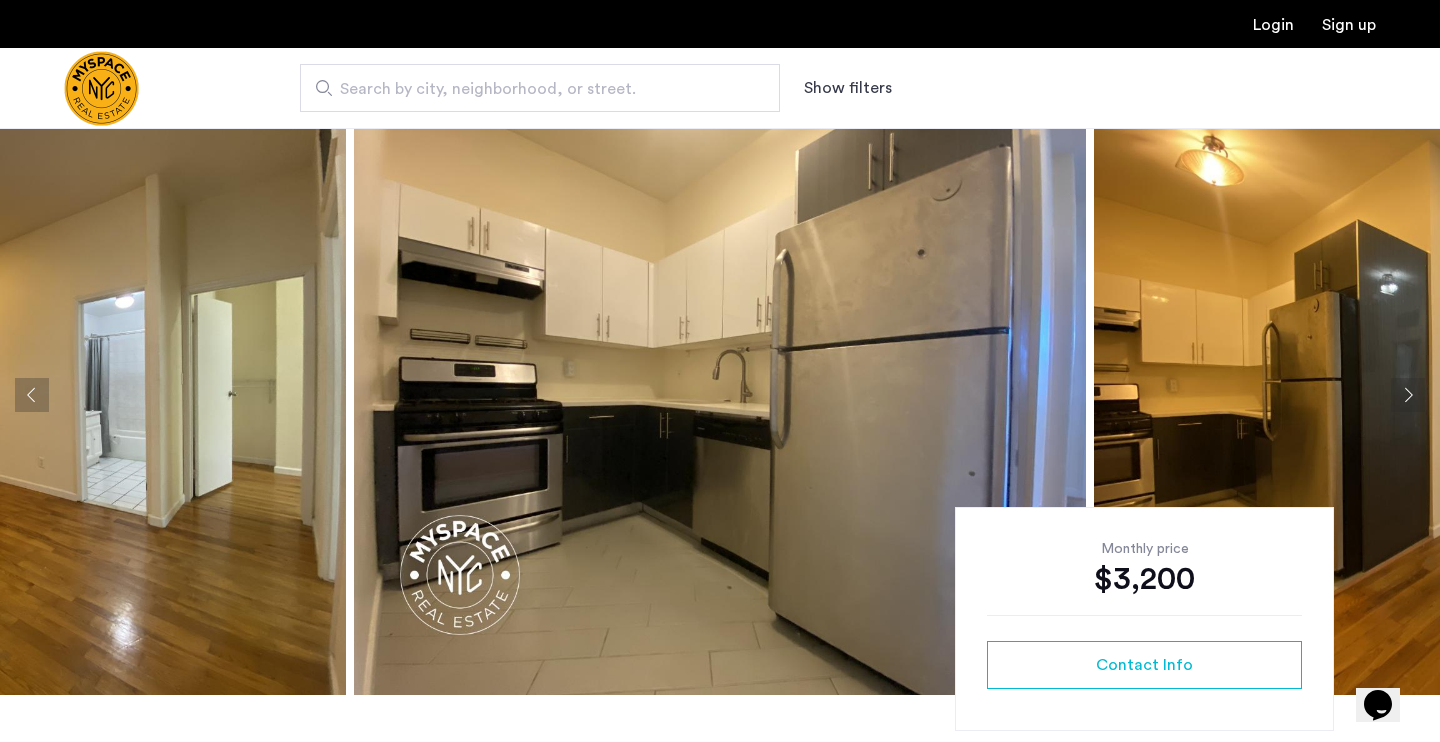 click 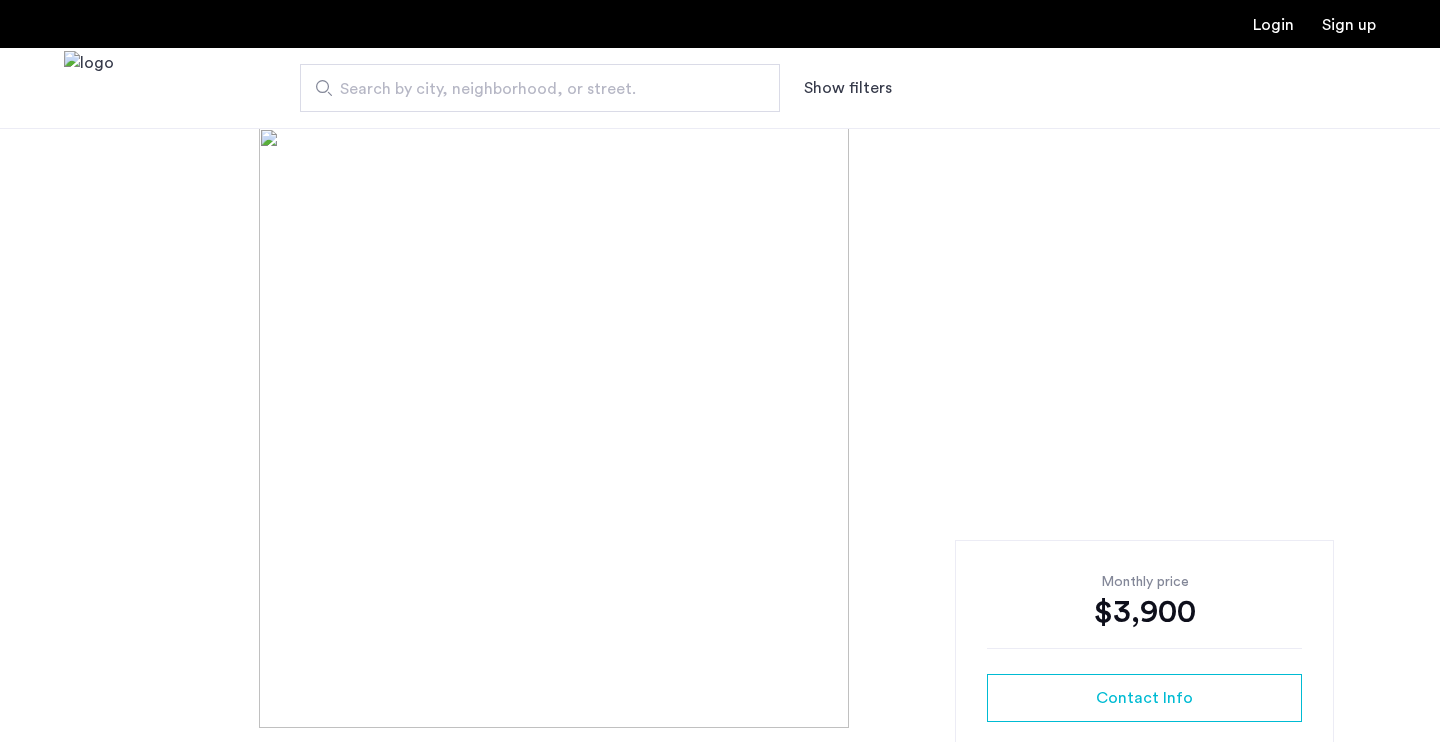 scroll, scrollTop: 0, scrollLeft: 0, axis: both 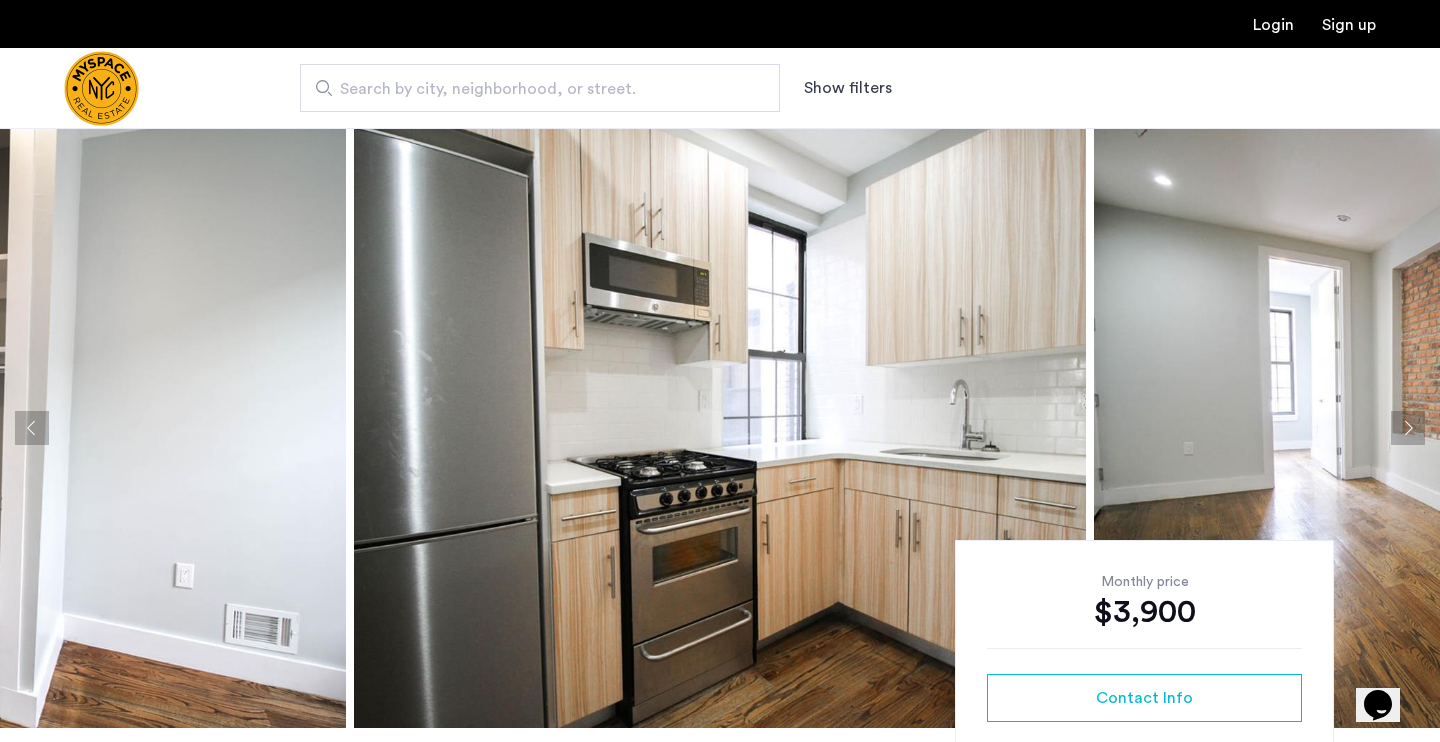 click 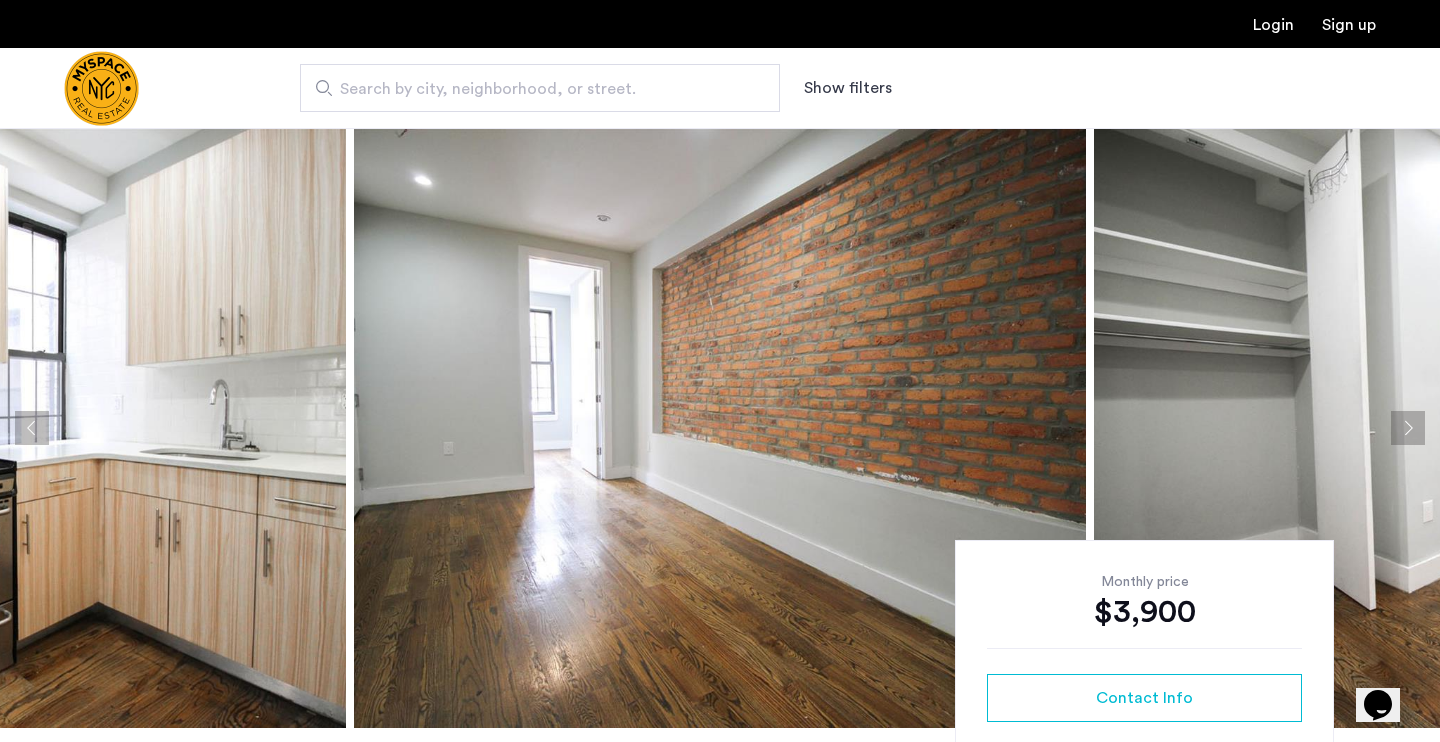click 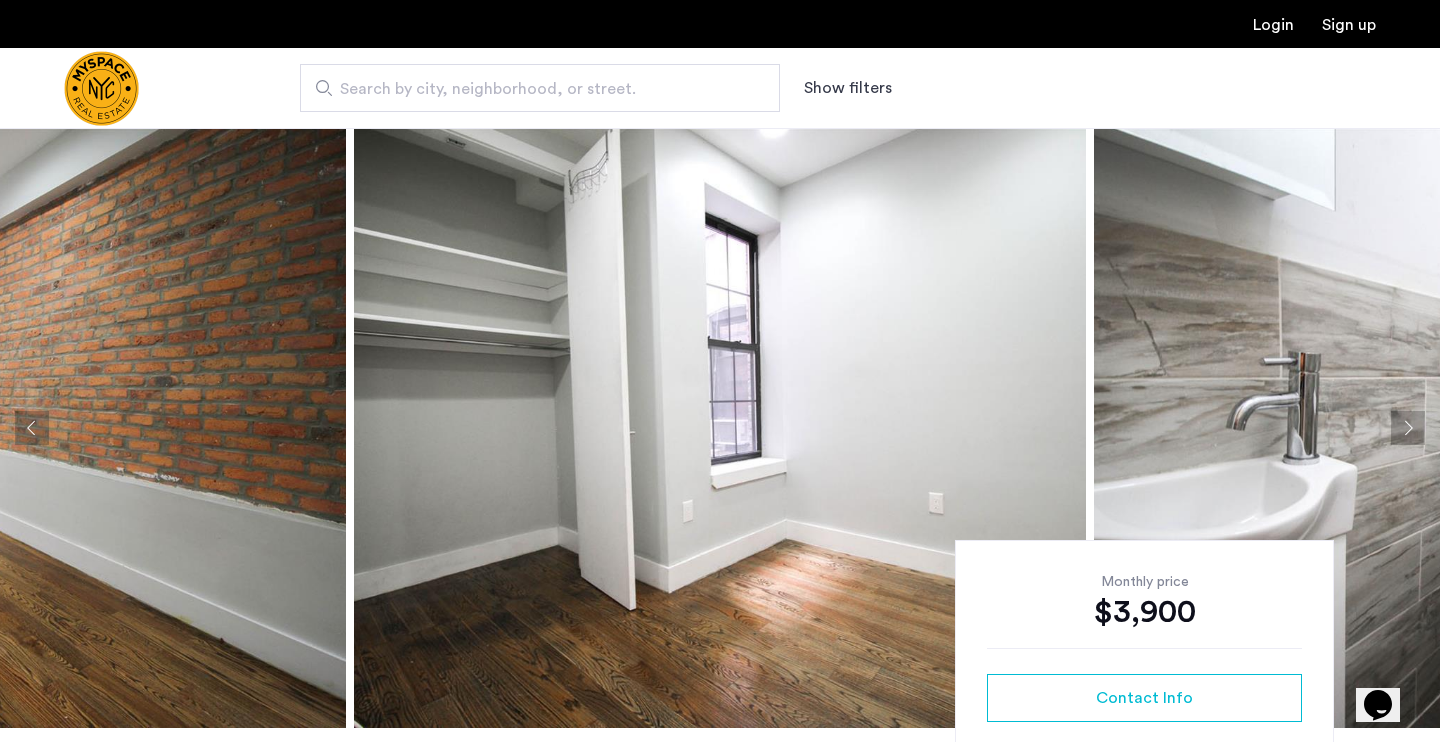 click 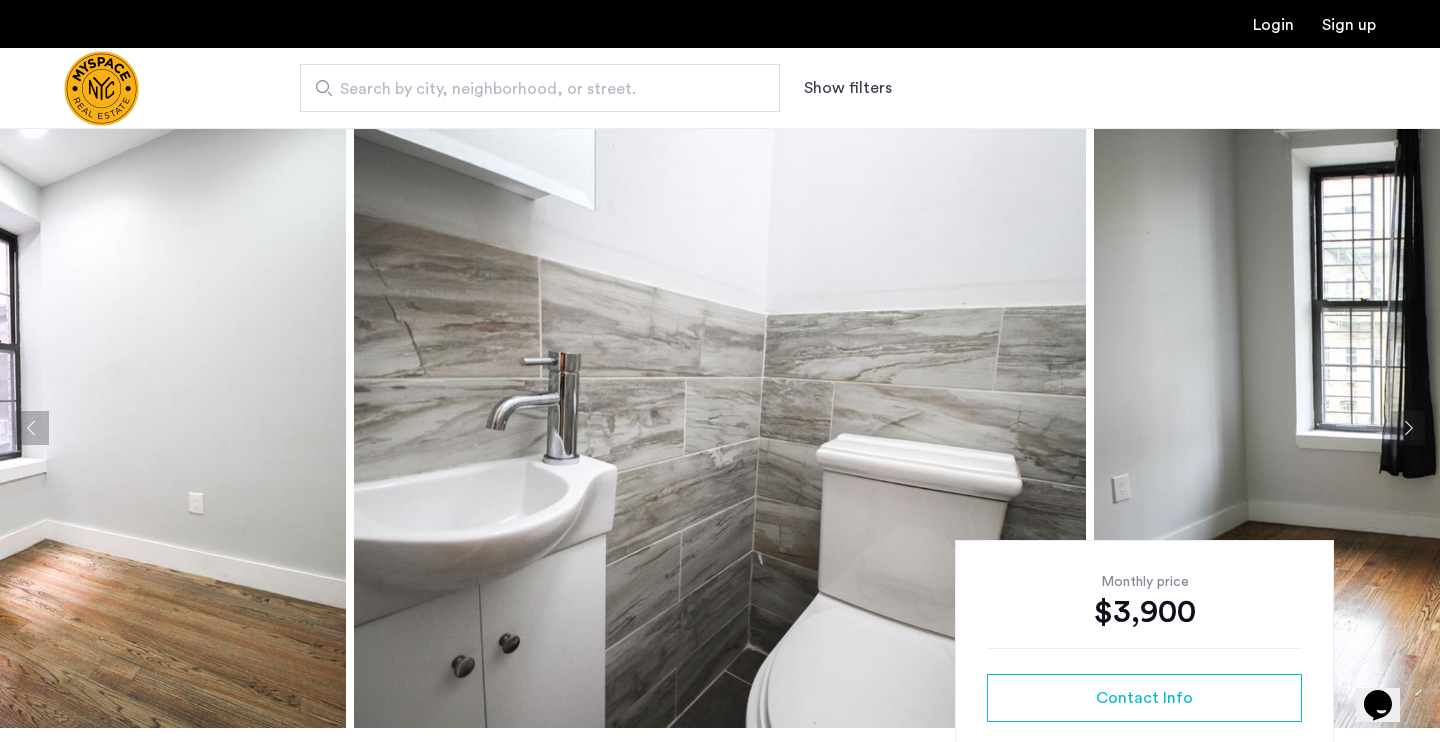 click 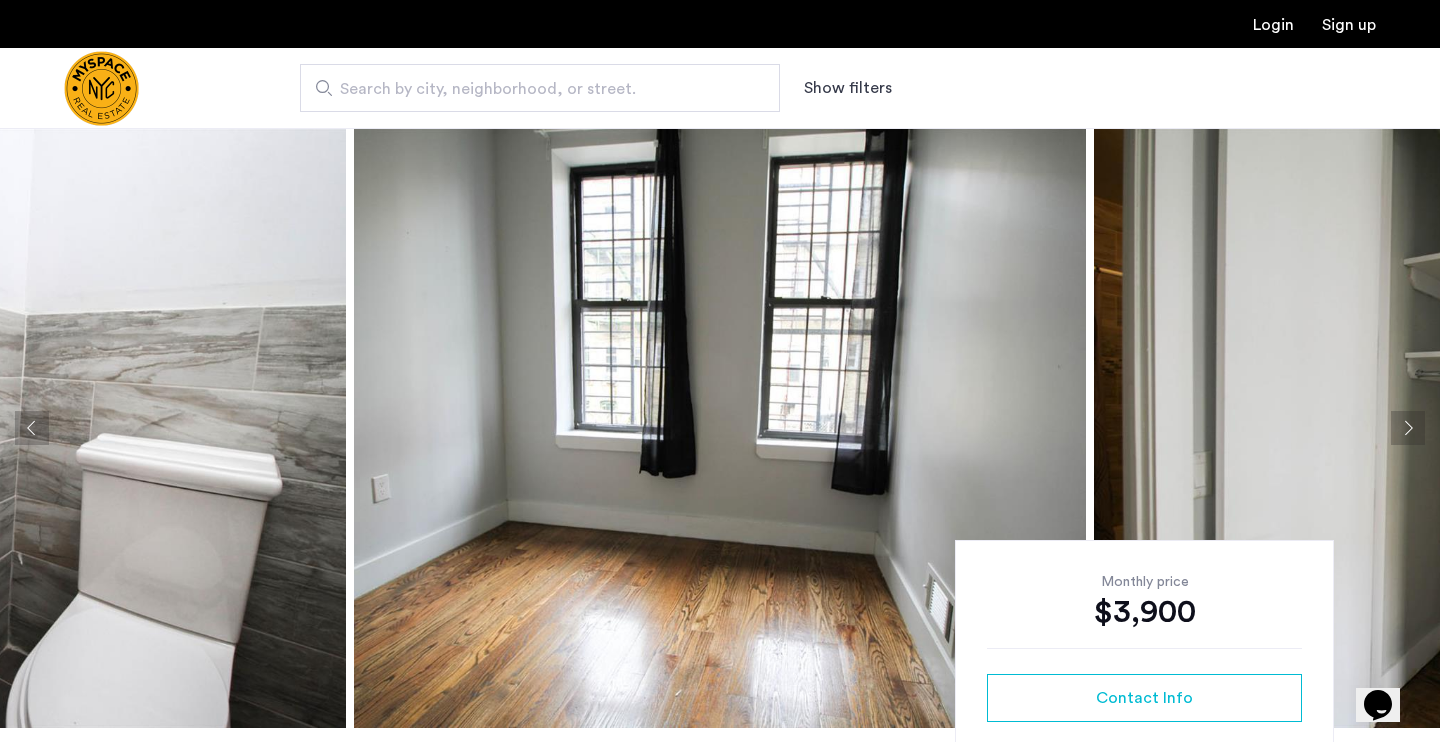 click 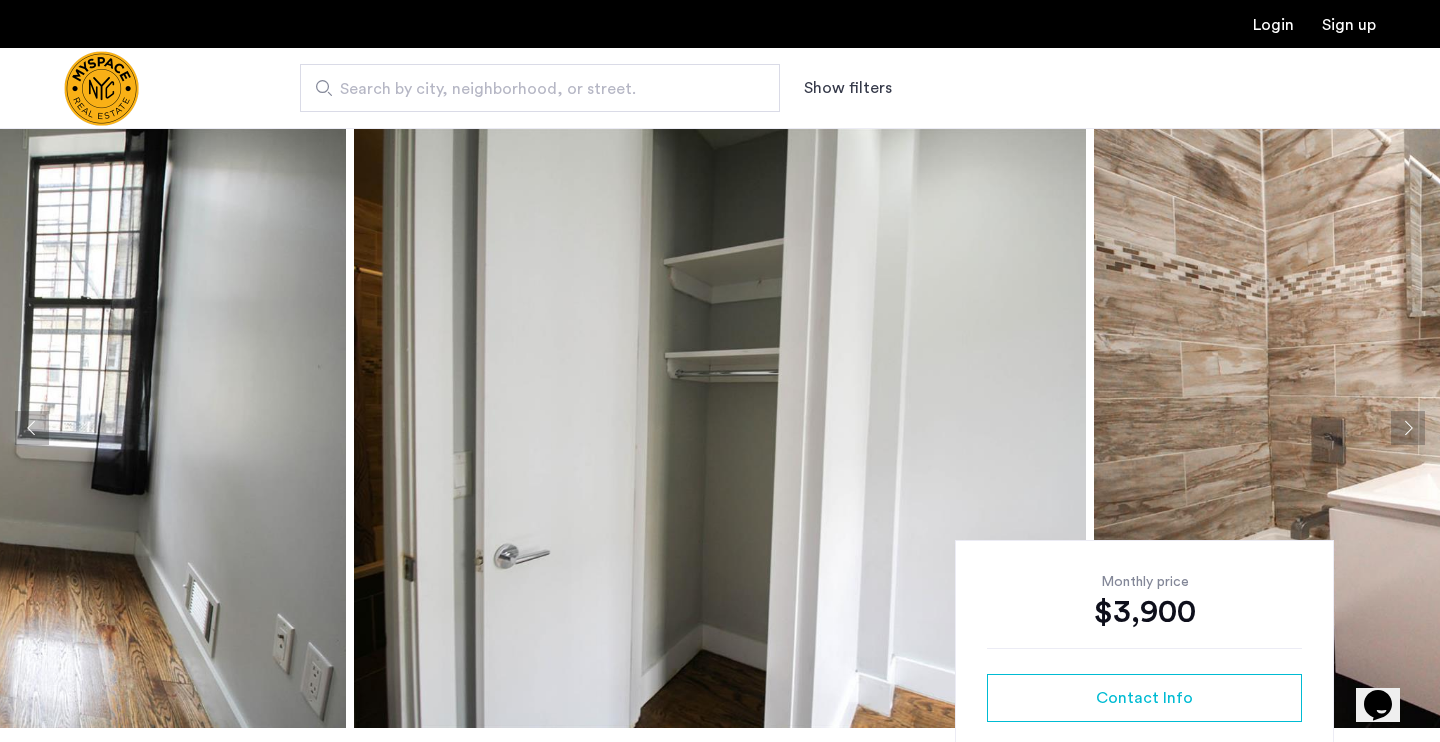 click 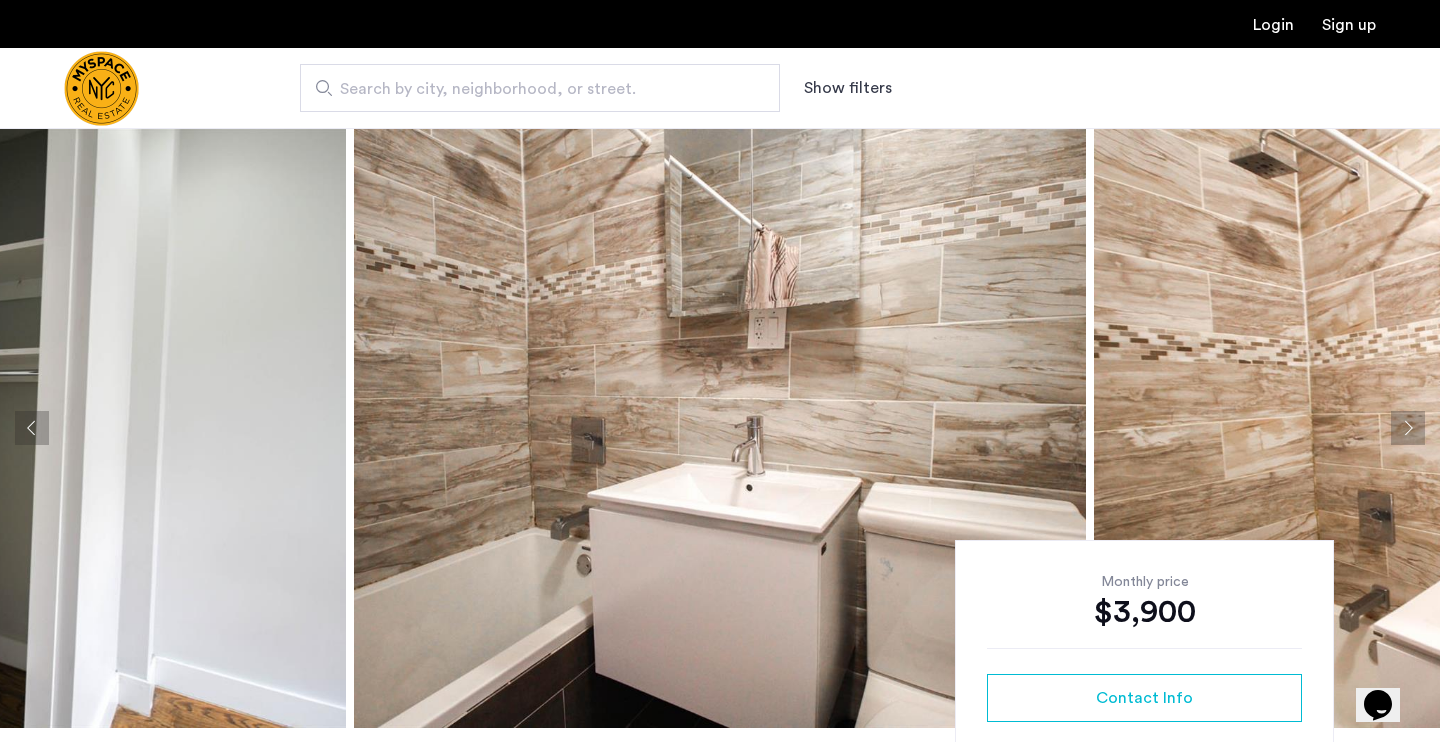 click 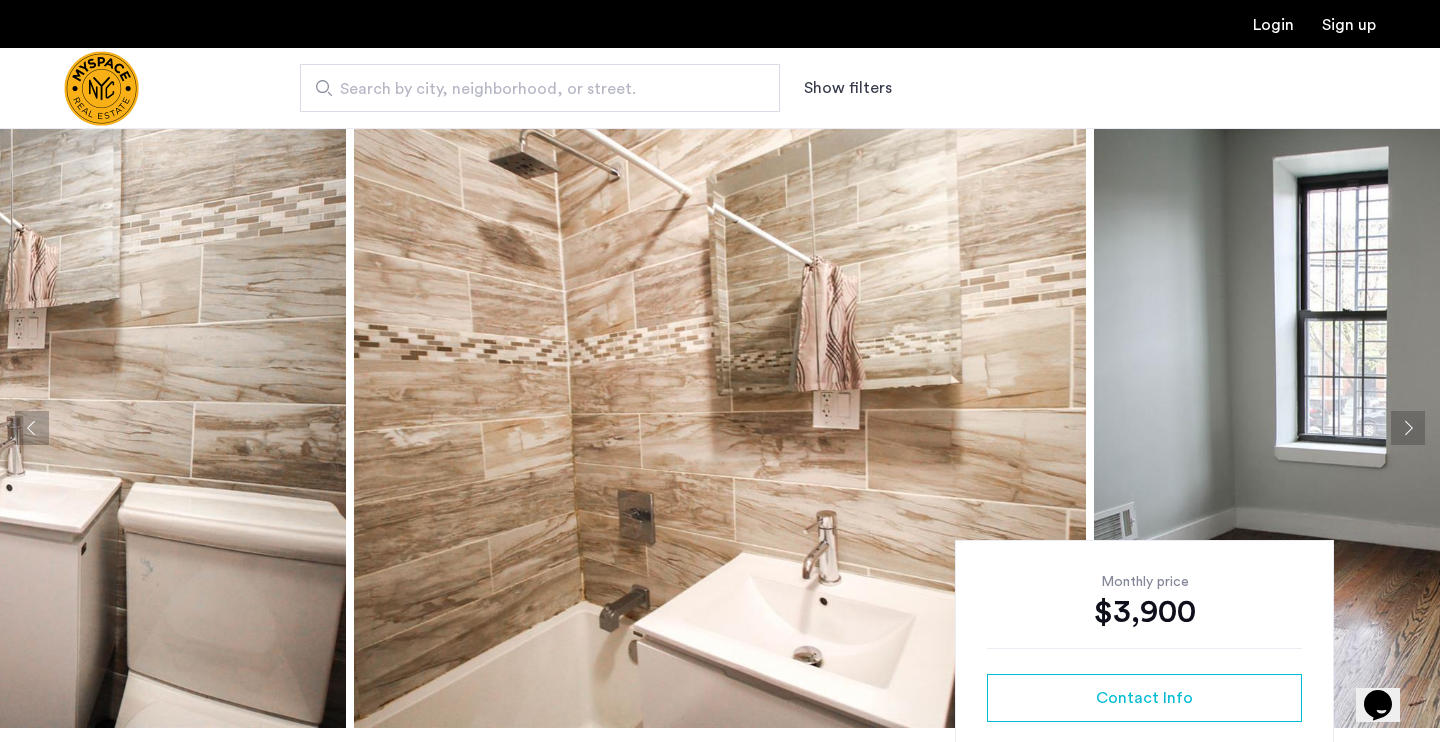 click 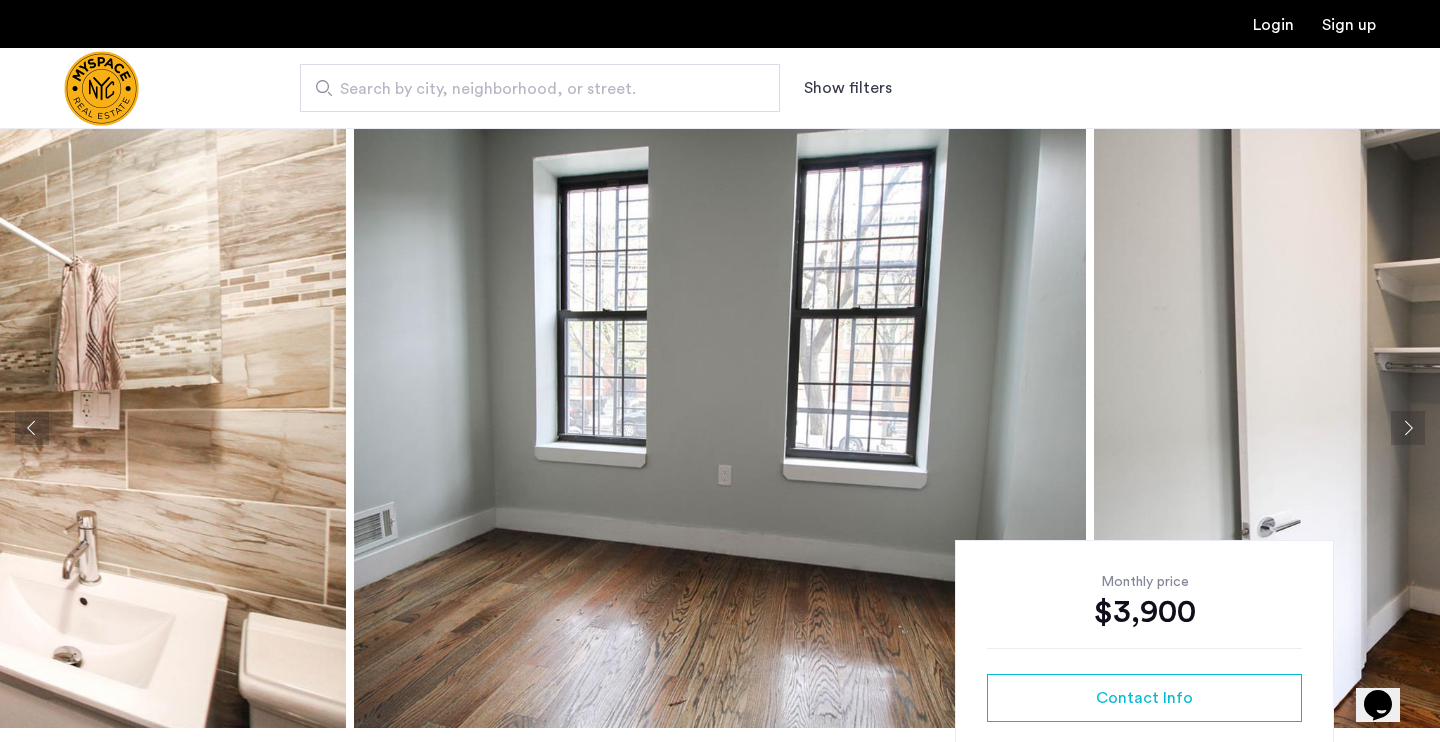 click 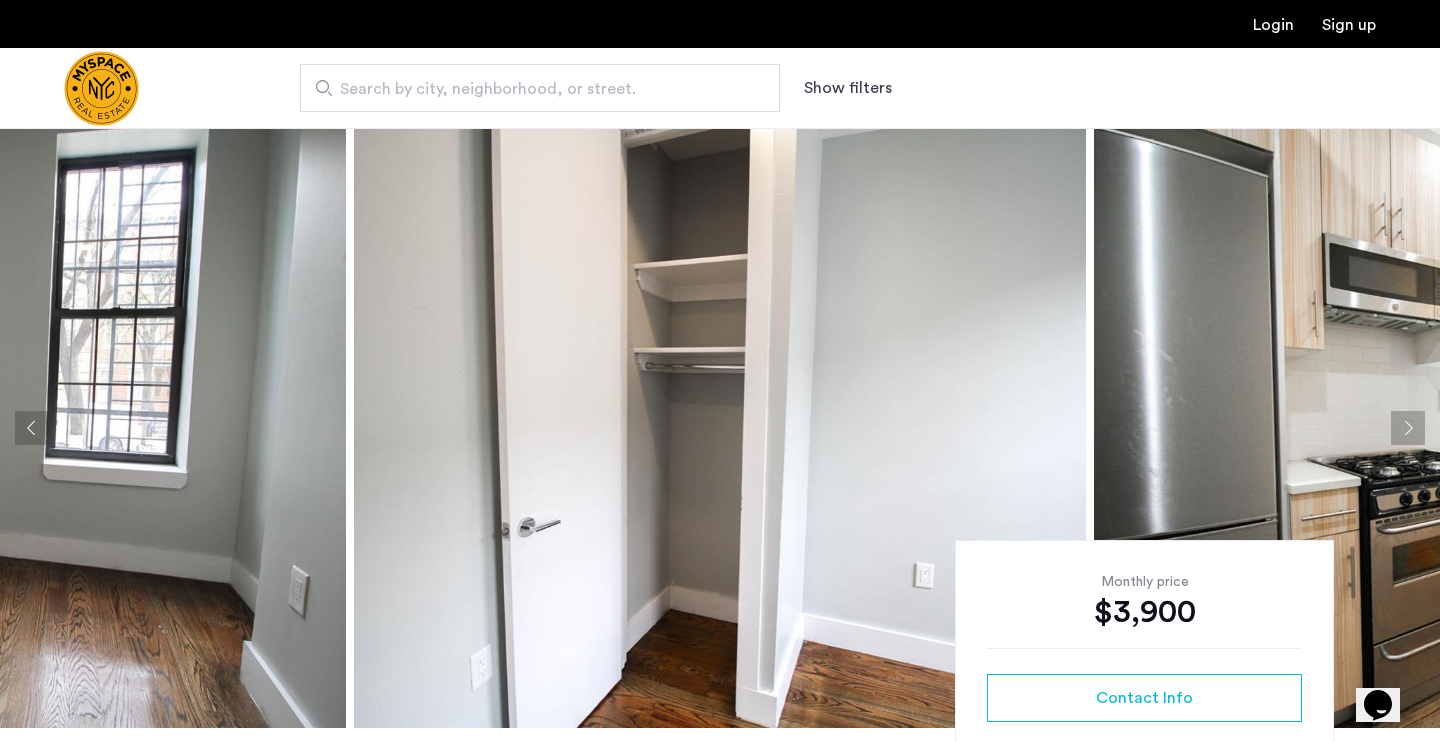 click 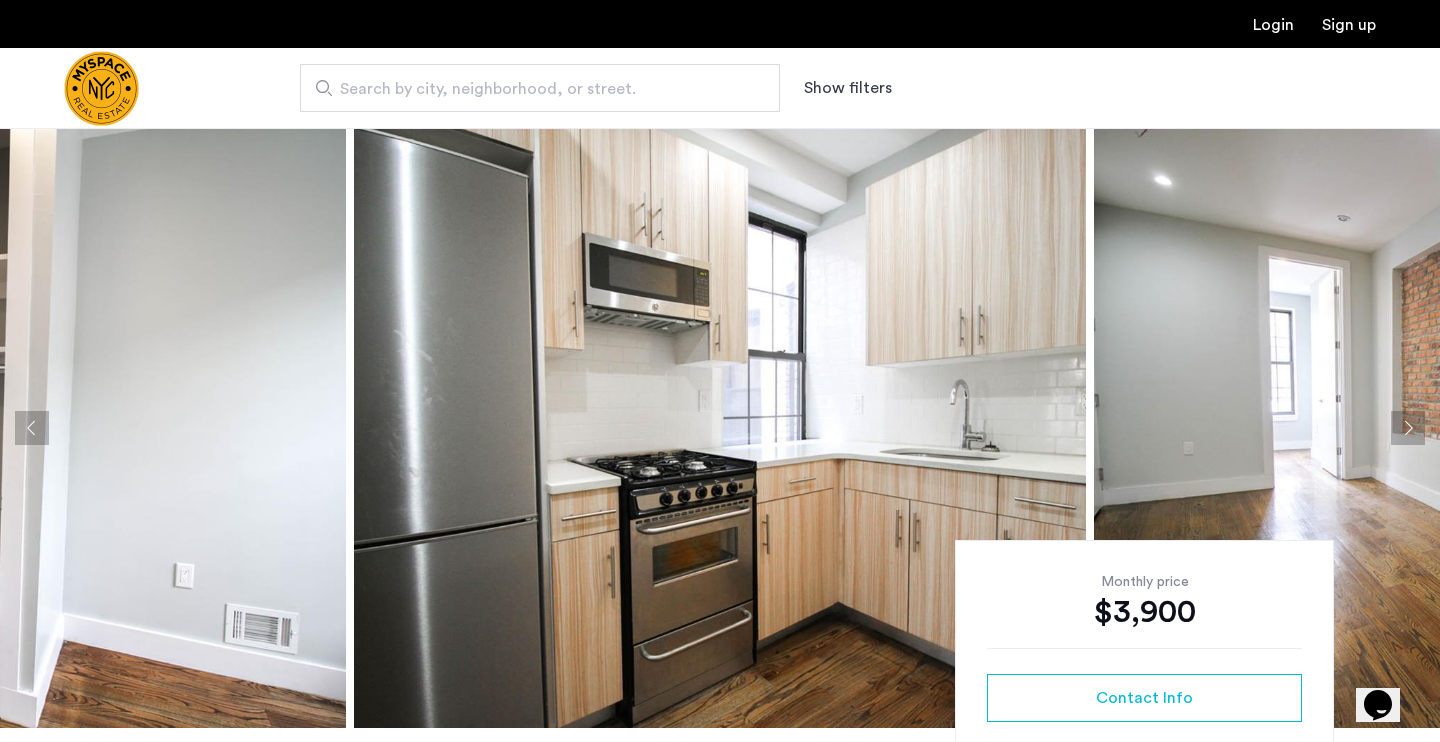click 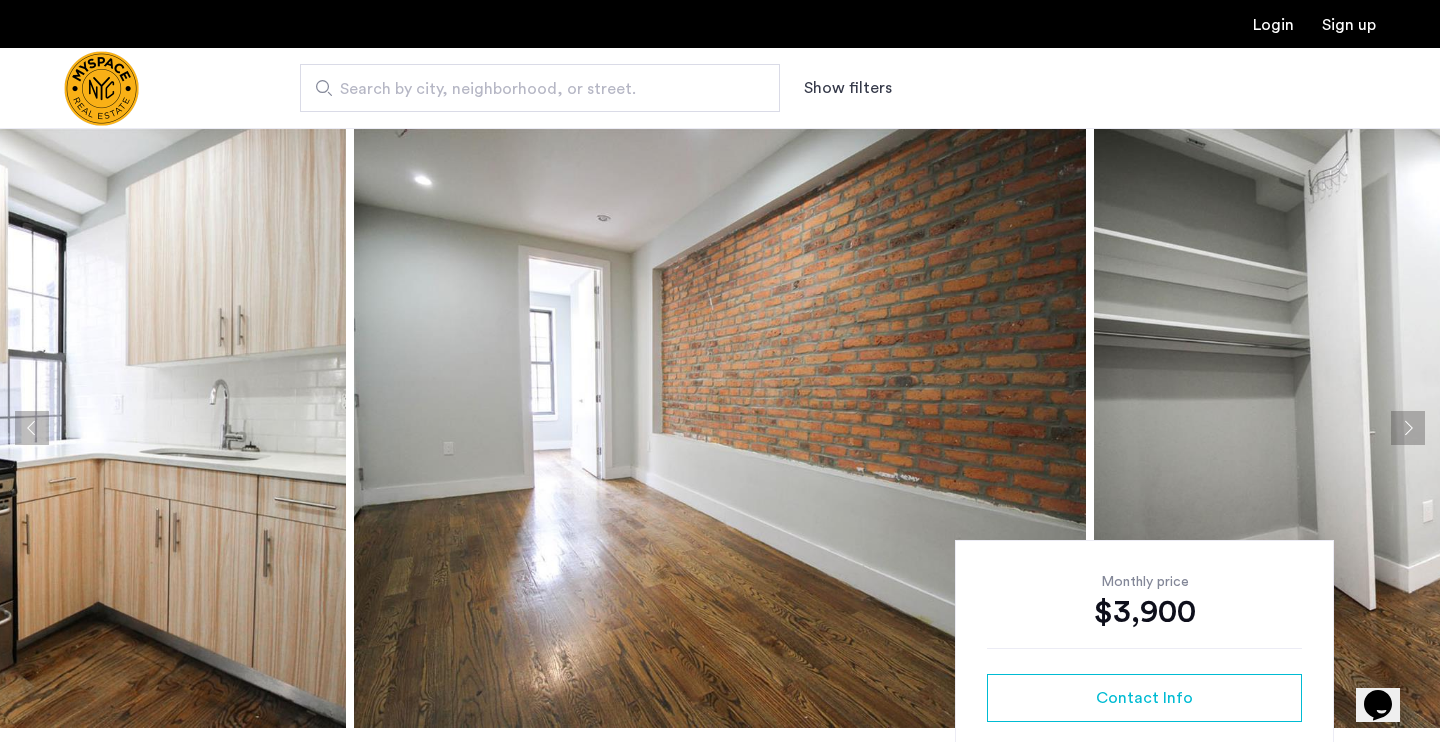 click 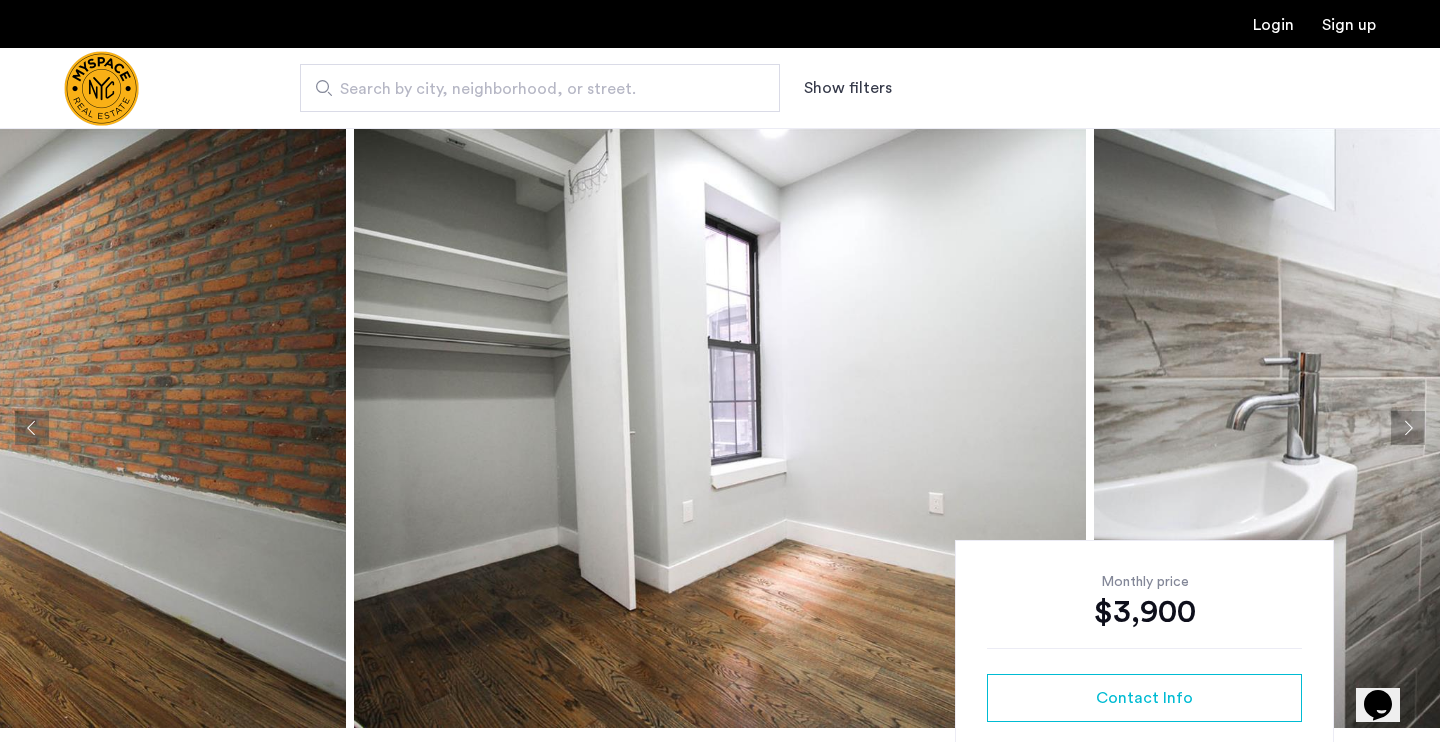 click 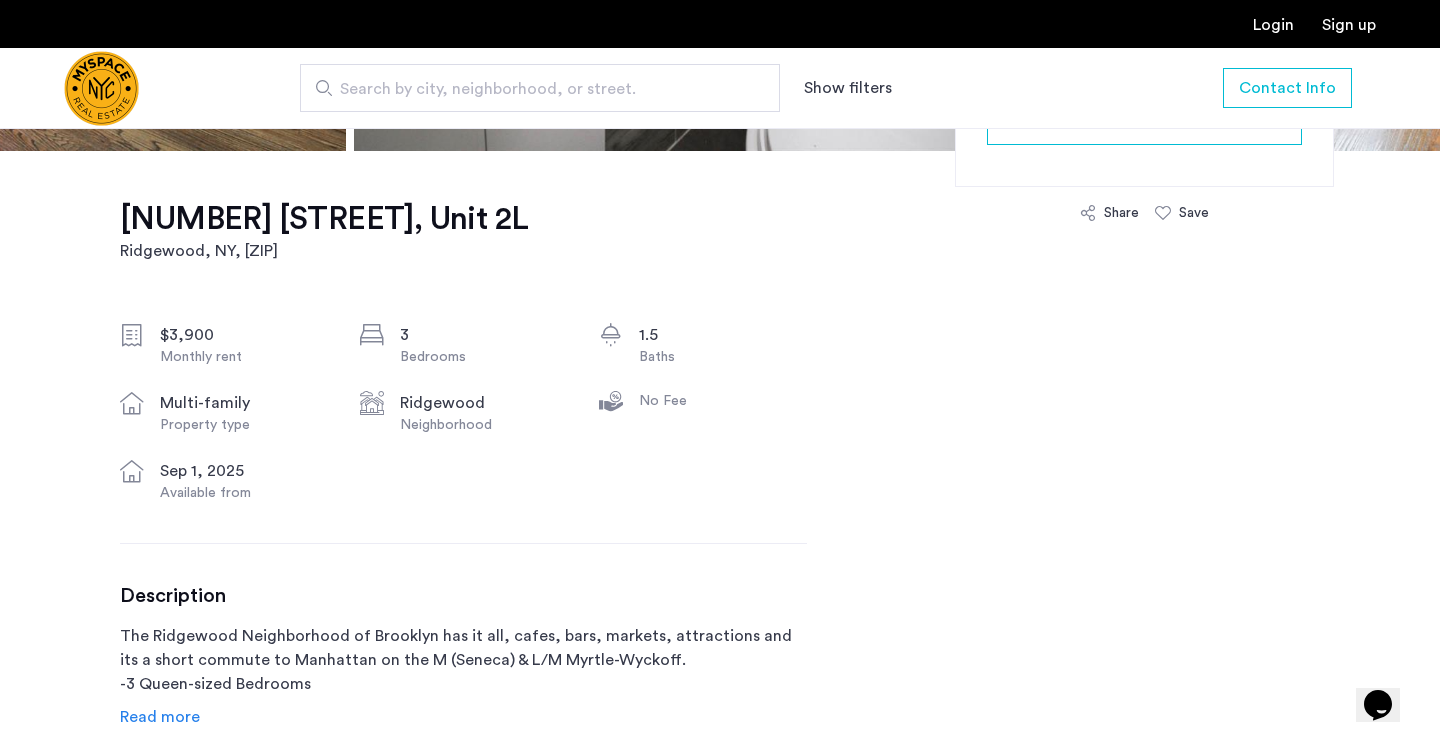 scroll, scrollTop: 576, scrollLeft: 0, axis: vertical 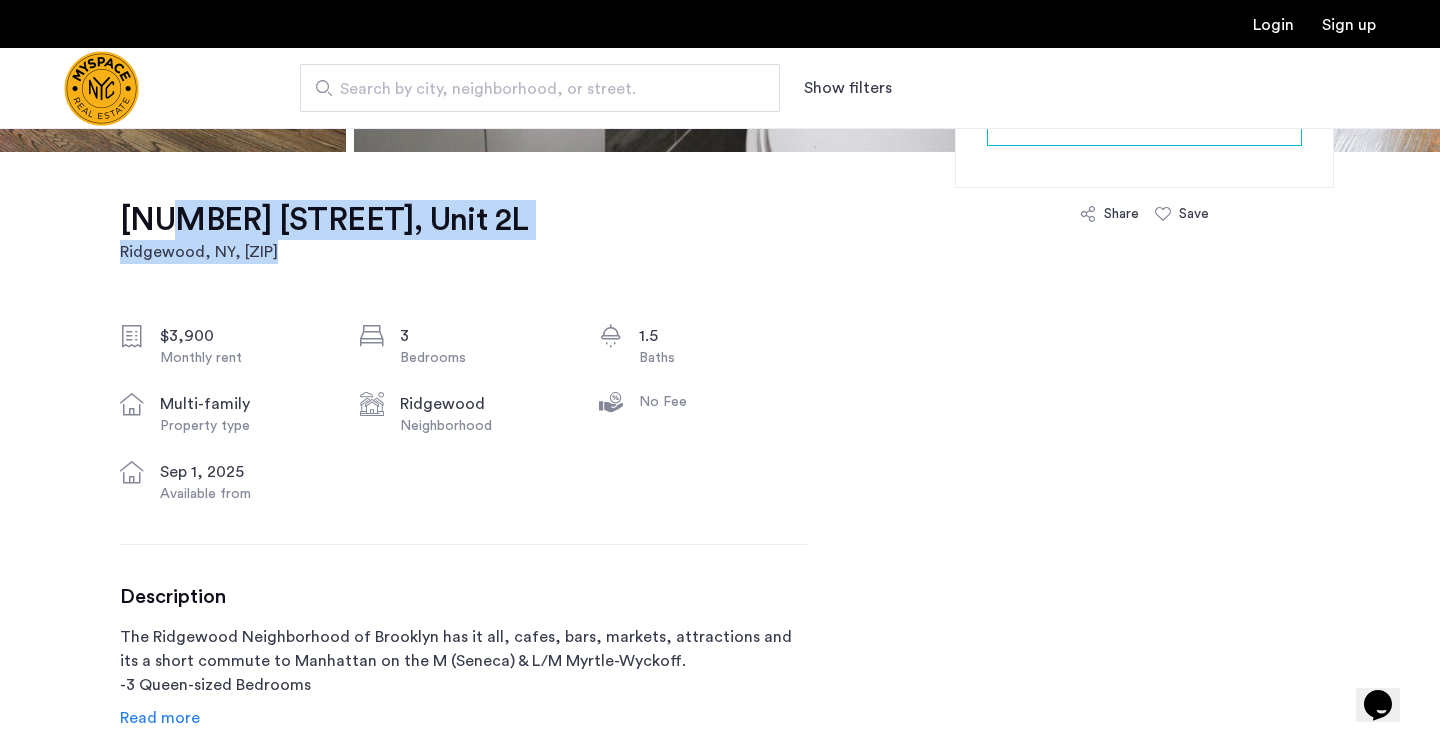 drag, startPoint x: 466, startPoint y: 222, endPoint x: 140, endPoint y: 213, distance: 326.1242 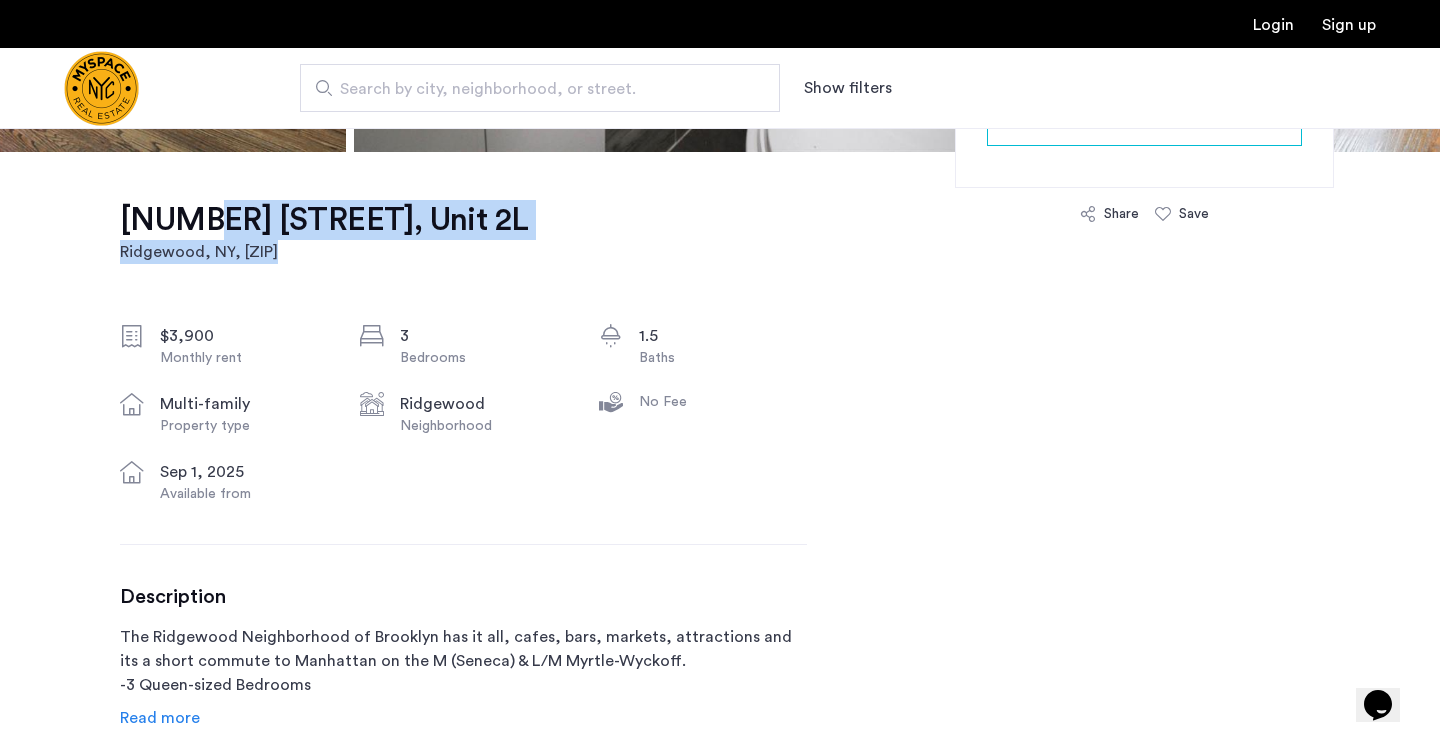 drag, startPoint x: 458, startPoint y: 215, endPoint x: 174, endPoint y: 232, distance: 284.50836 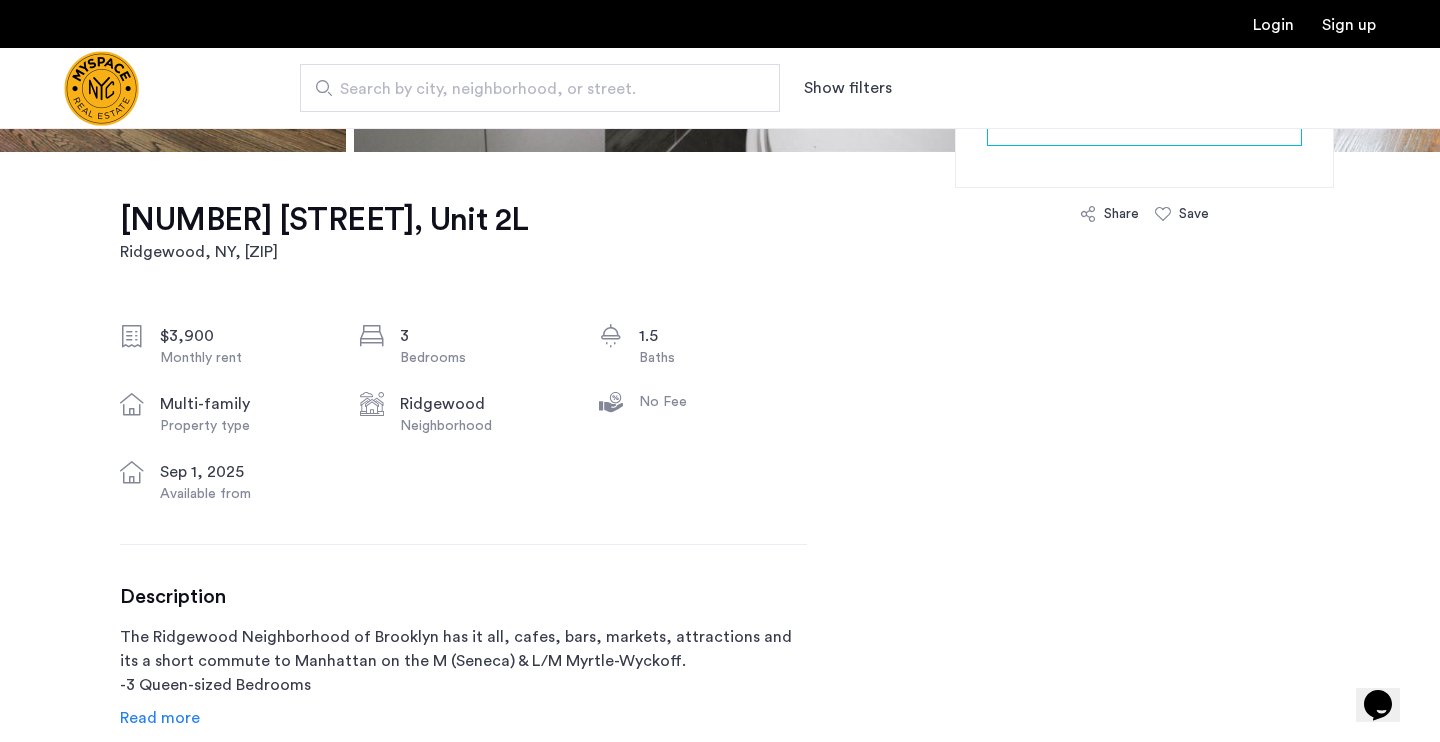 click on "1719 Gates Ave, Unit 2L  Ridgewood, NY , 11385 $3,900 Monthly rent 3 Bedrooms 1.5 Baths multi-family Property type Ridgewood Neighborhood No Fee Sep 1, 2025 Available from Description The Ridgewood Neighborhood of Brooklyn has it all, cafes, bars, markets, attractions and its a short commute to Manhattan on the M (Seneca) & L/M Myrtle-Wyckoff.
-3 Queen-sized Bedrooms
-Tiled Bathroom
-Gorgeous Kitchen (w/ Stainless Steel Appliances)
-Nice Living Area
-Massive Basement
-Hardwood Floors
-Exposed Brick
-High Ceilings
-Modern Light-Fixtures
-Tall Windows w/ Great Natural light
-Shared Yard
-Laundry In-Building
Email us to set up a time to see this amazing unit! Read more Listings amenities Exposed Brick Hardwood Floors Microwave Stainless steel appliances Monthly price $3,900 Contact Info Share Save 1719 Gates Ave, Unit 2L Ridgewood, NY Scores Nearby  93   / 100 Walker's Paradise  83   / 100 Very Bikeable Bike  100   / 100 Rider's Paradise 21 nearby routes: 17 bus, 4 rail, 0 other ← Move left → +" 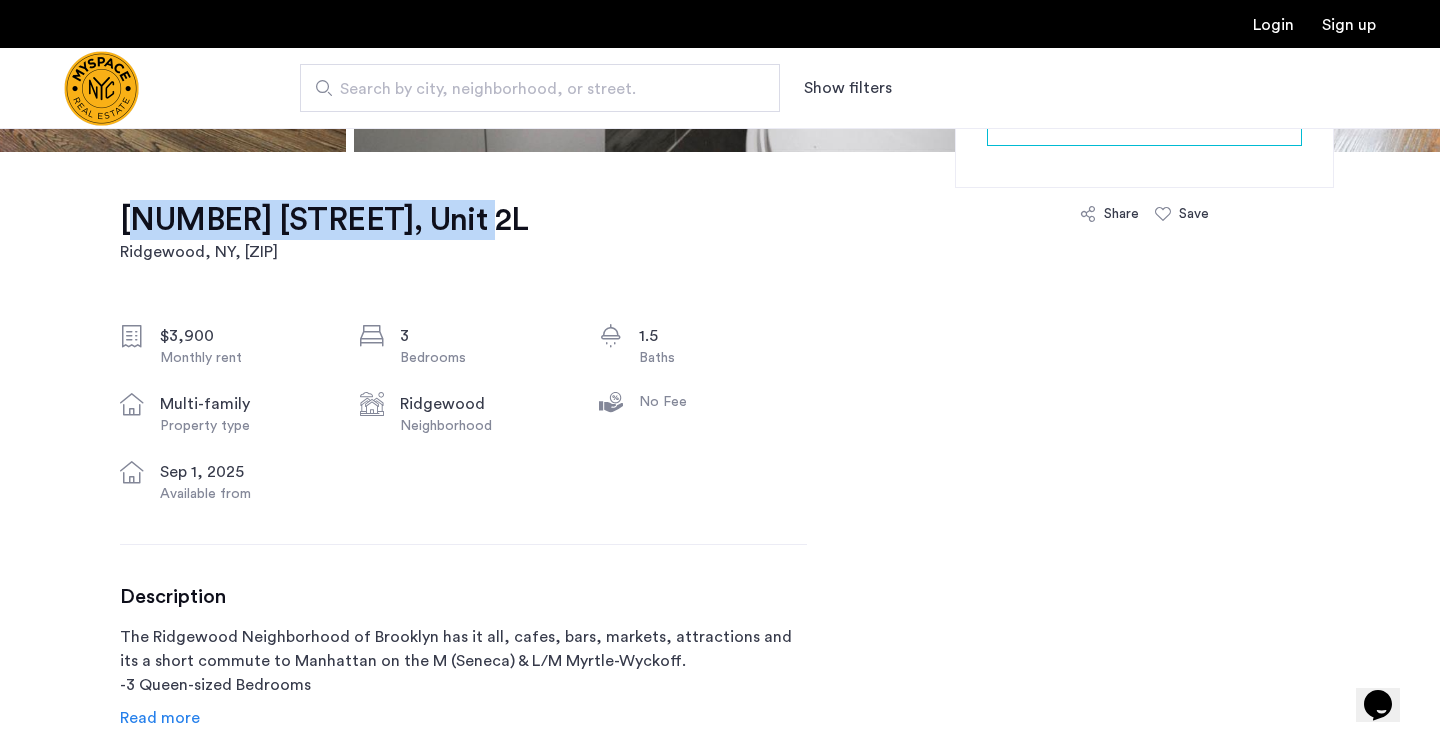 drag, startPoint x: 118, startPoint y: 221, endPoint x: 439, endPoint y: 212, distance: 321.12613 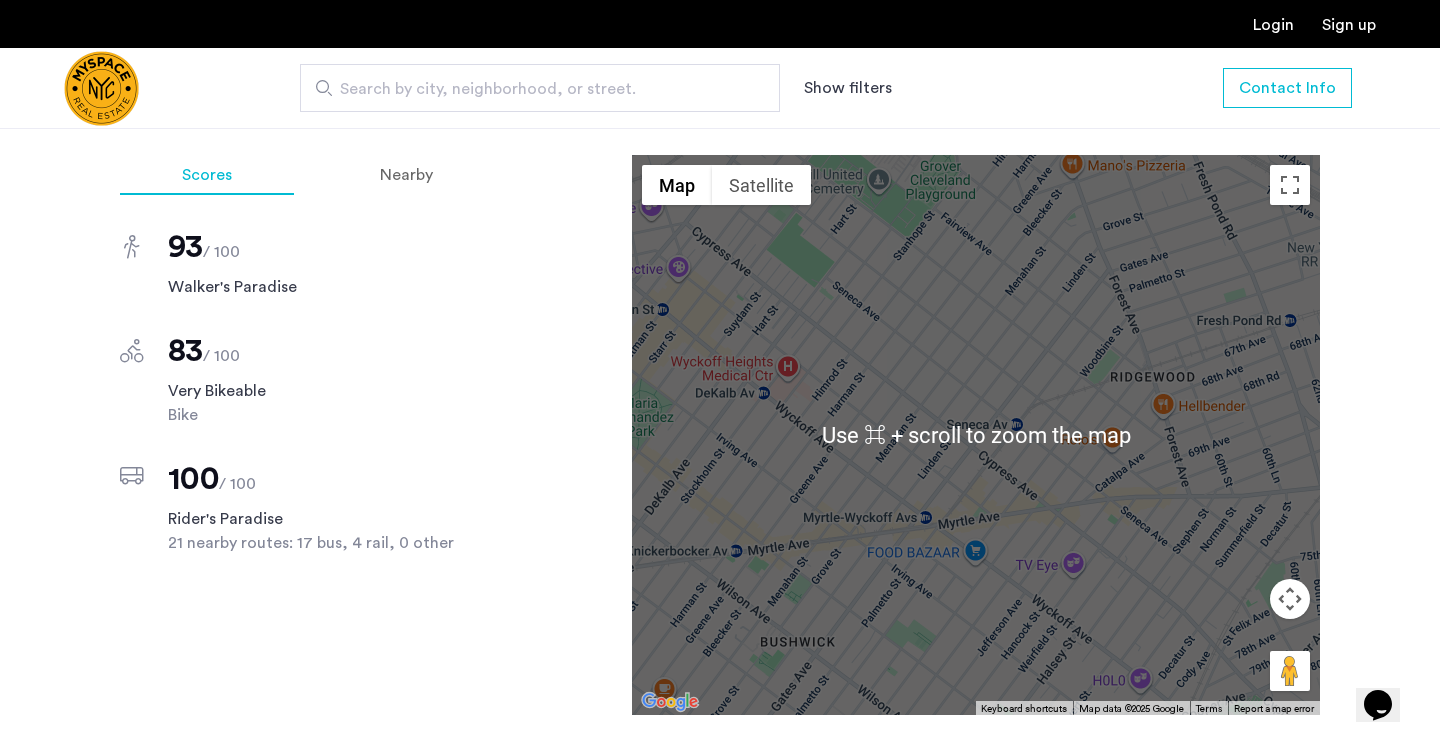 scroll, scrollTop: 1638, scrollLeft: 0, axis: vertical 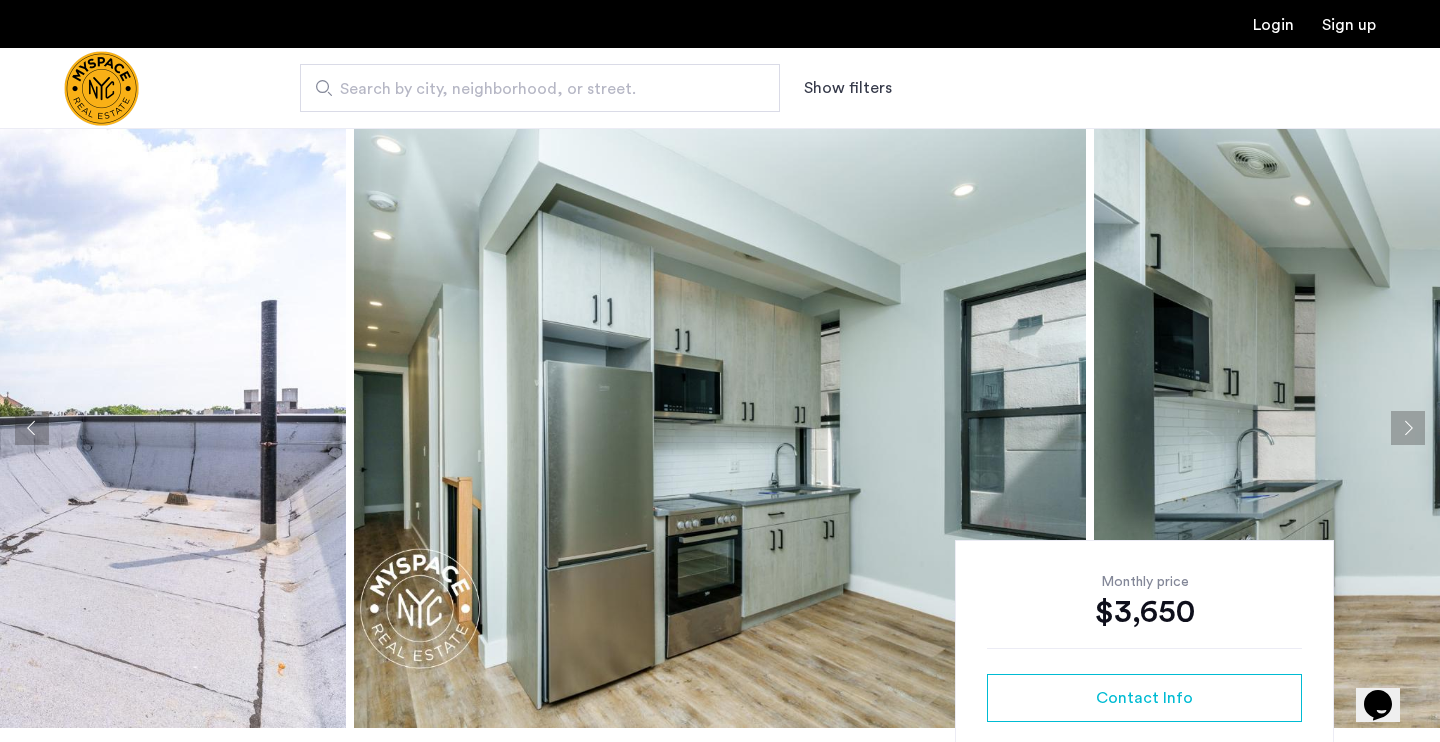 click 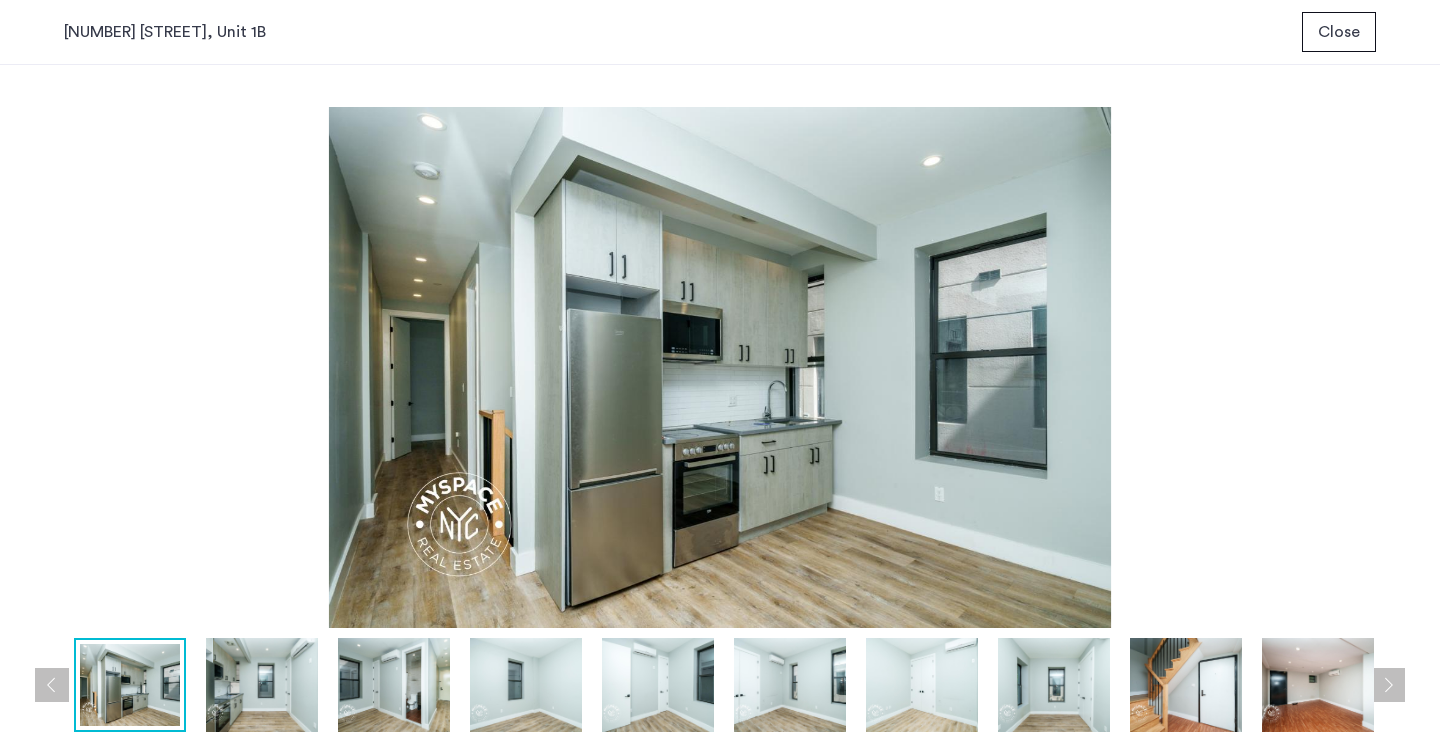 click at bounding box center (1388, 685) 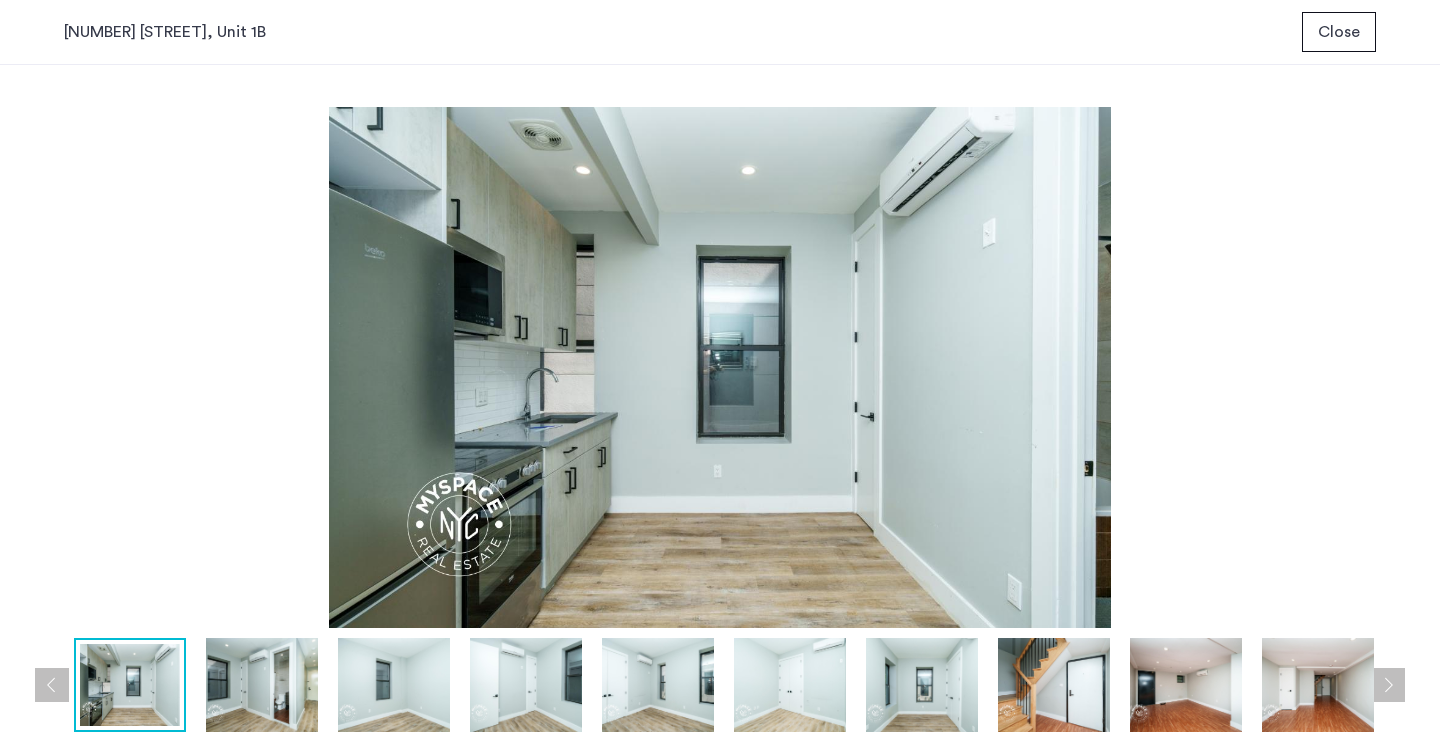 click at bounding box center [1388, 685] 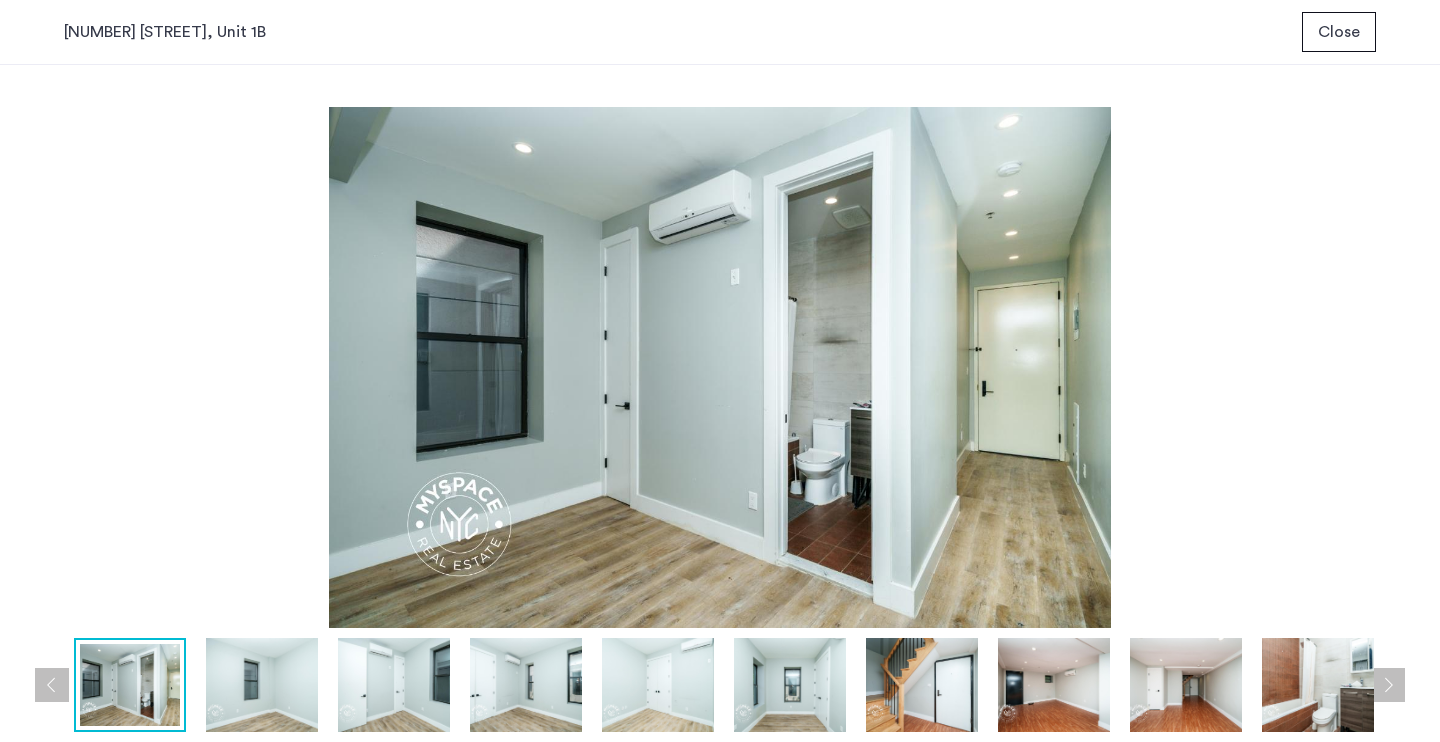 click at bounding box center [1388, 685] 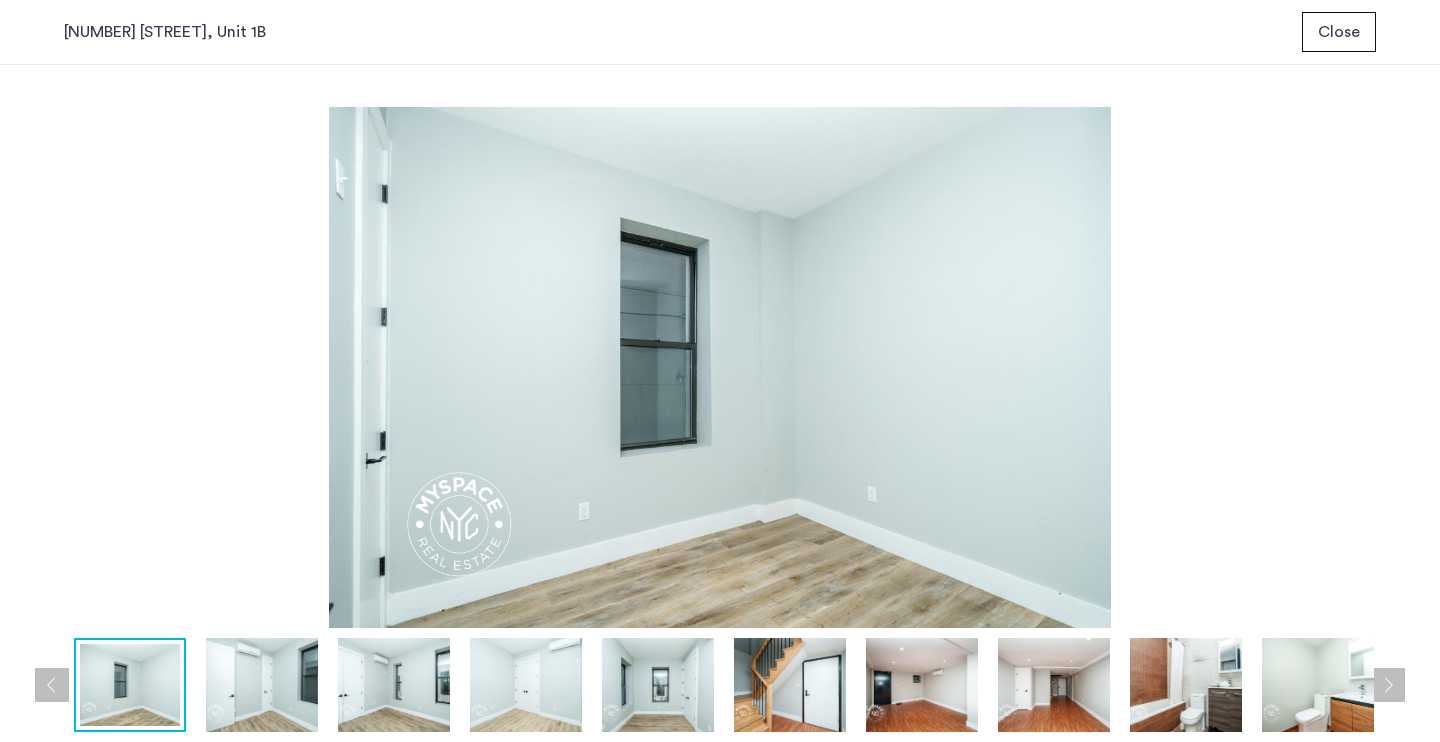 click at bounding box center (1388, 685) 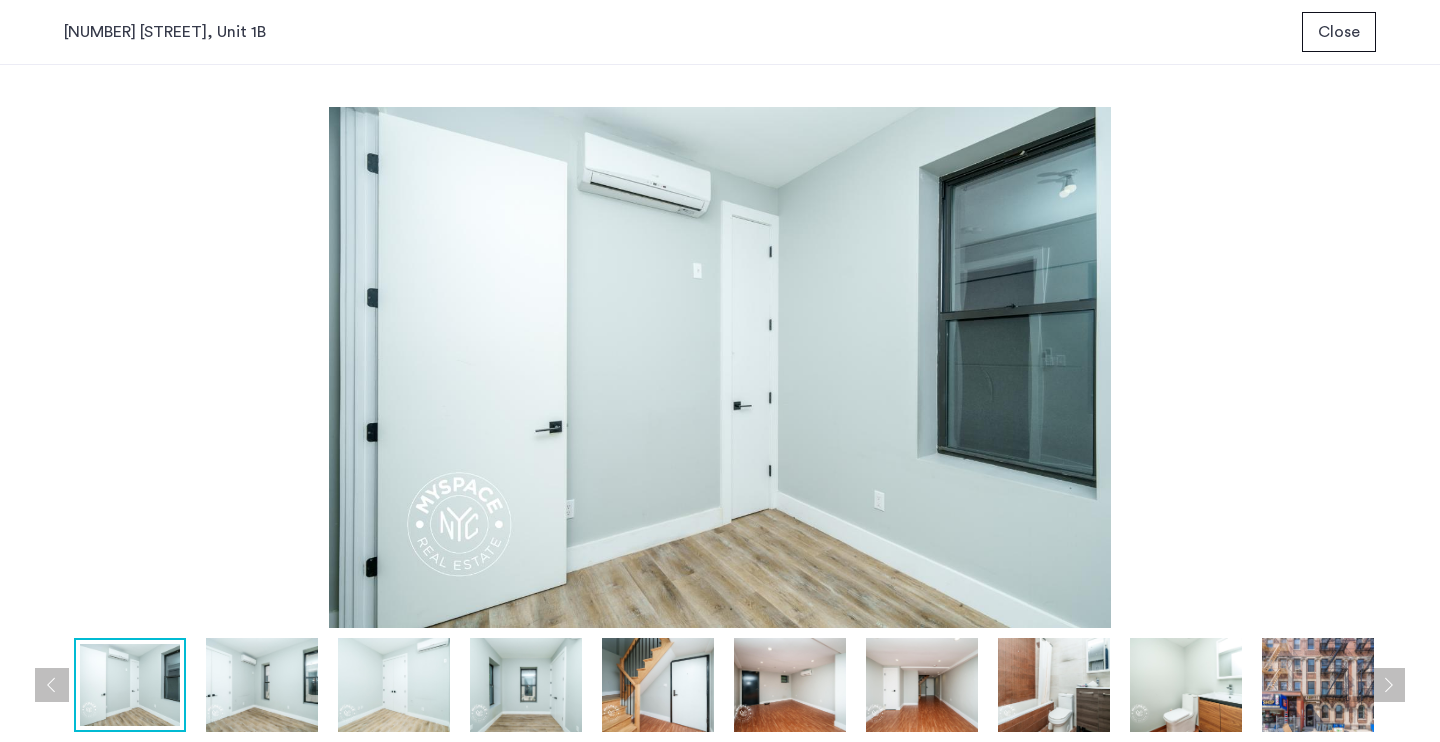 click at bounding box center [1388, 685] 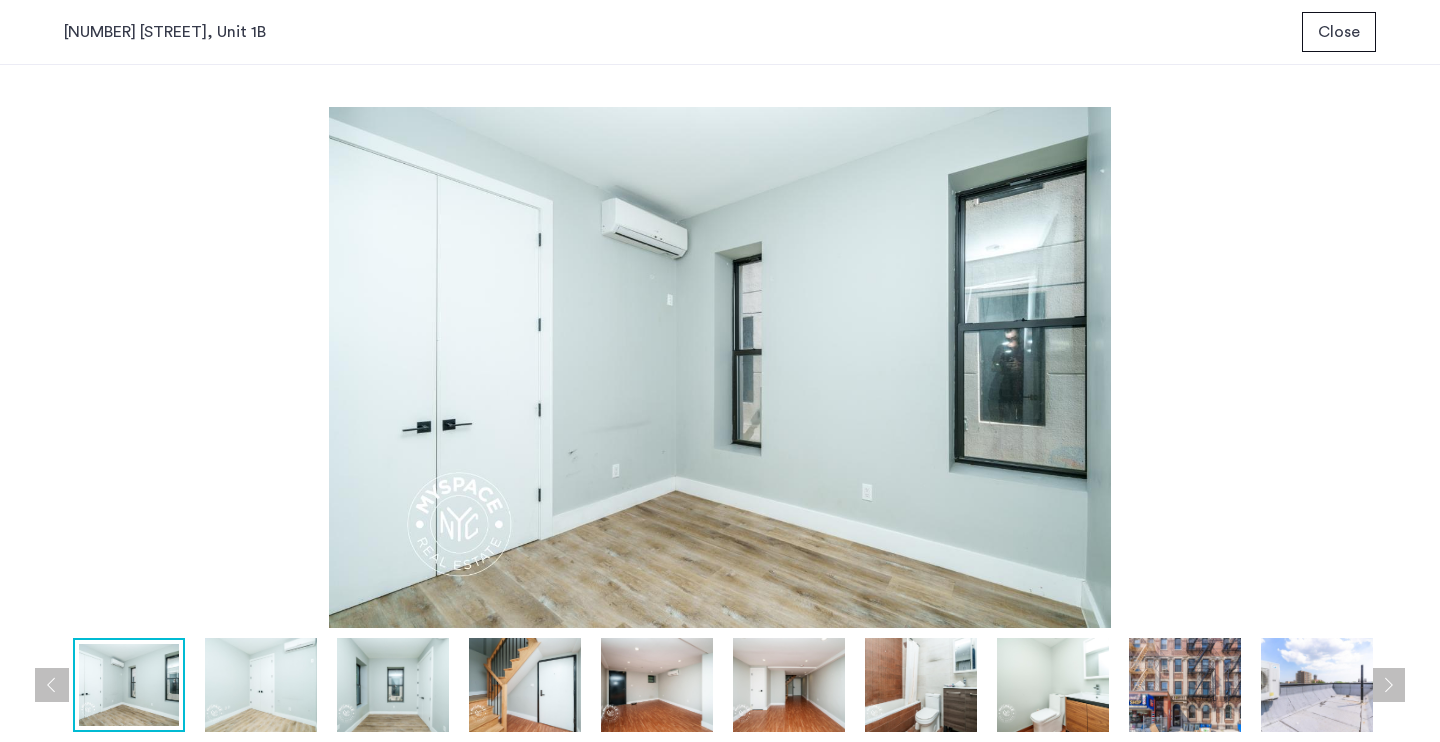 click at bounding box center [1388, 685] 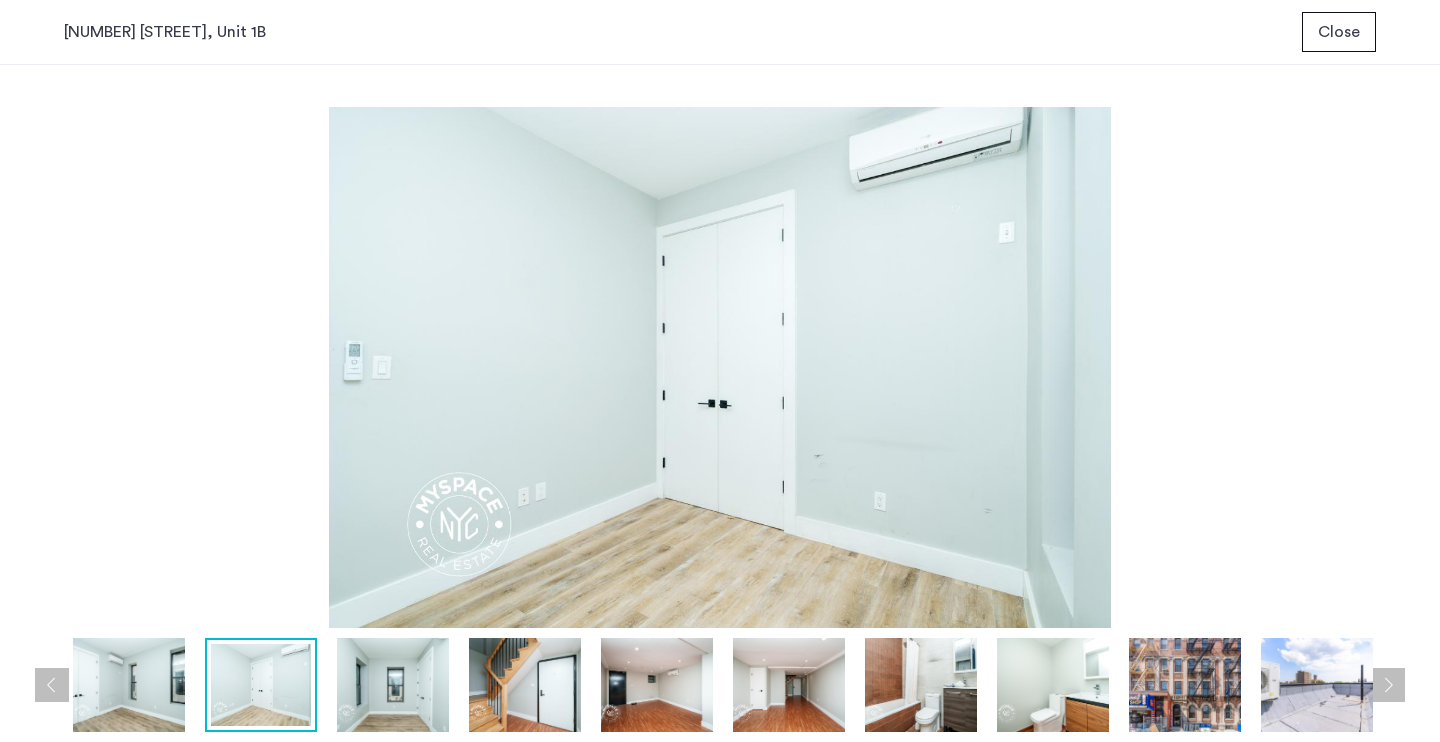 click at bounding box center (1388, 685) 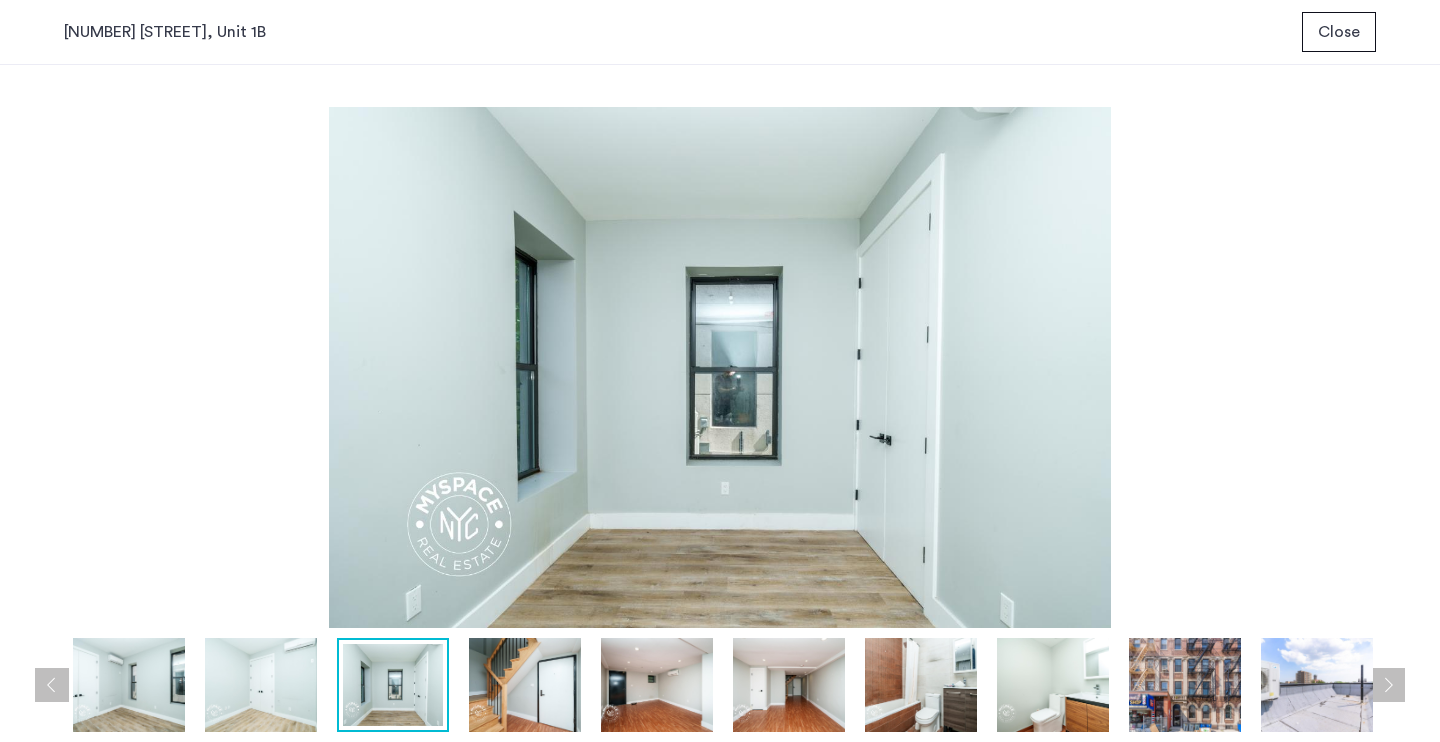 click at bounding box center (1388, 685) 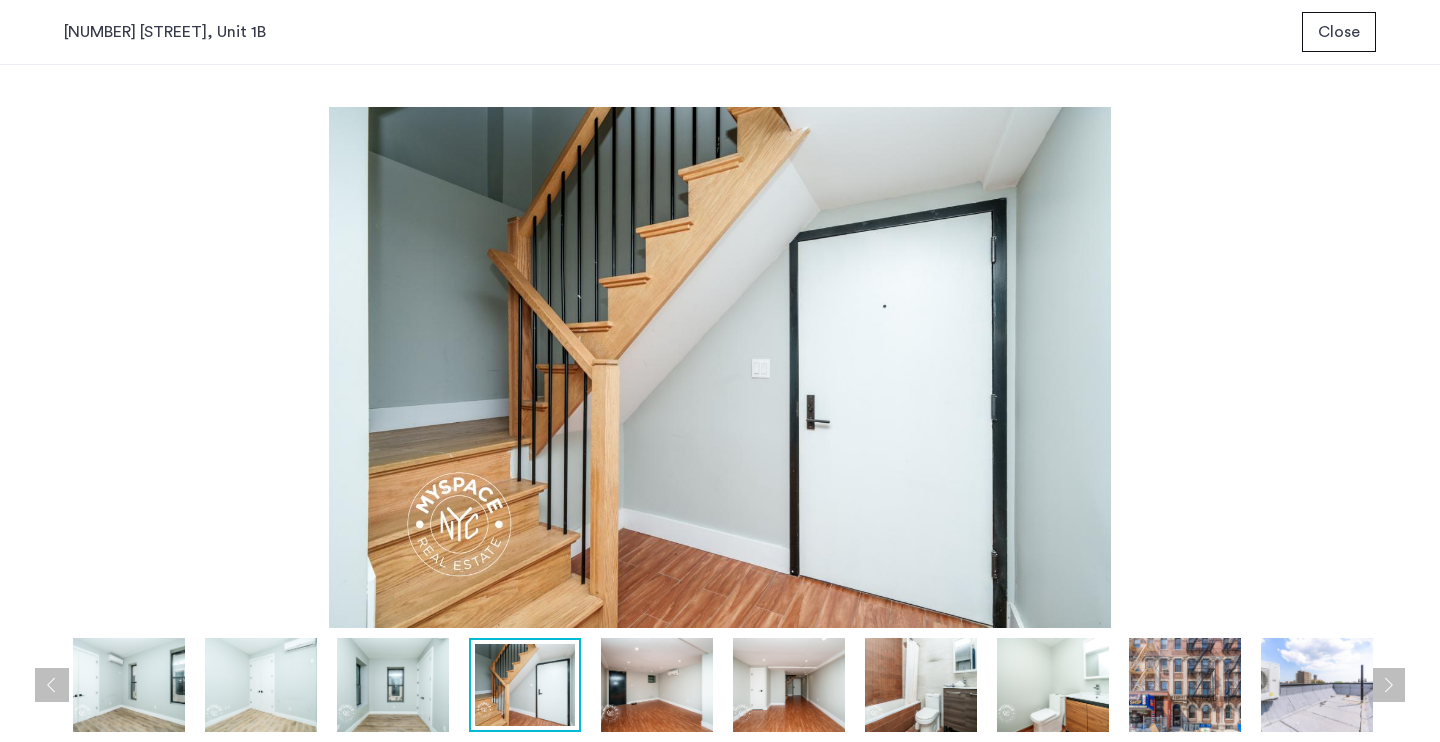 click at bounding box center [1388, 685] 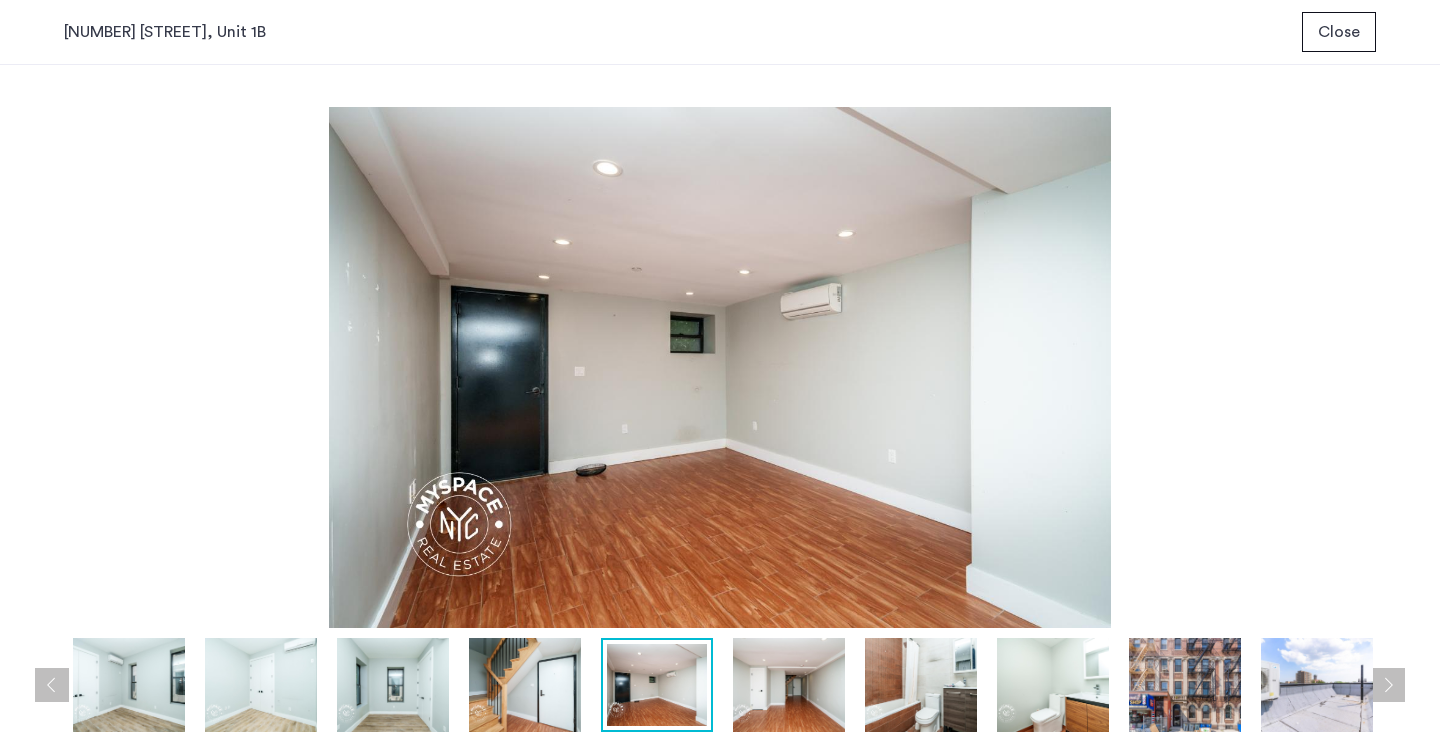 click at bounding box center (1388, 685) 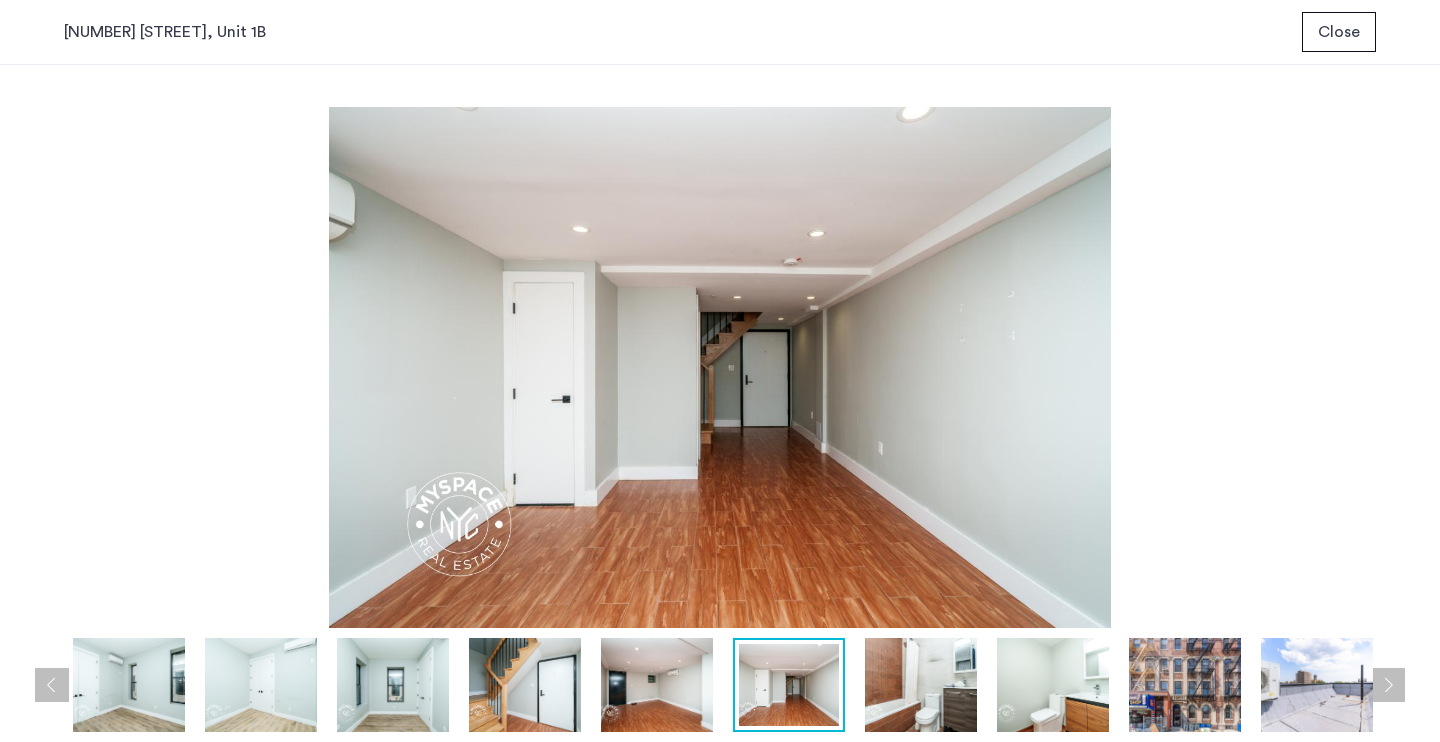 click at bounding box center (1388, 685) 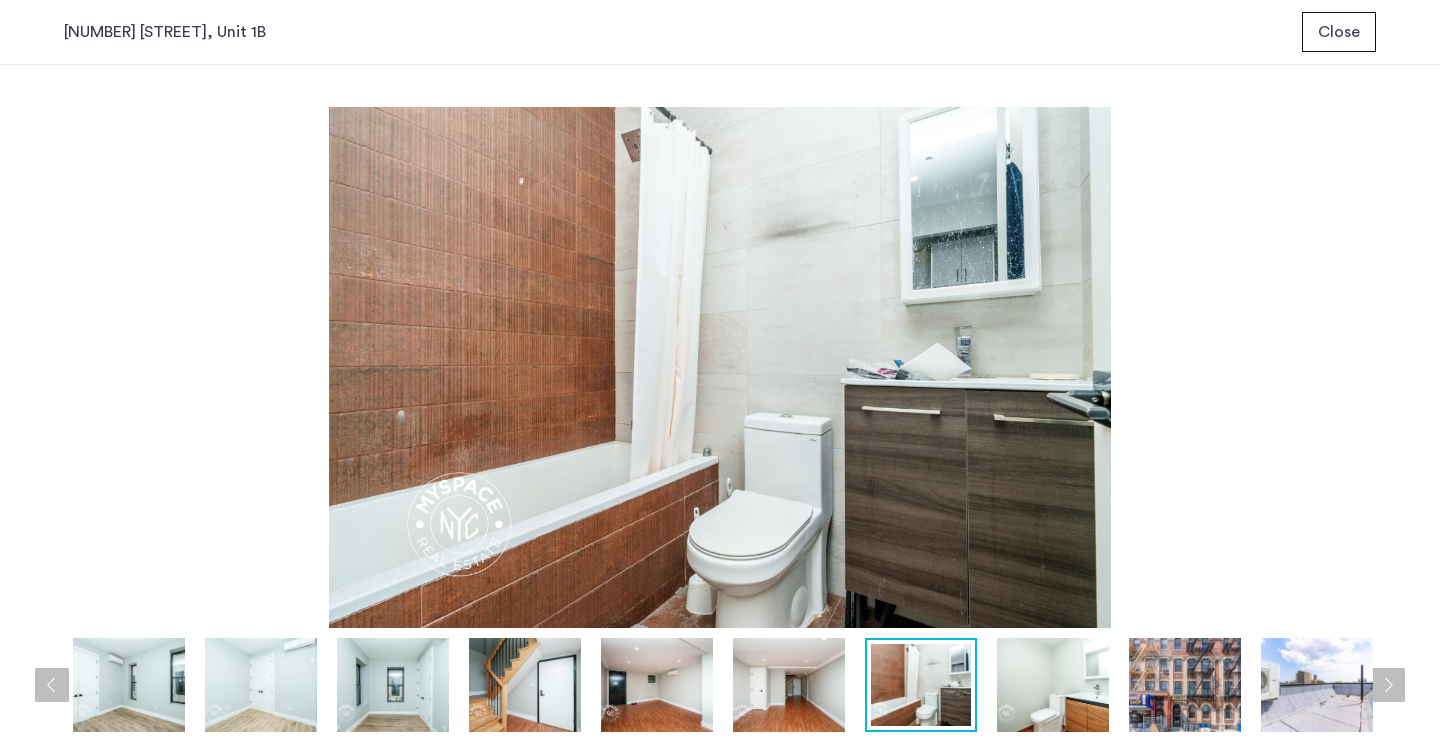 click at bounding box center [1388, 685] 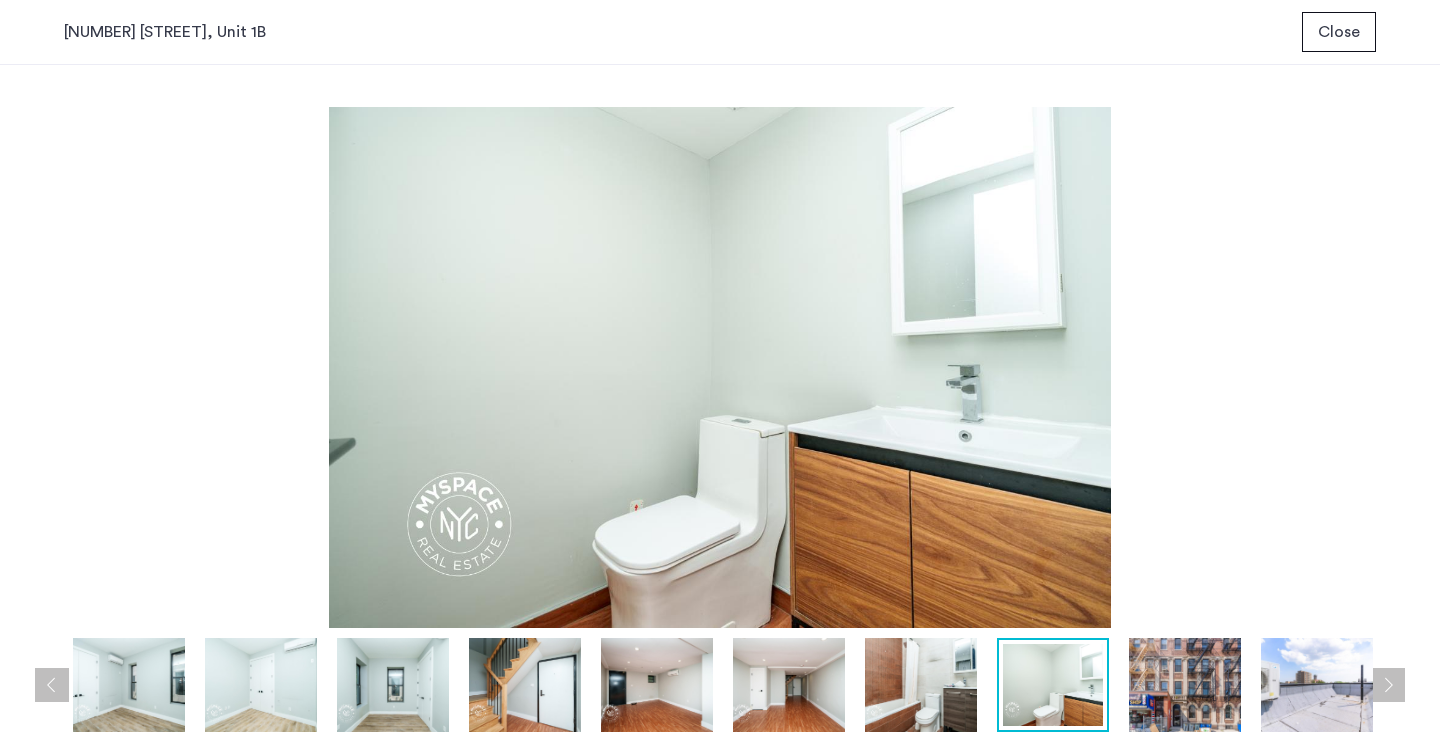 click at bounding box center (1388, 685) 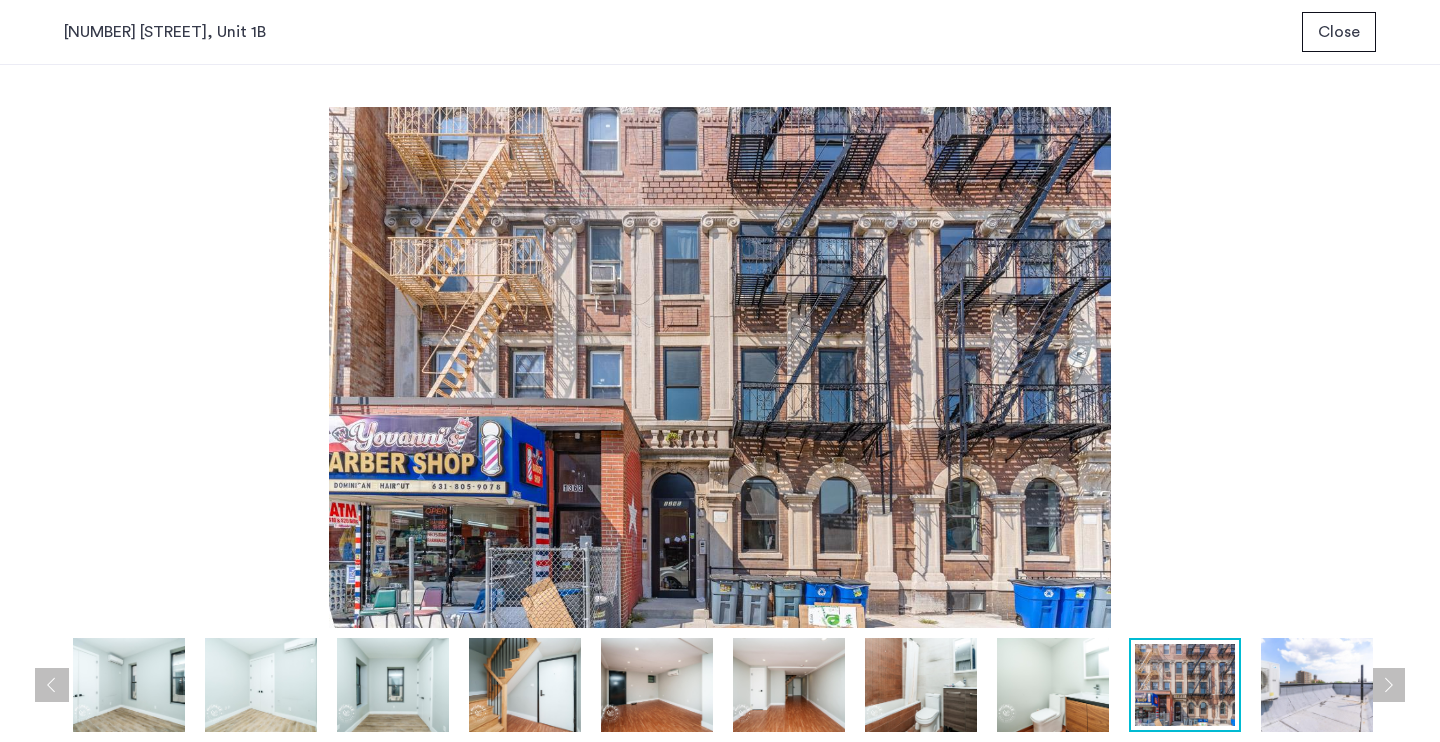 click at bounding box center [1388, 685] 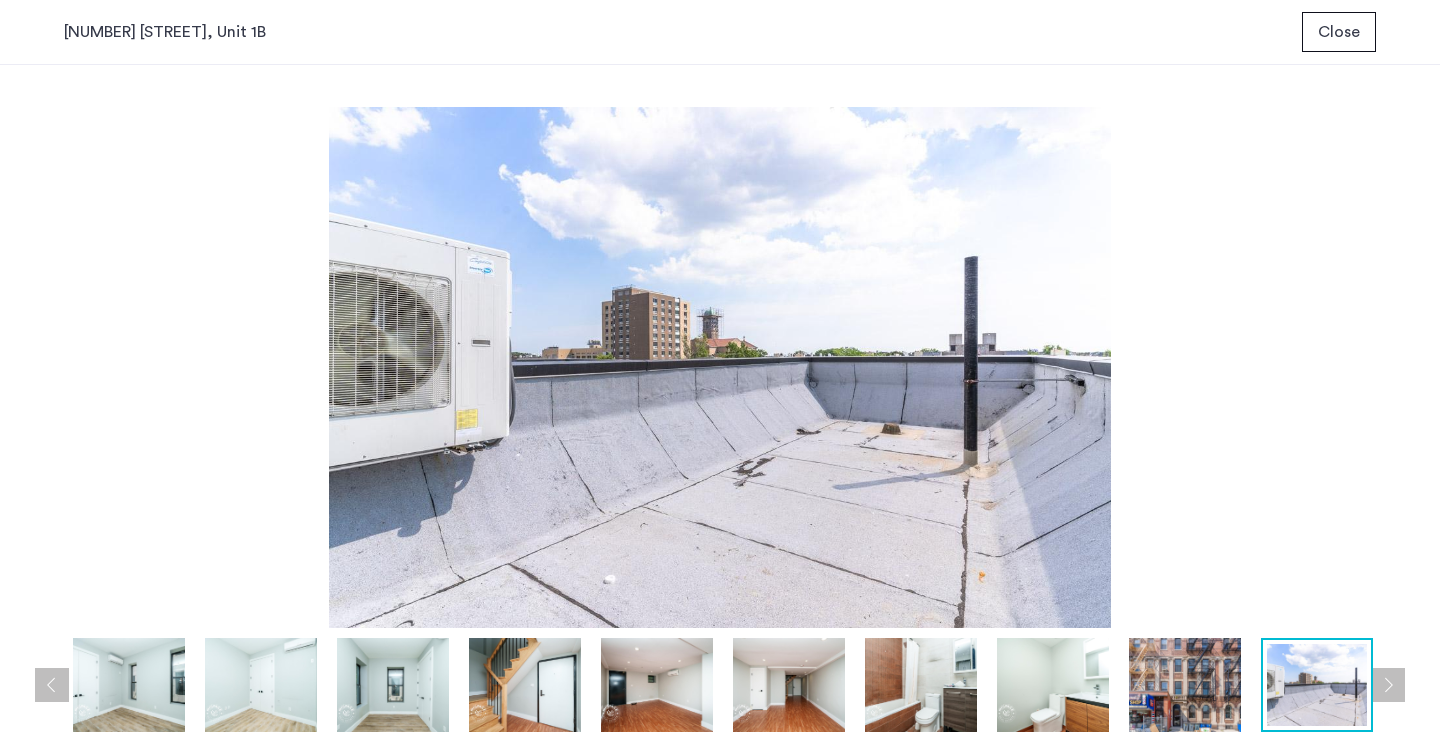 click at bounding box center [1388, 685] 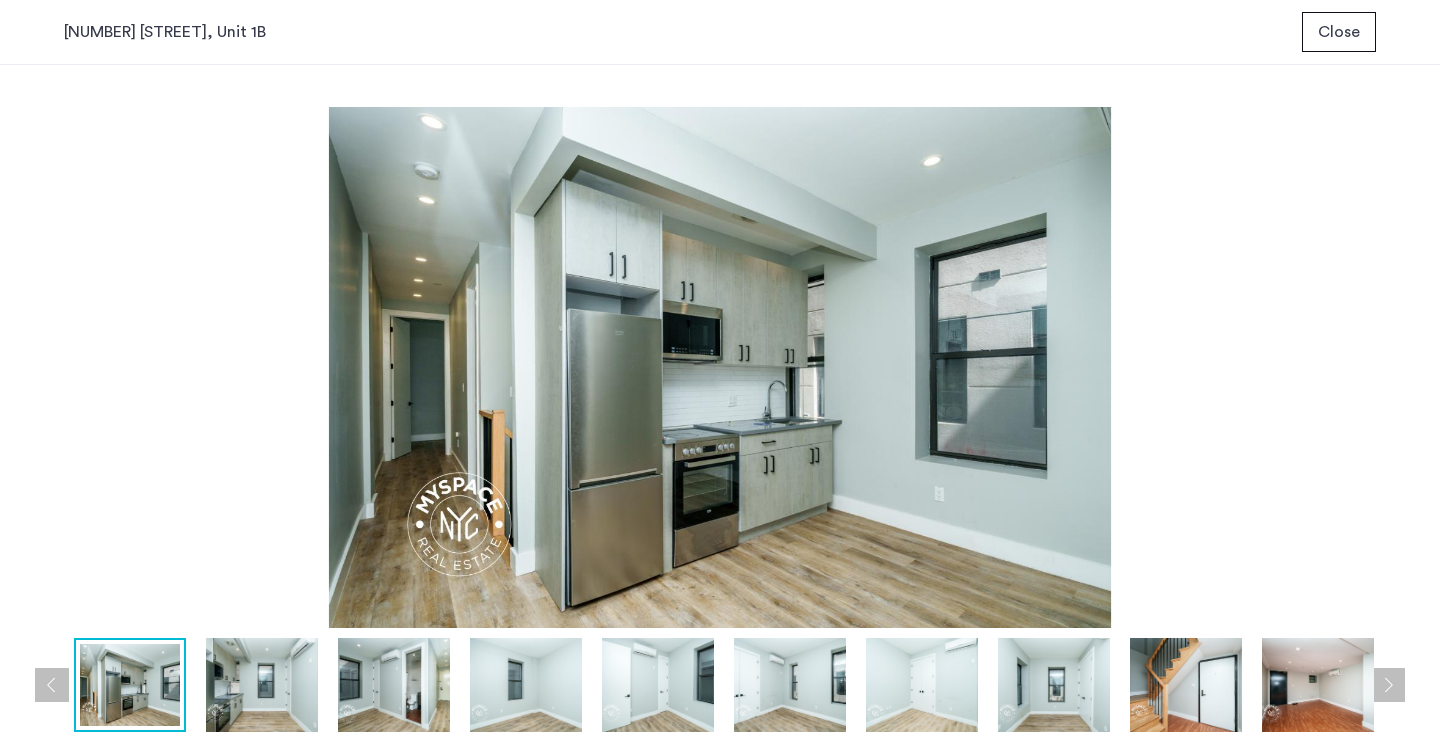 click at bounding box center (1388, 685) 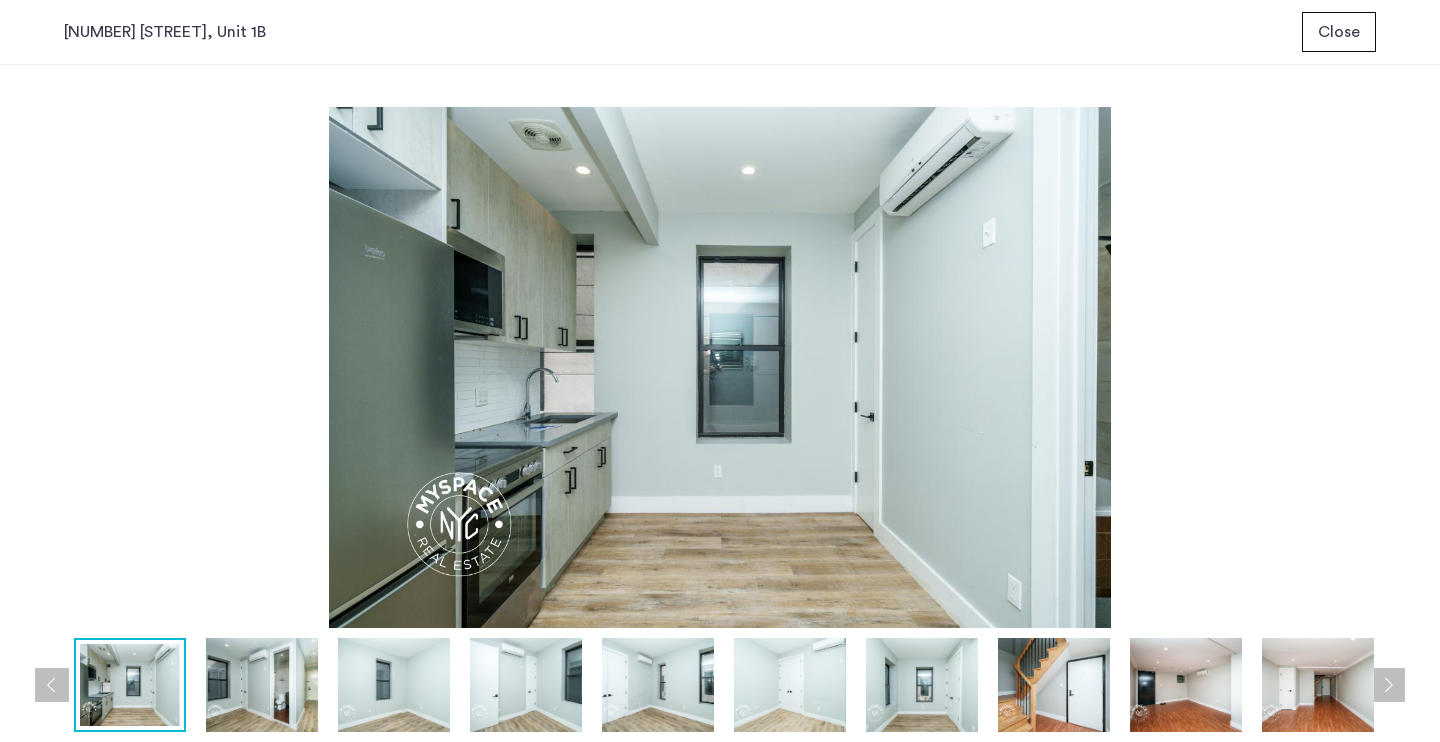 click on "Close" at bounding box center (1339, 32) 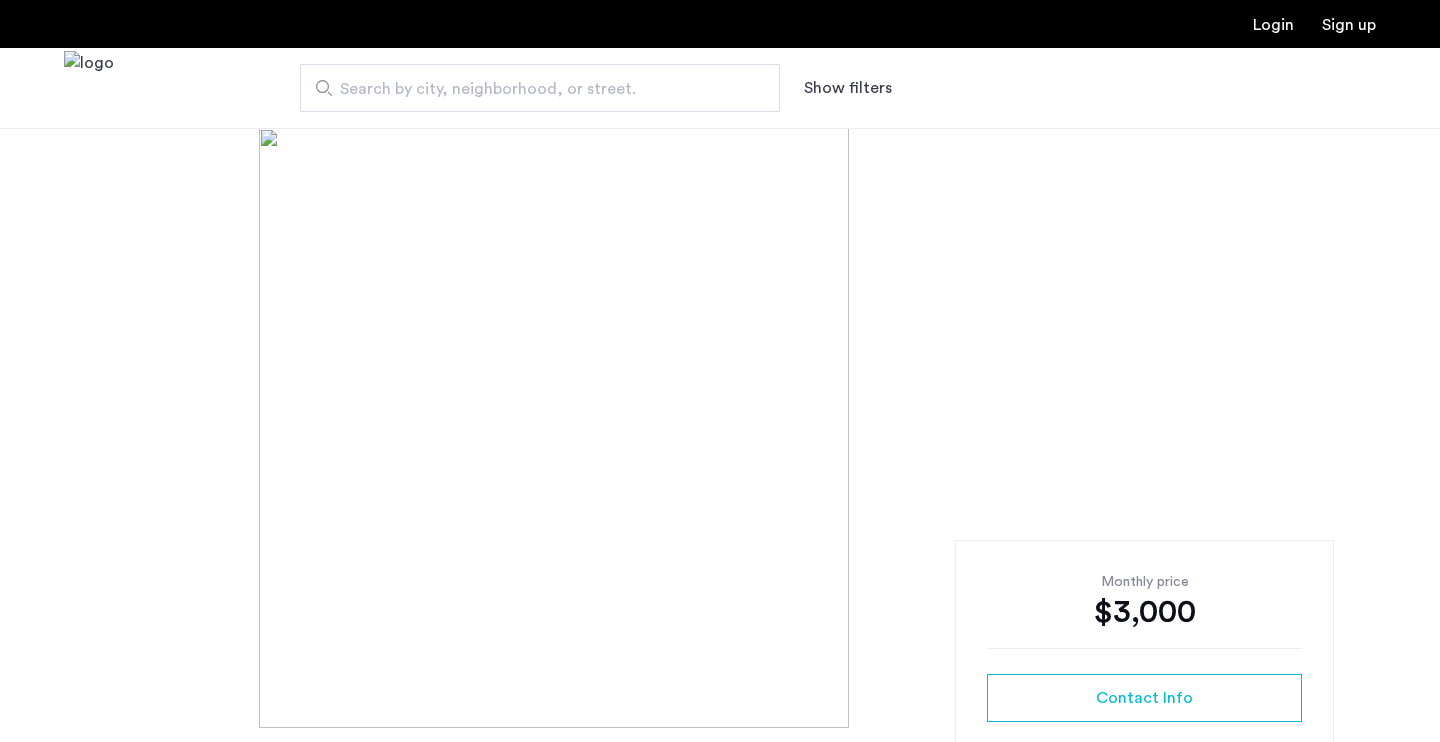 scroll, scrollTop: 0, scrollLeft: 0, axis: both 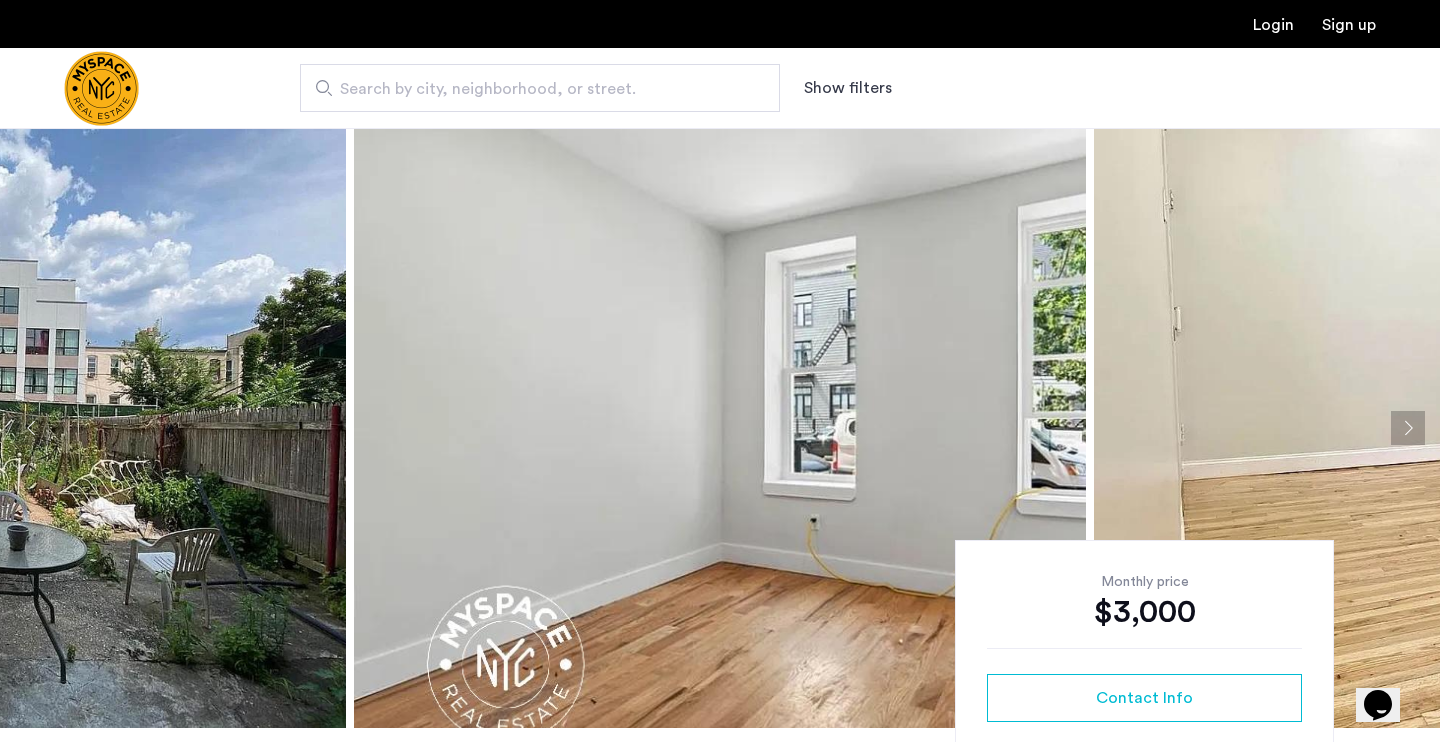 click 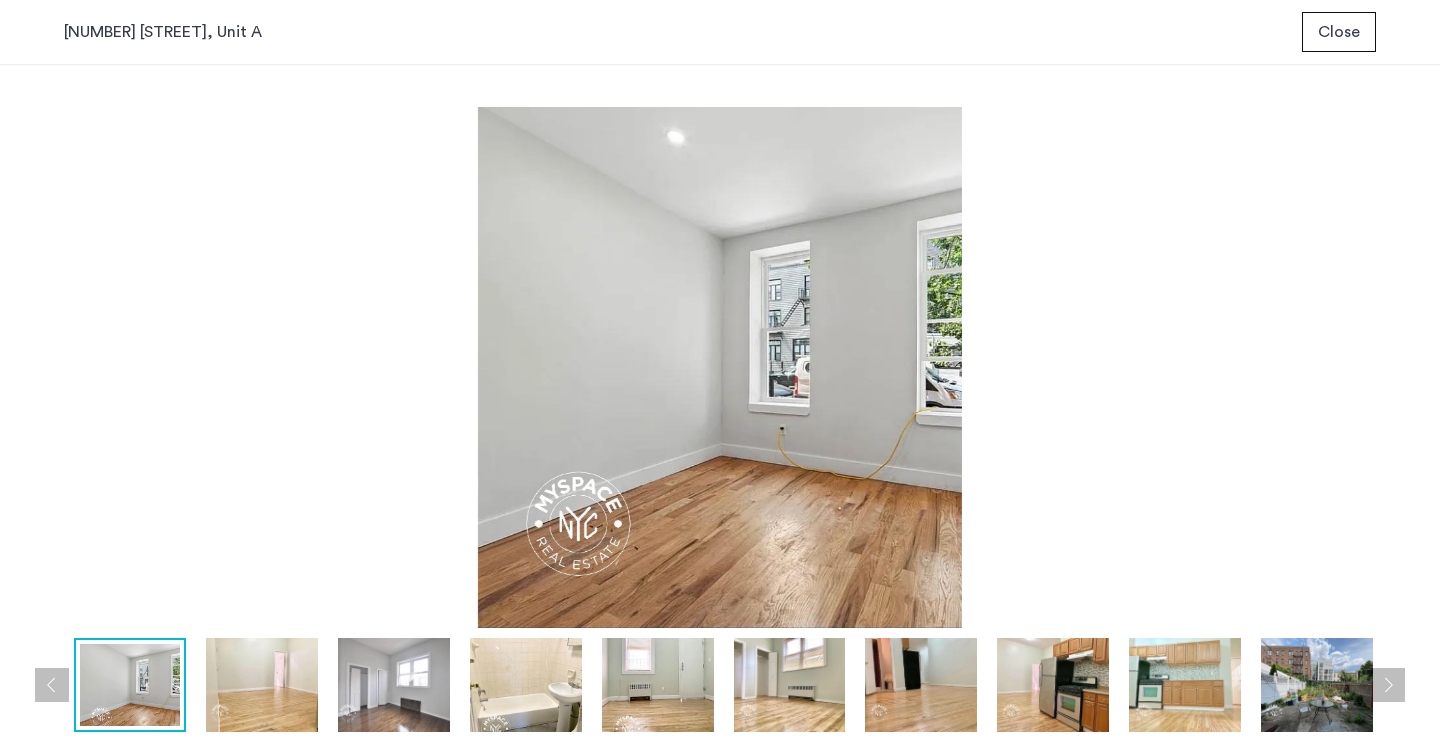 click at bounding box center (1388, 685) 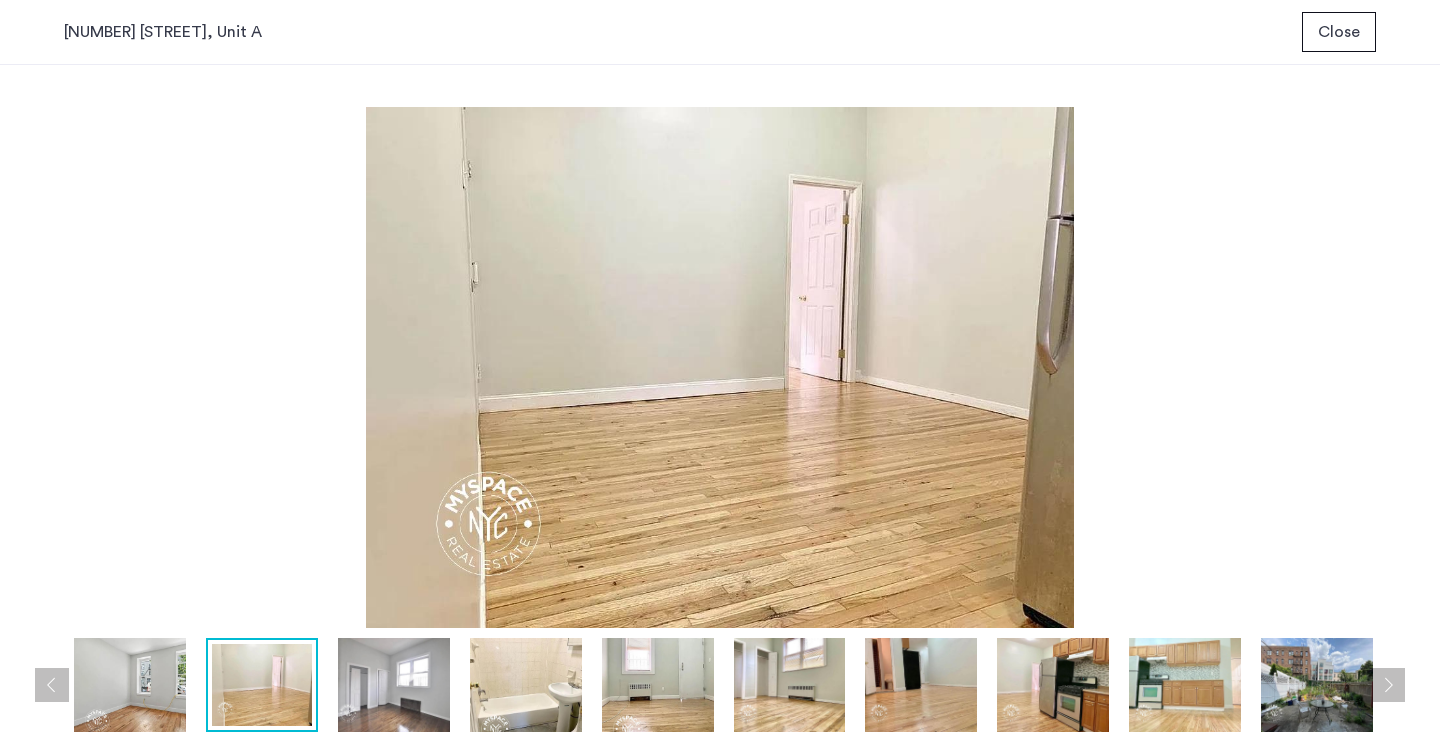 click at bounding box center [1388, 685] 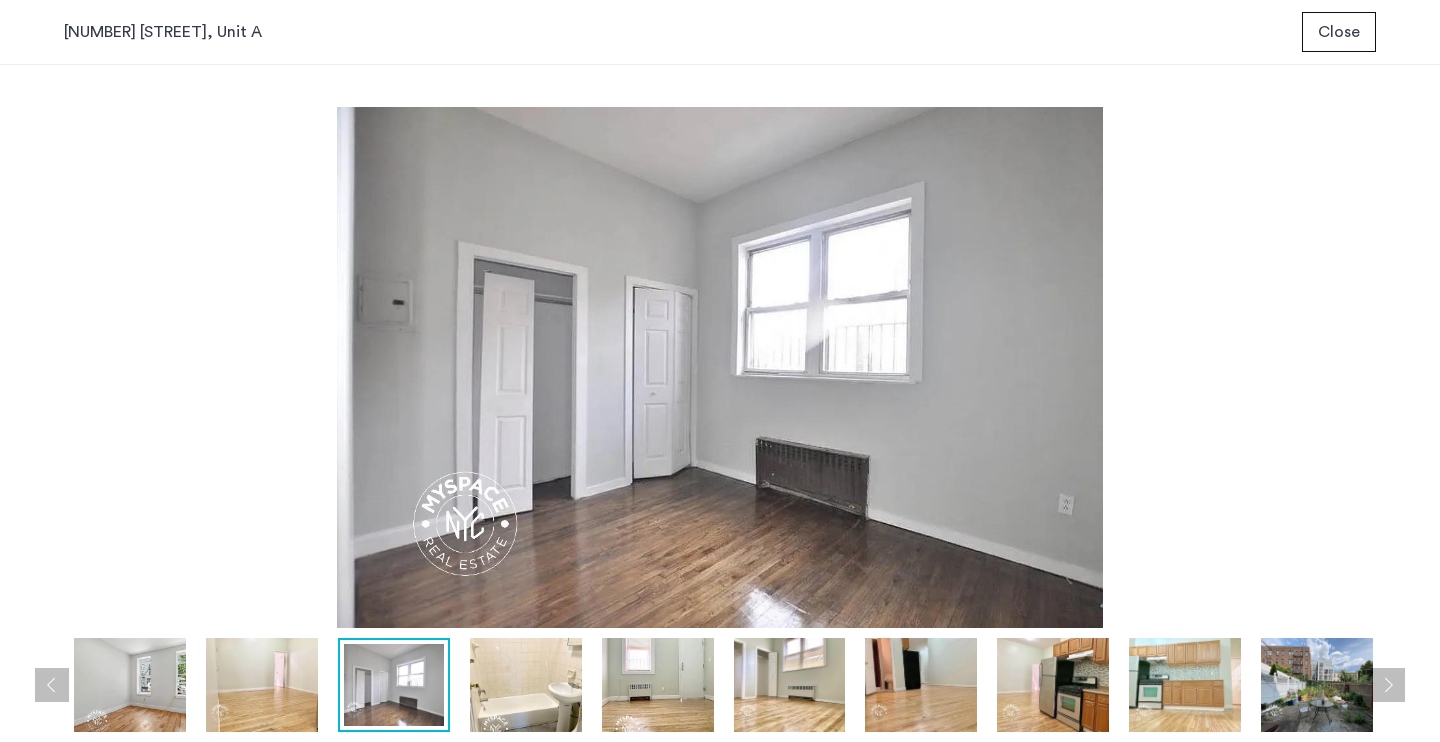 click at bounding box center [1388, 685] 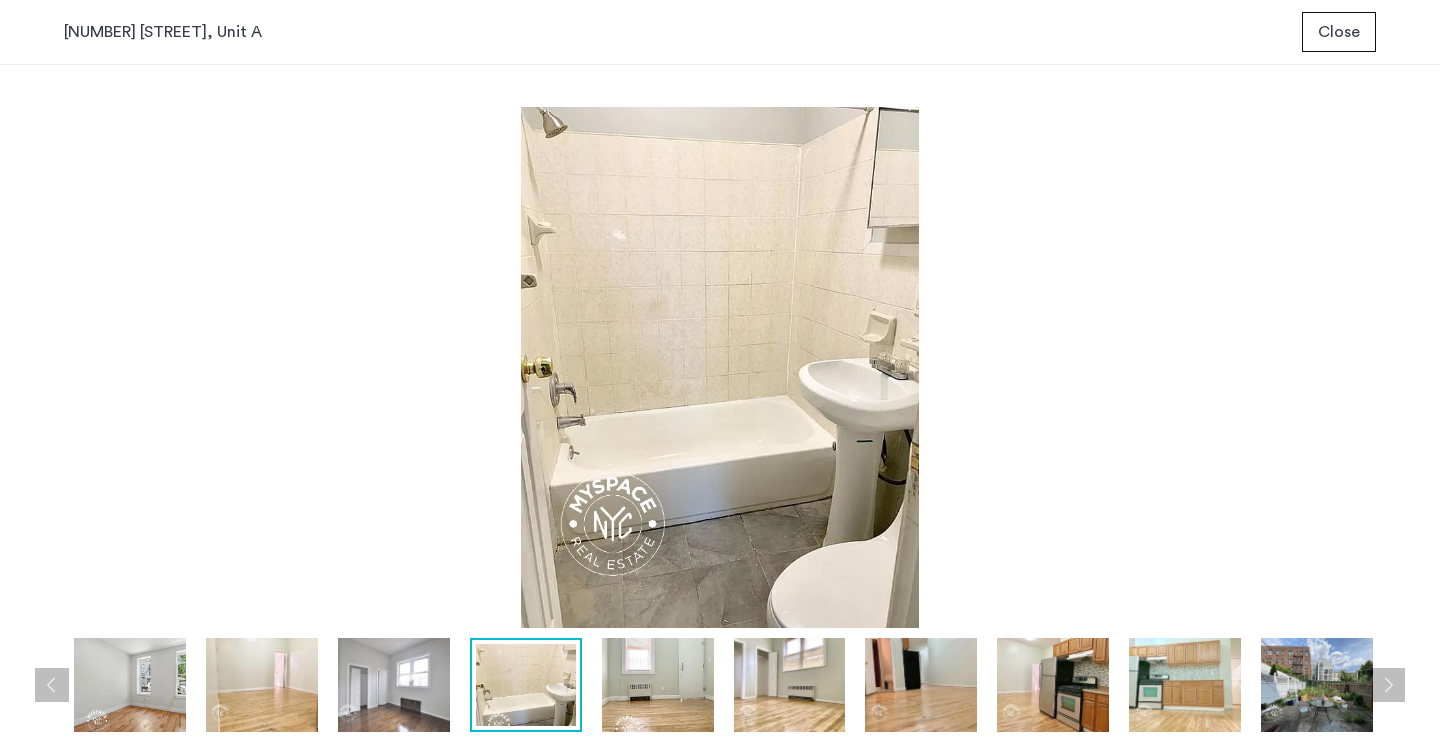 click at bounding box center (1388, 685) 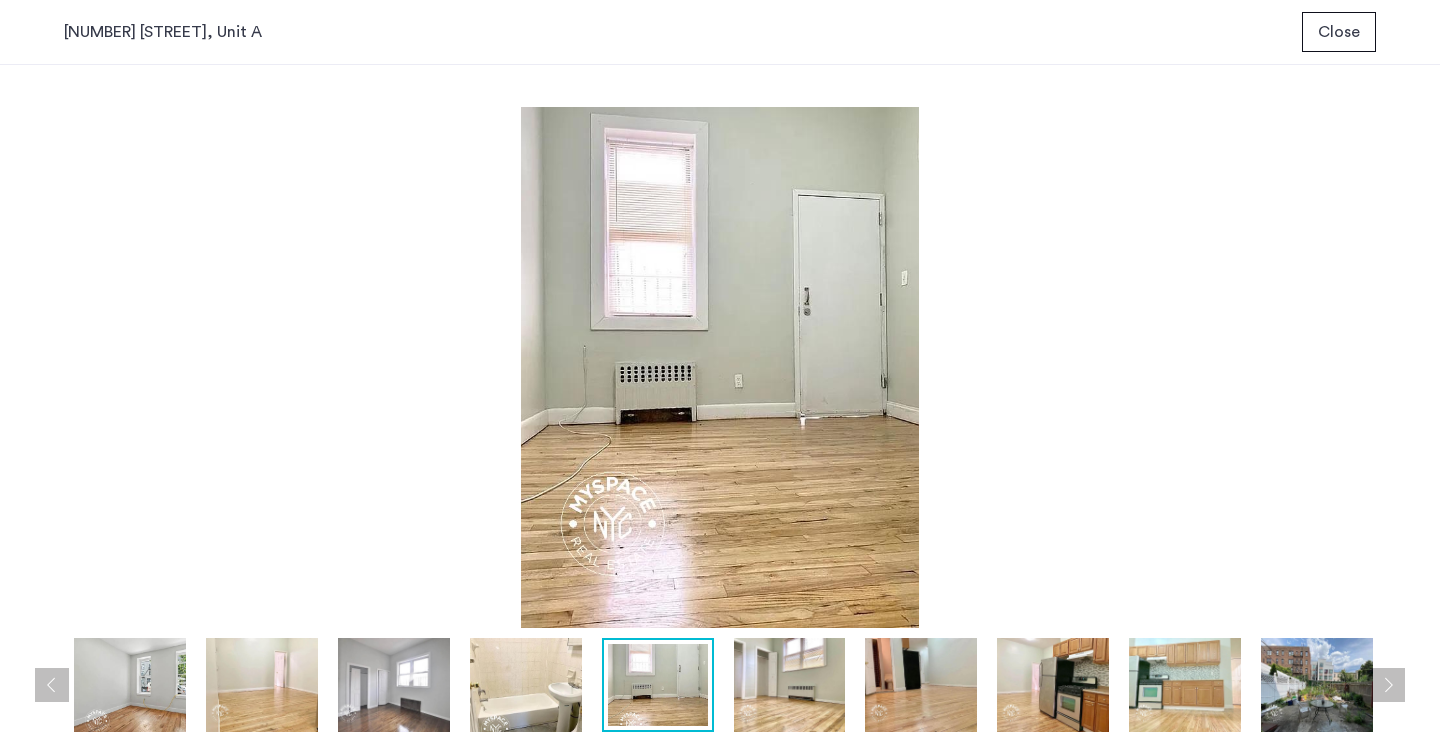 click on "prev next prev next" at bounding box center [720, 403] 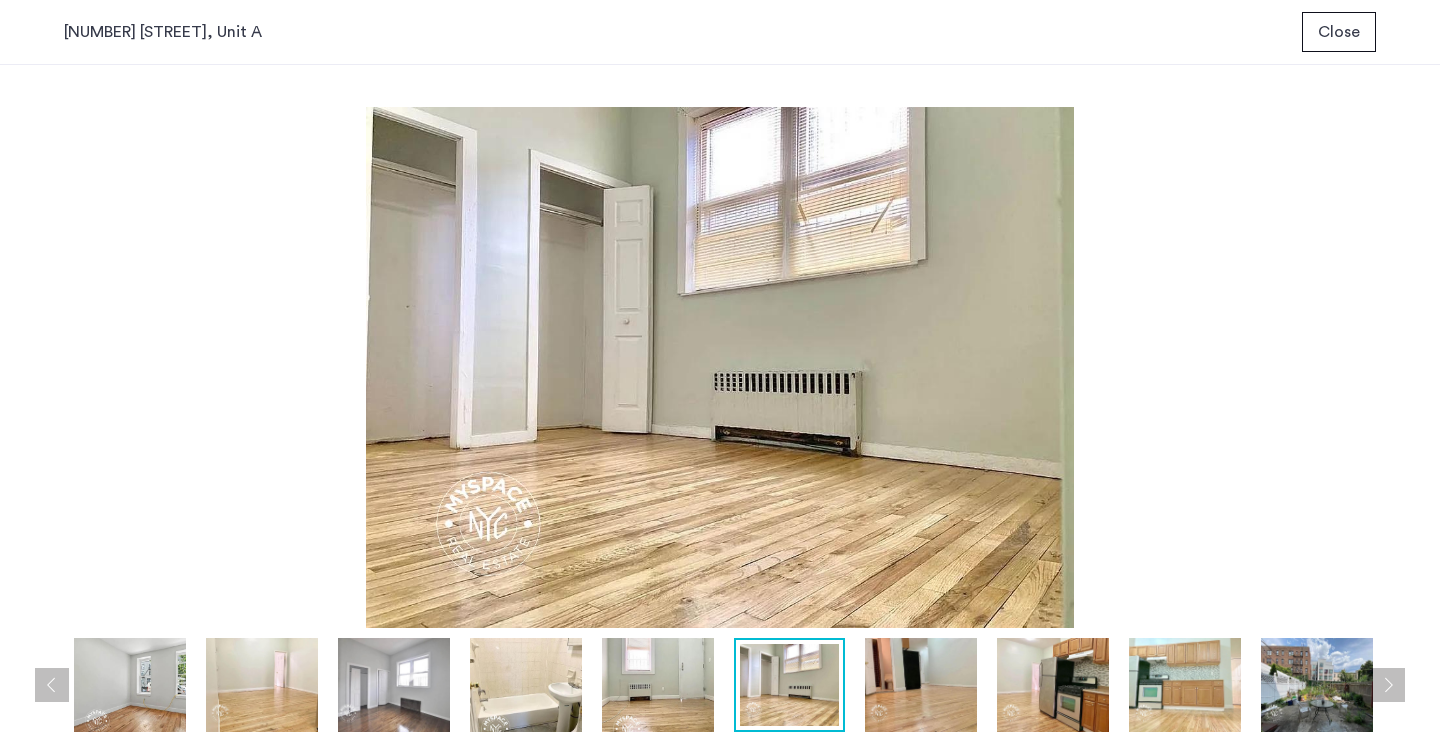click at bounding box center (1388, 685) 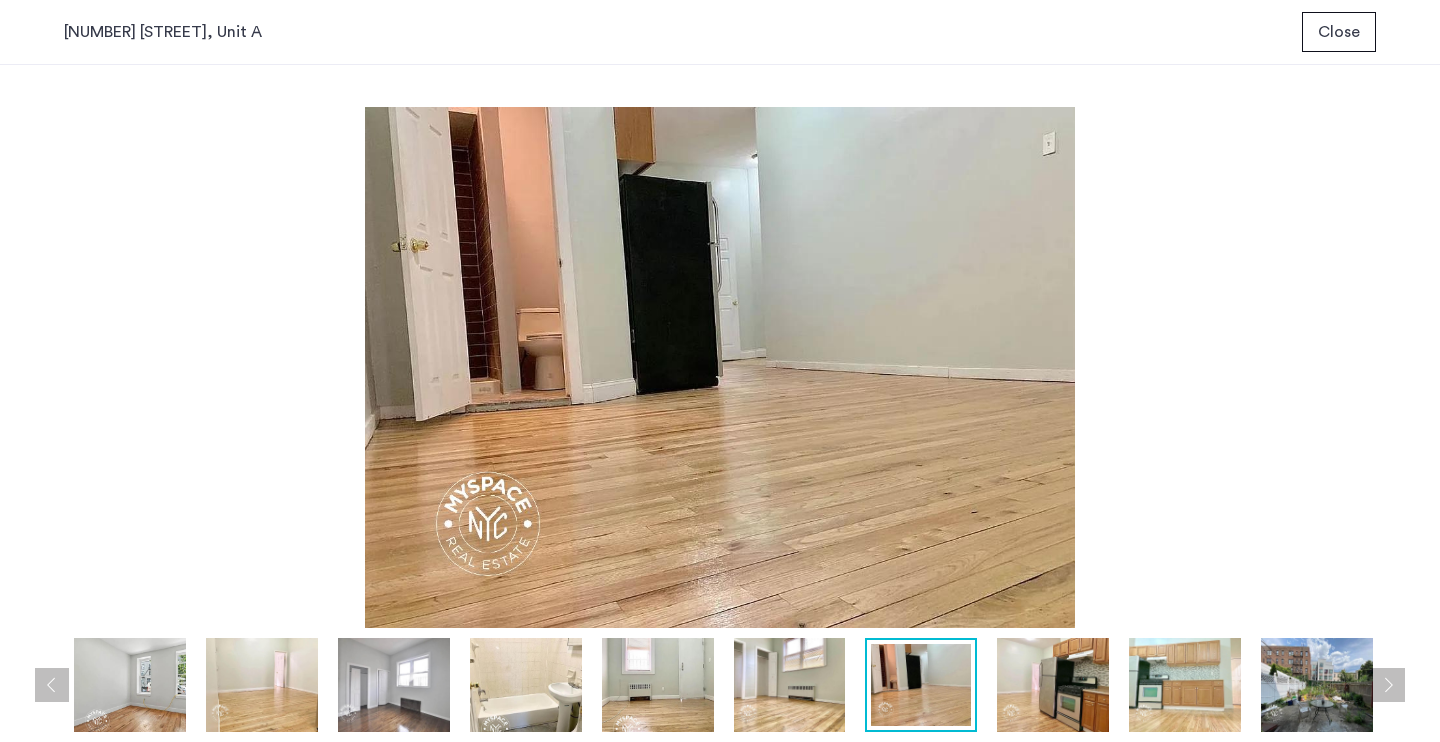 click at bounding box center (1388, 685) 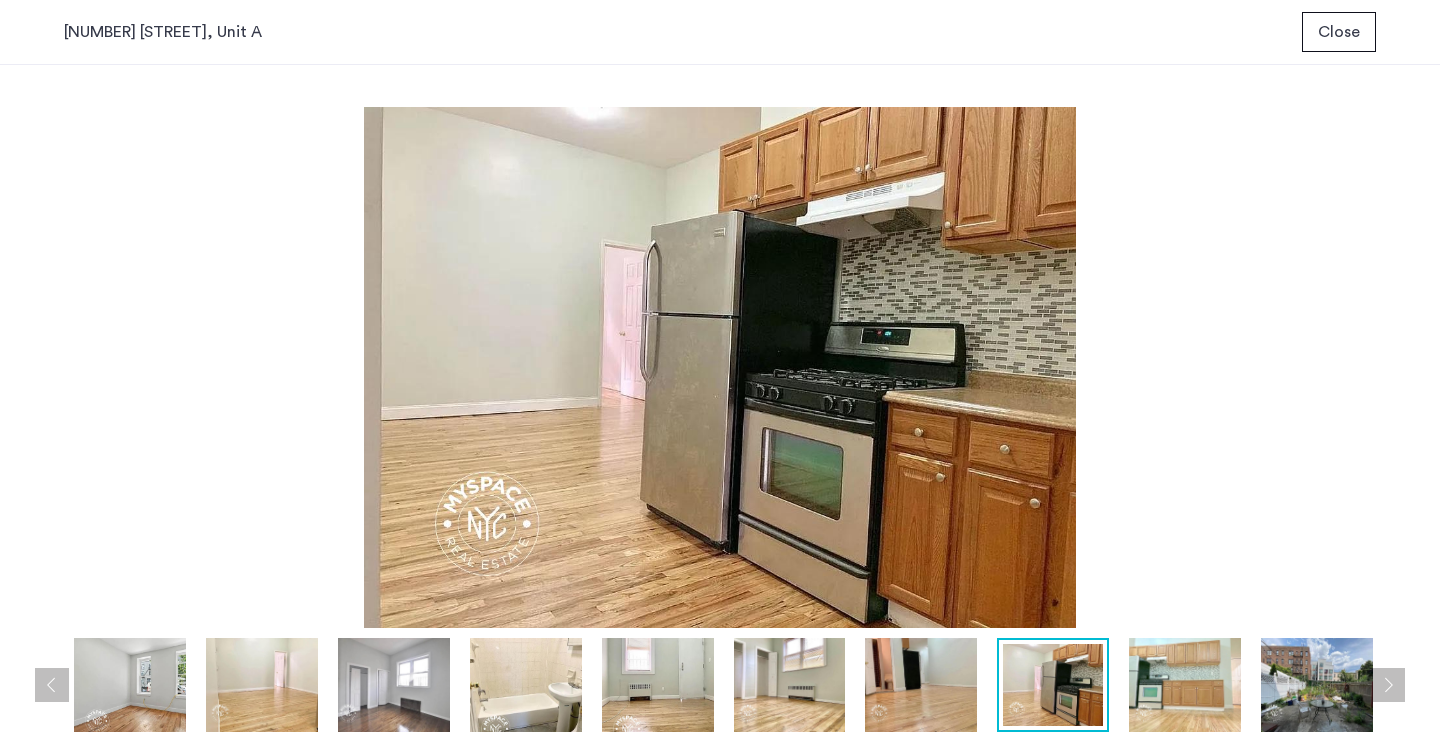 click at bounding box center (1388, 685) 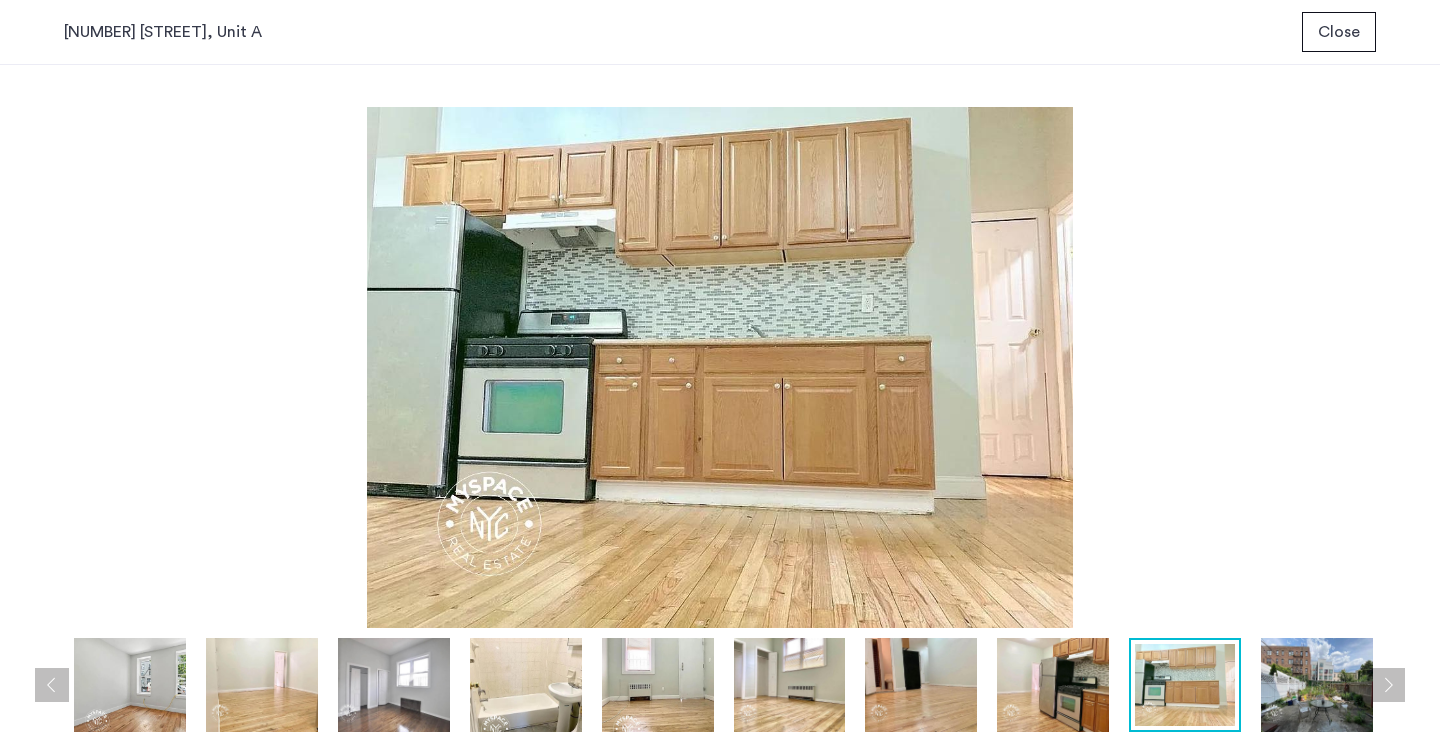 click at bounding box center (1388, 685) 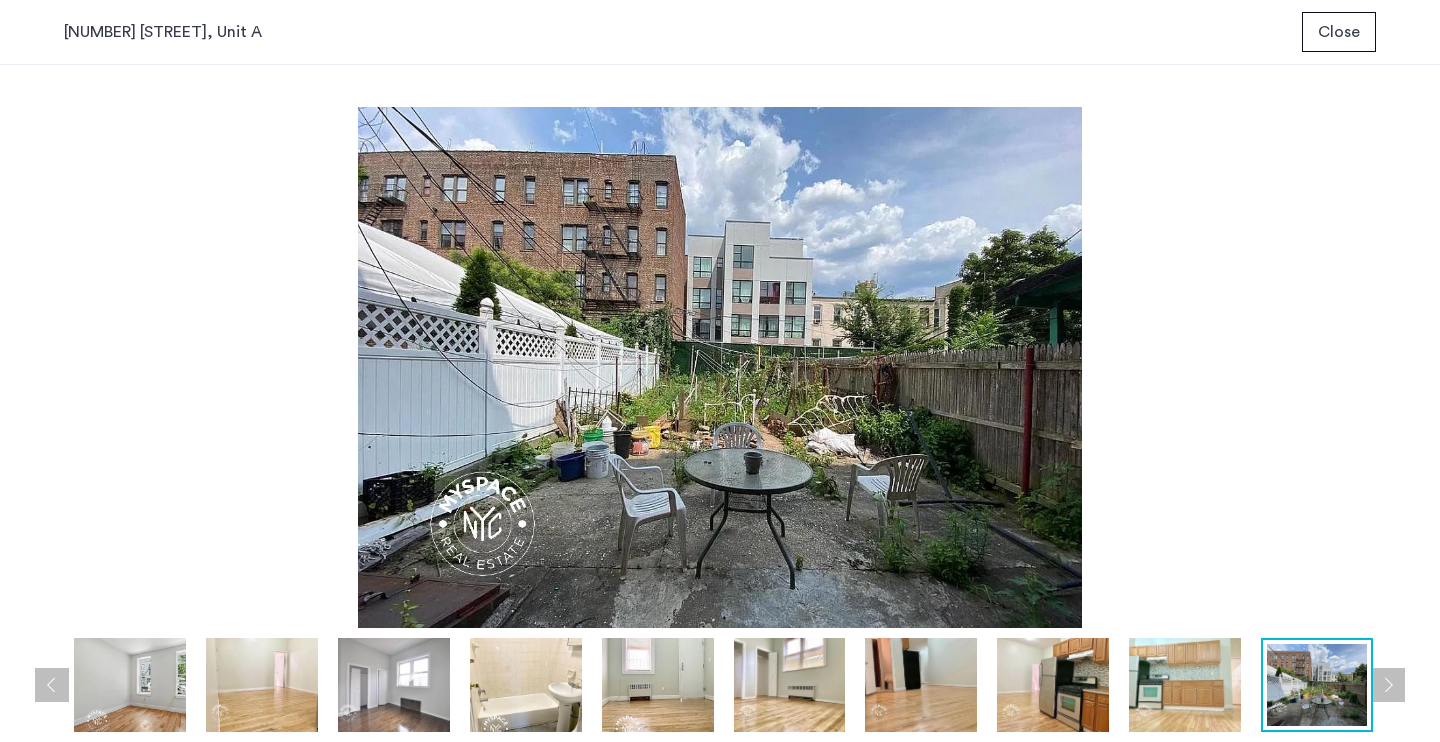 click at bounding box center [1388, 685] 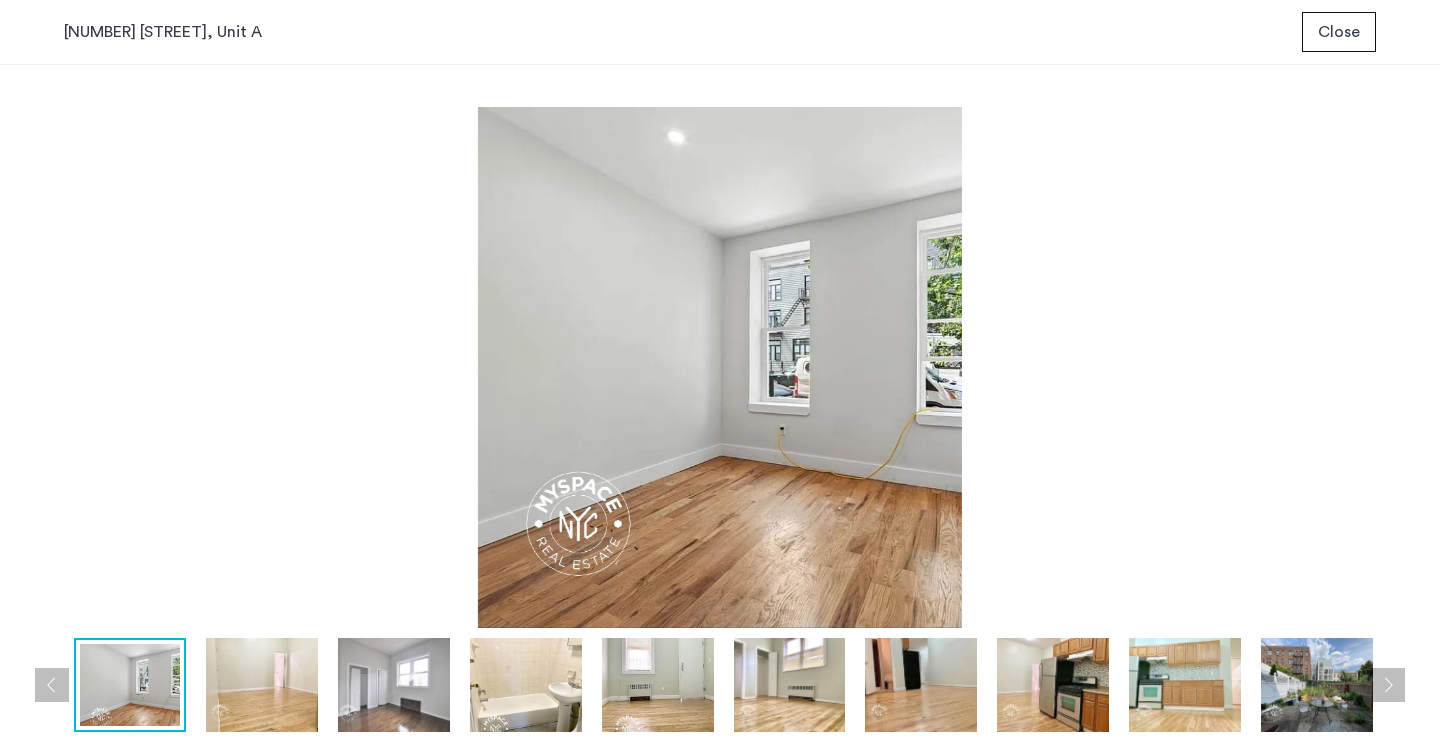 click at bounding box center [1388, 685] 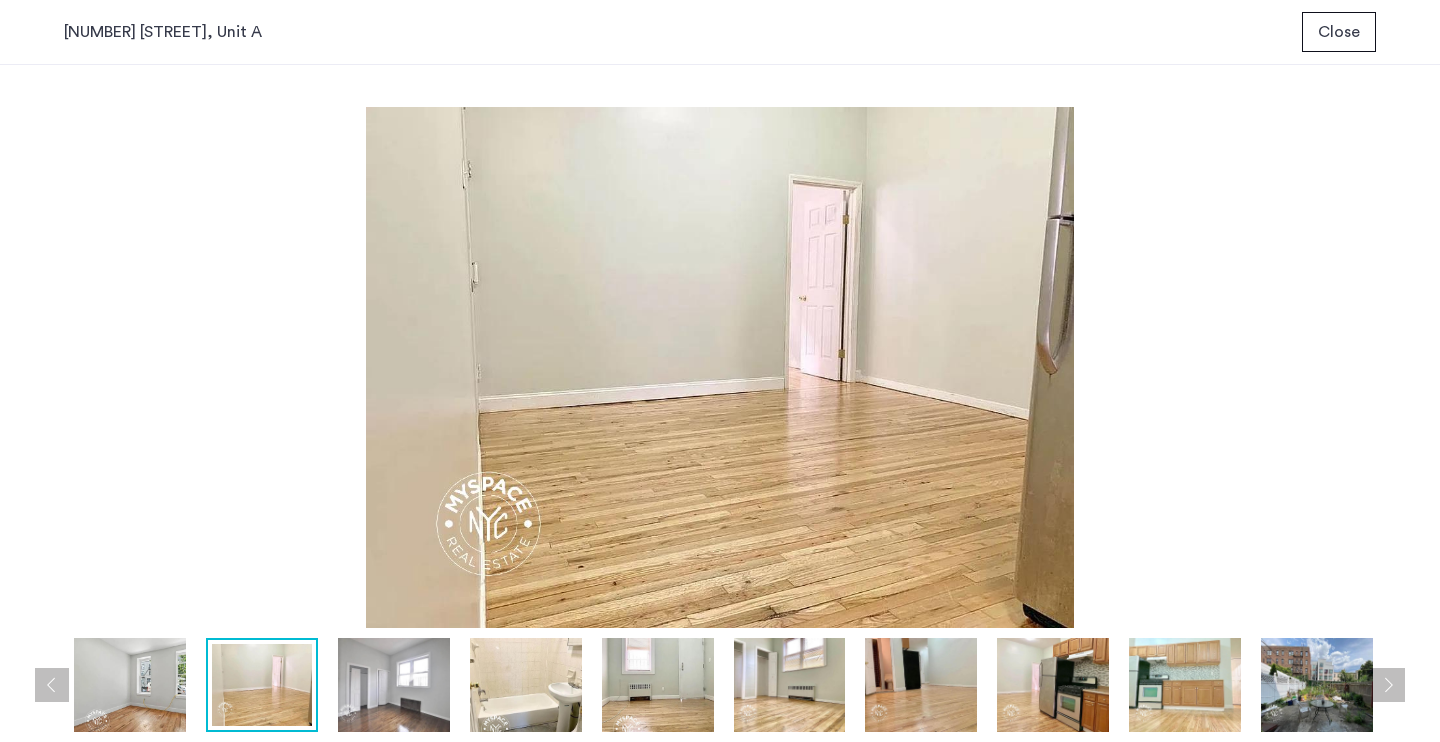click at bounding box center (1388, 685) 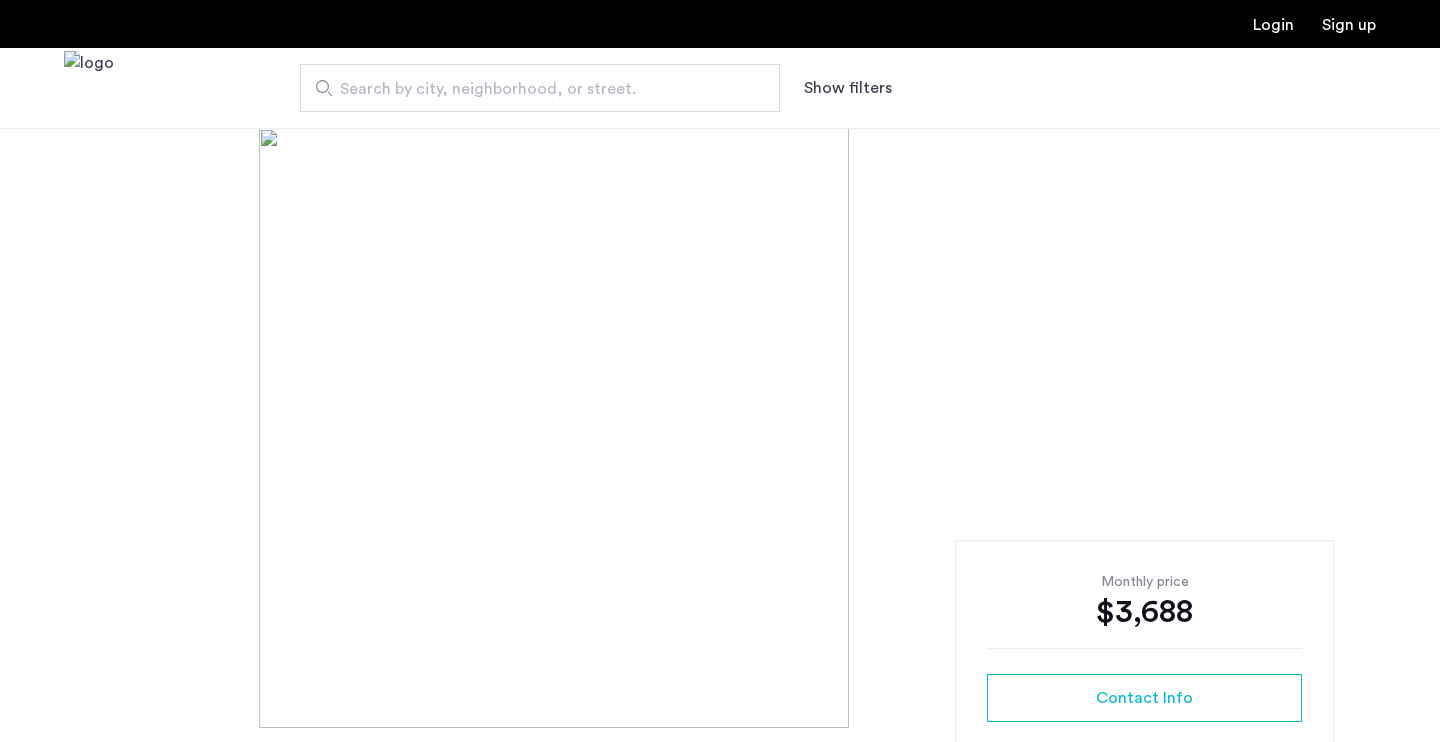 scroll, scrollTop: 0, scrollLeft: 0, axis: both 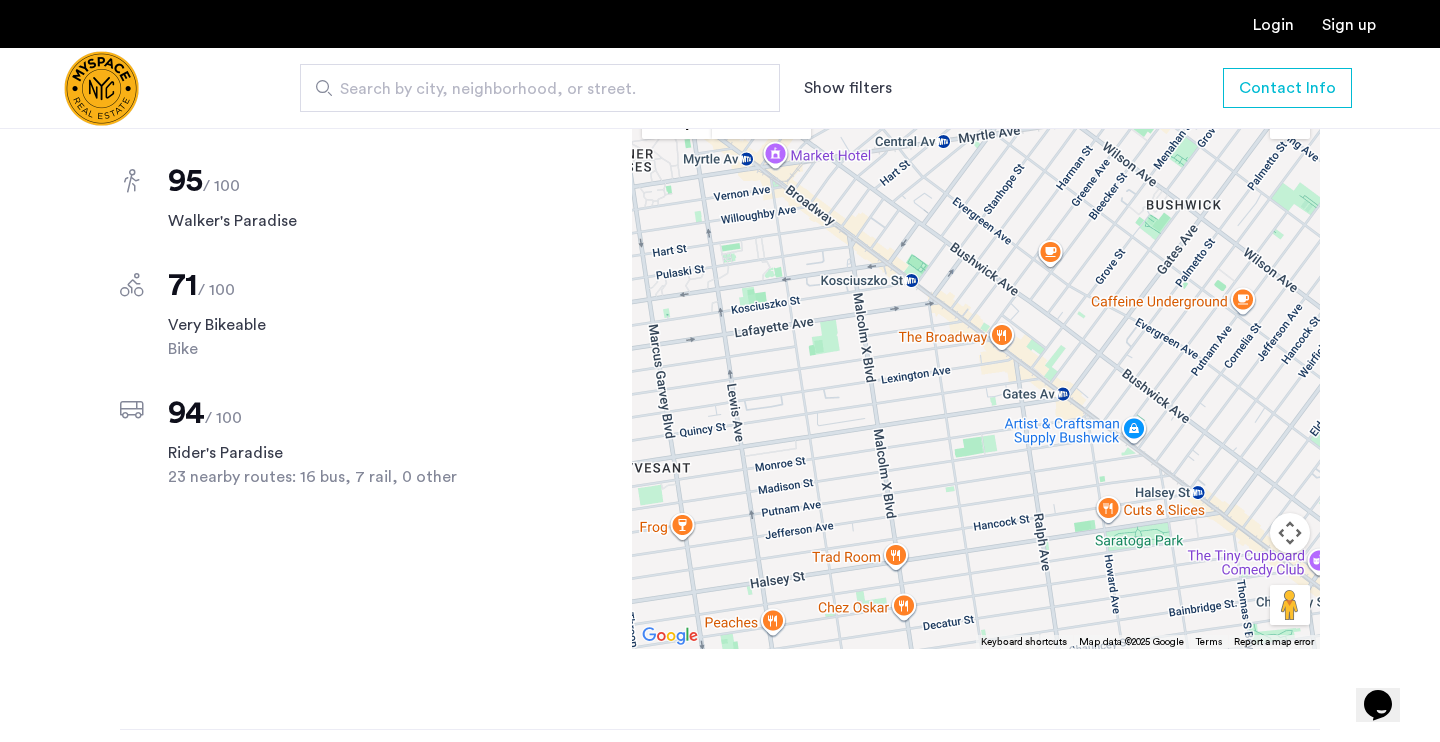 click at bounding box center [976, 369] 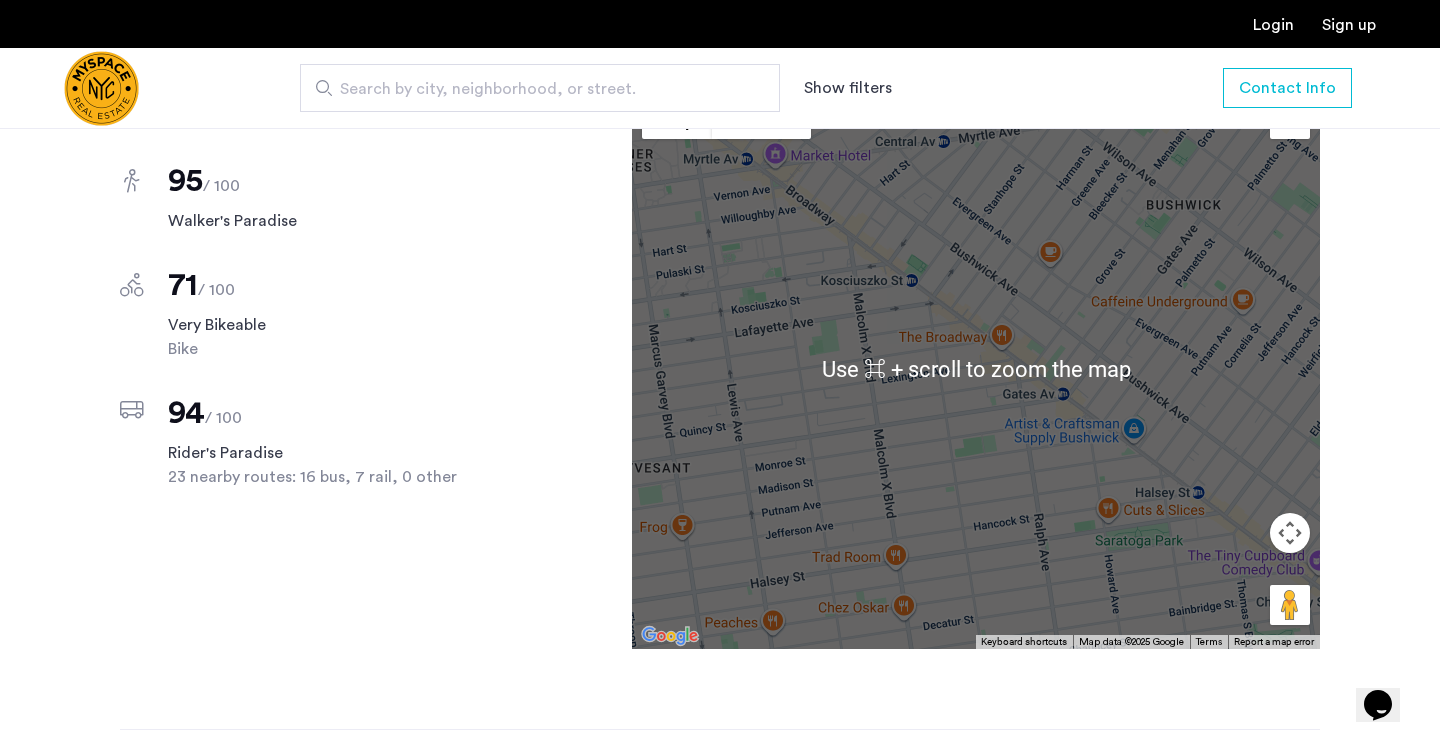 scroll, scrollTop: 1735, scrollLeft: 0, axis: vertical 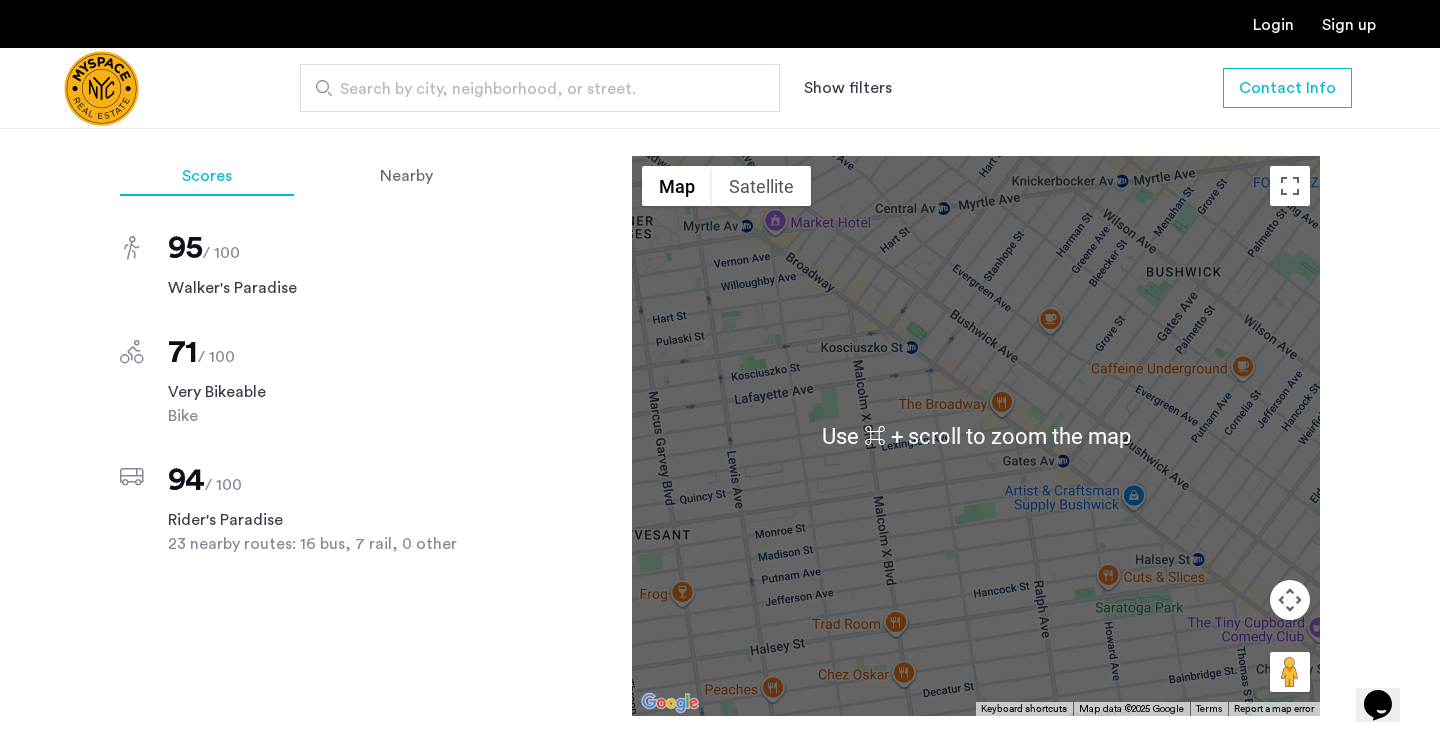 click at bounding box center (976, 436) 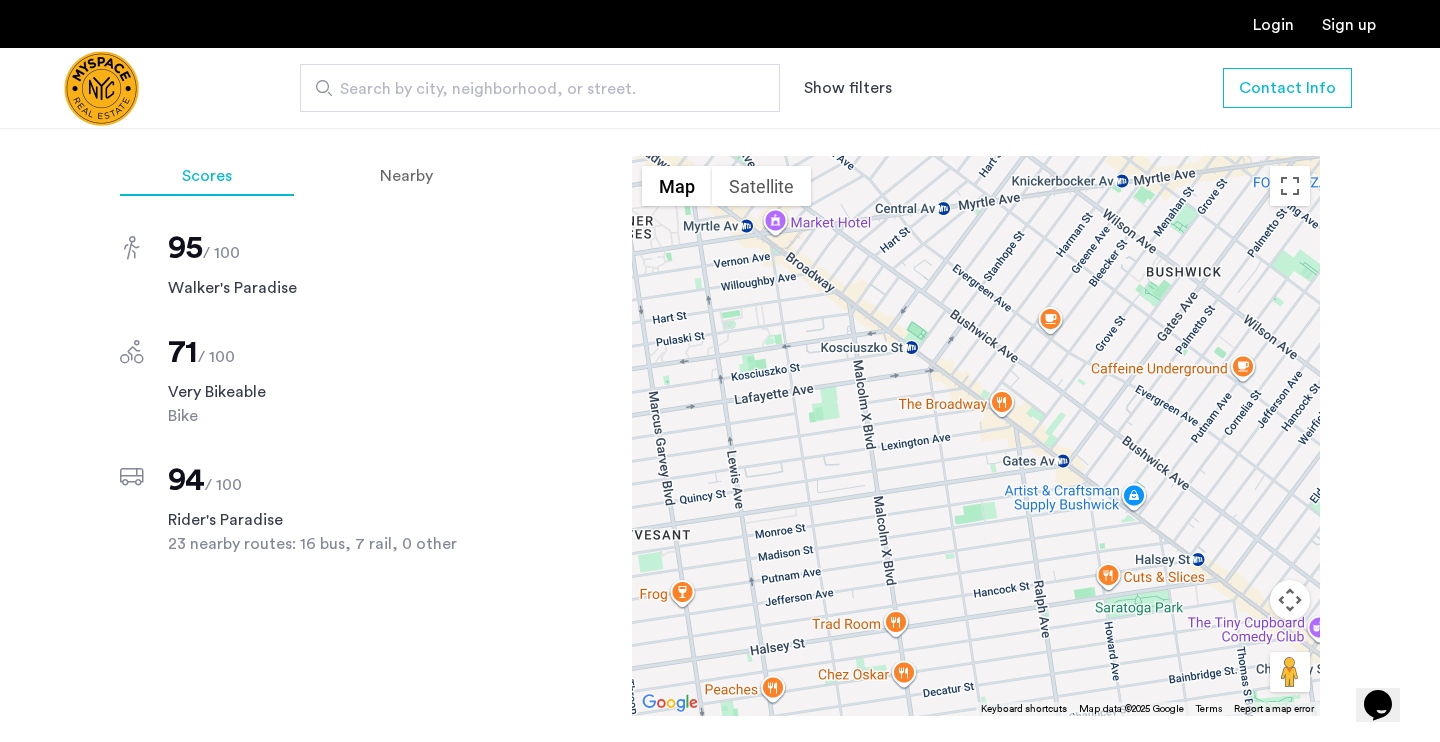 click at bounding box center [976, 436] 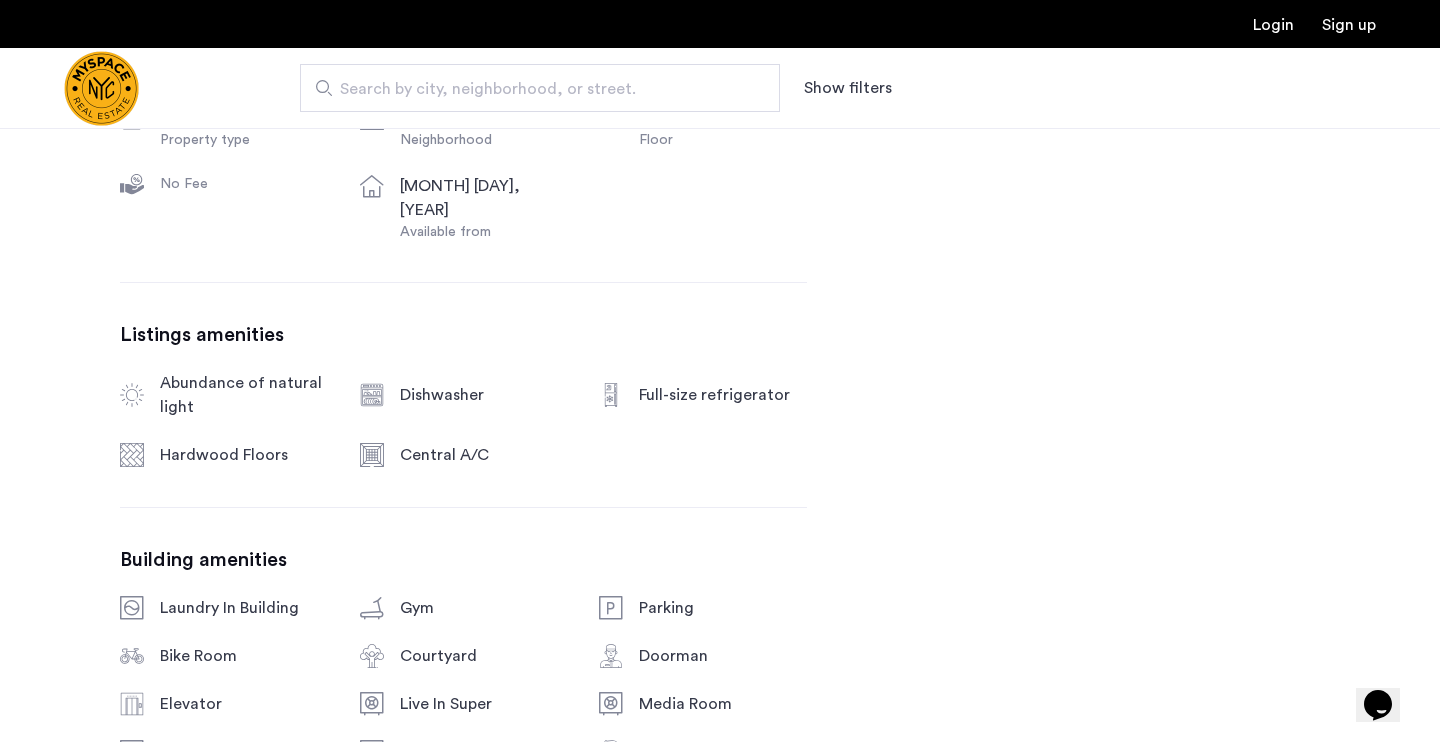 scroll, scrollTop: 0, scrollLeft: 0, axis: both 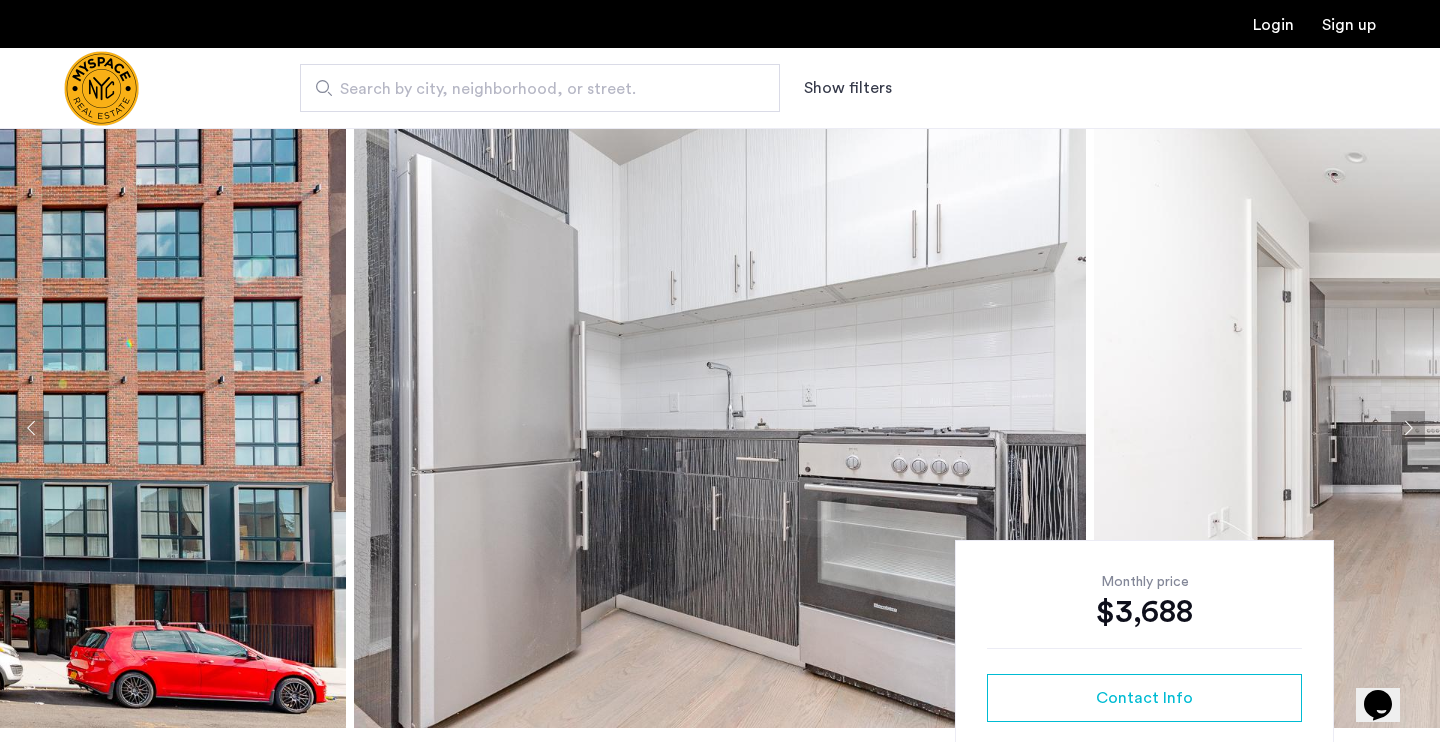 click 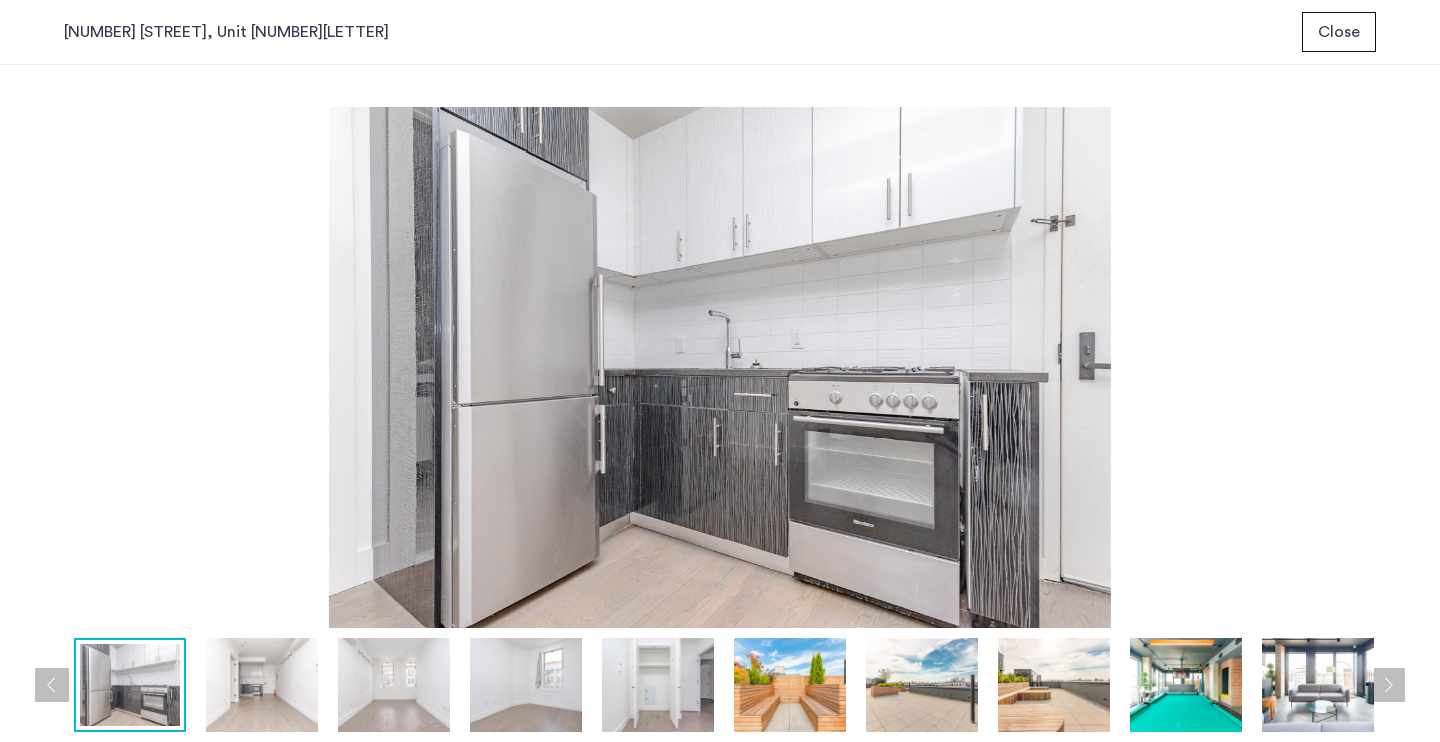 click at bounding box center (1388, 685) 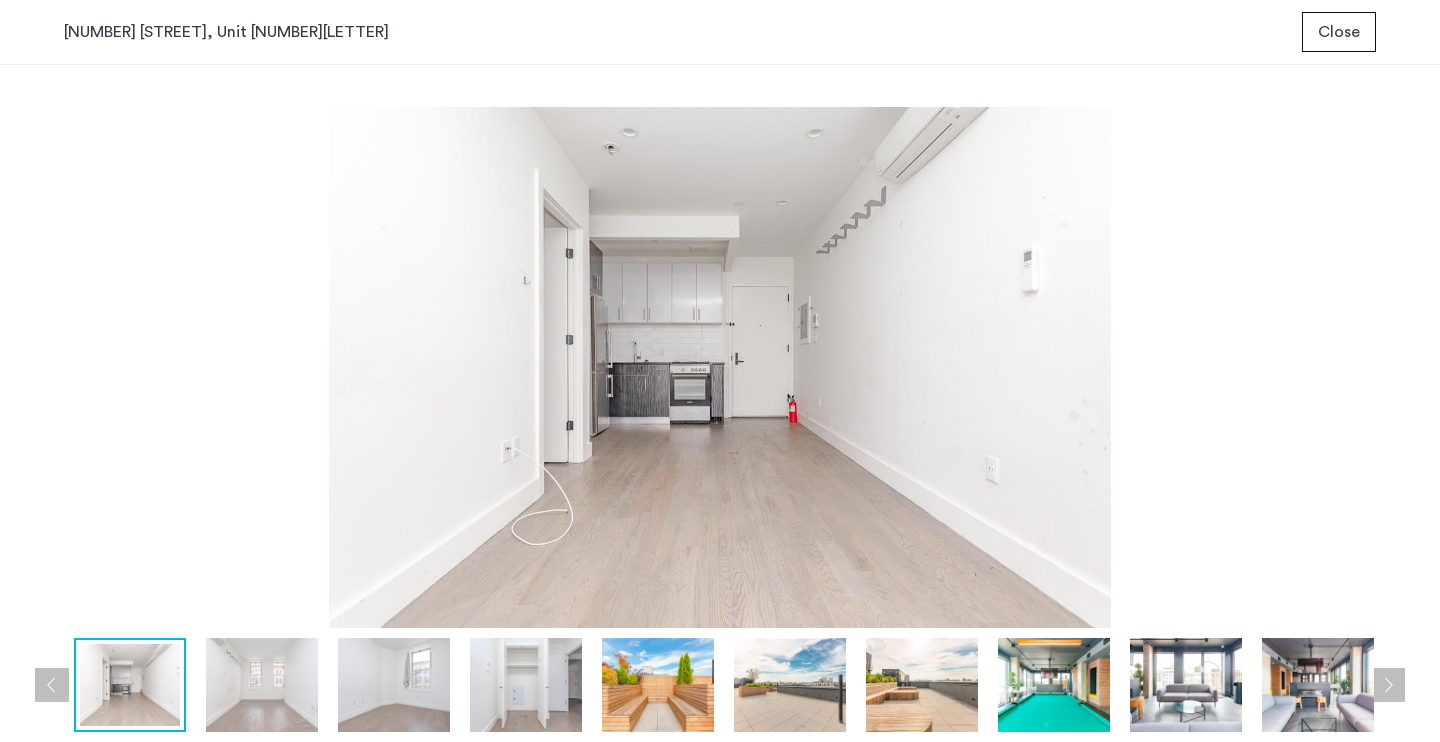 click at bounding box center (1388, 685) 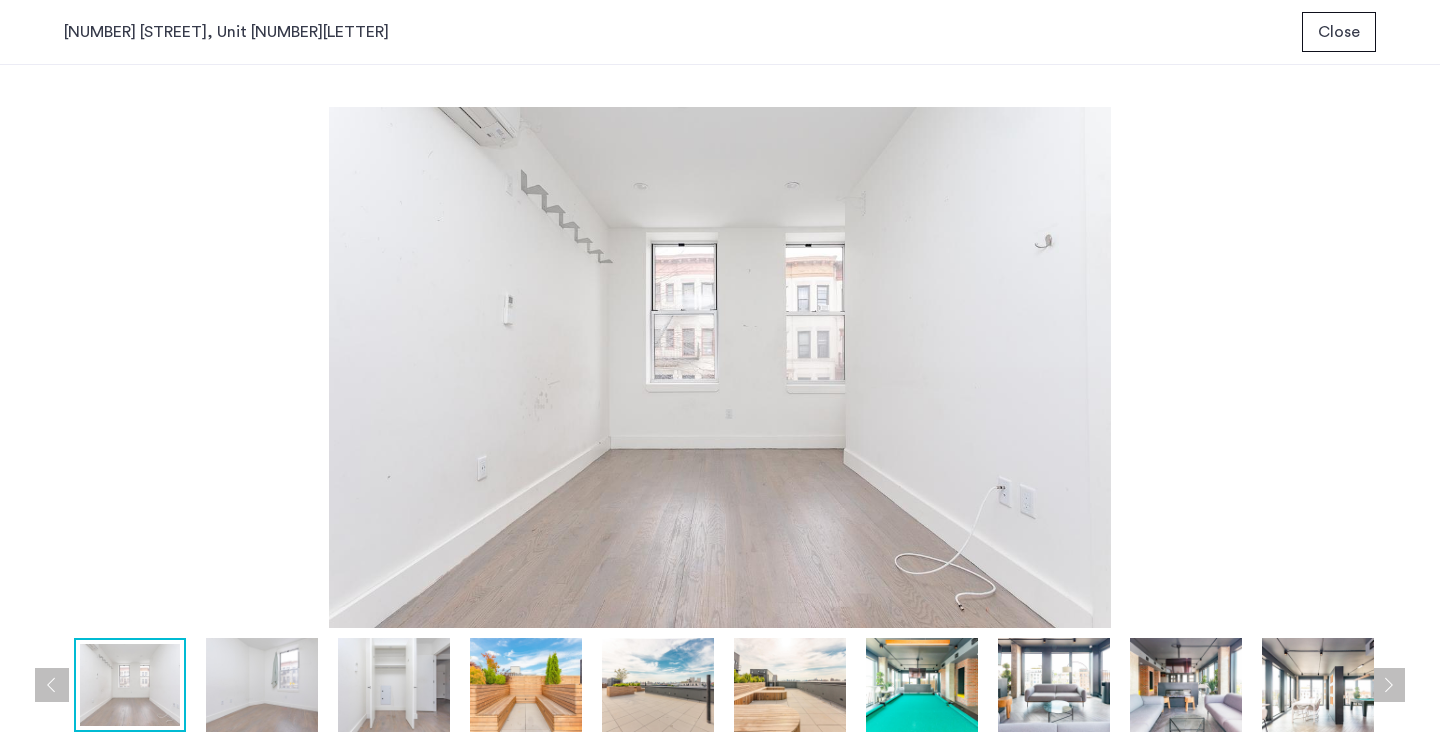 click at bounding box center [1388, 685] 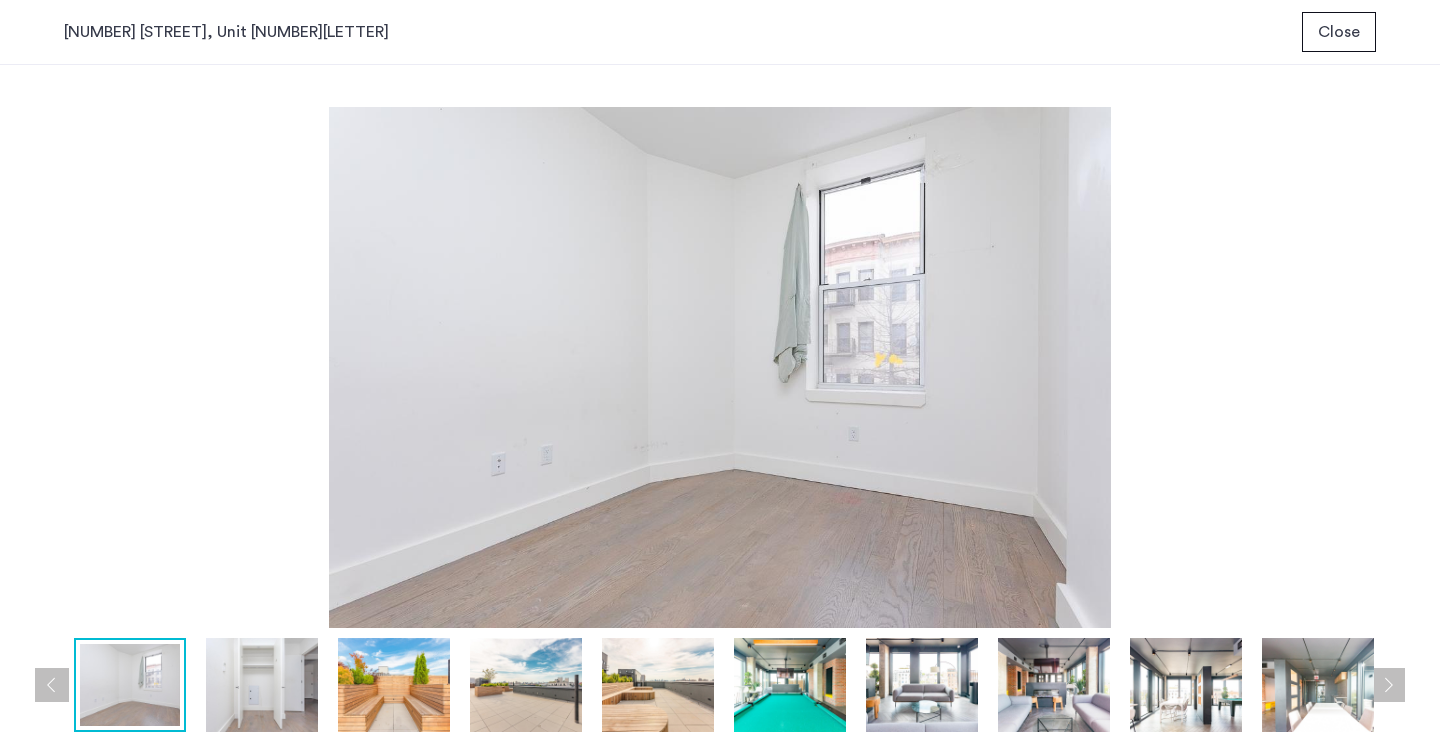 click at bounding box center [1388, 685] 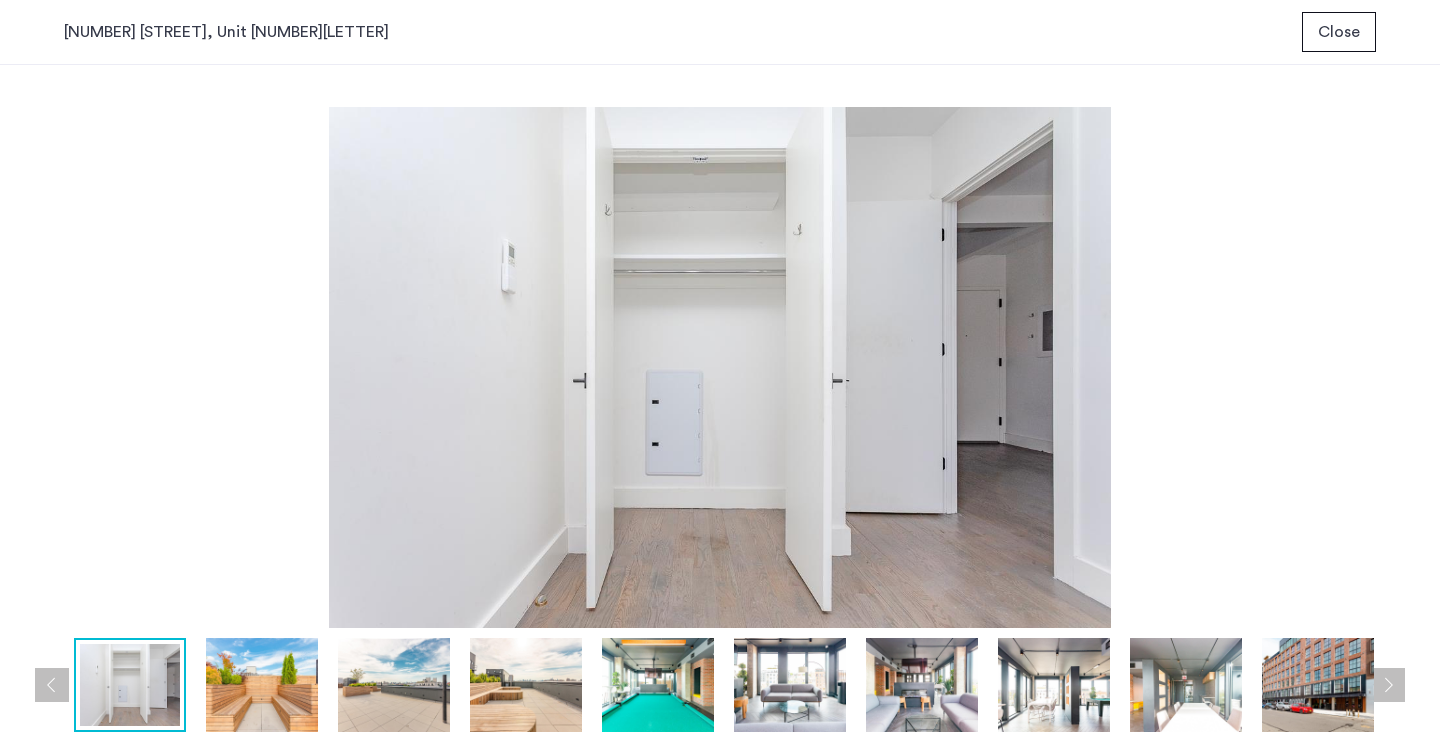 click at bounding box center [1388, 685] 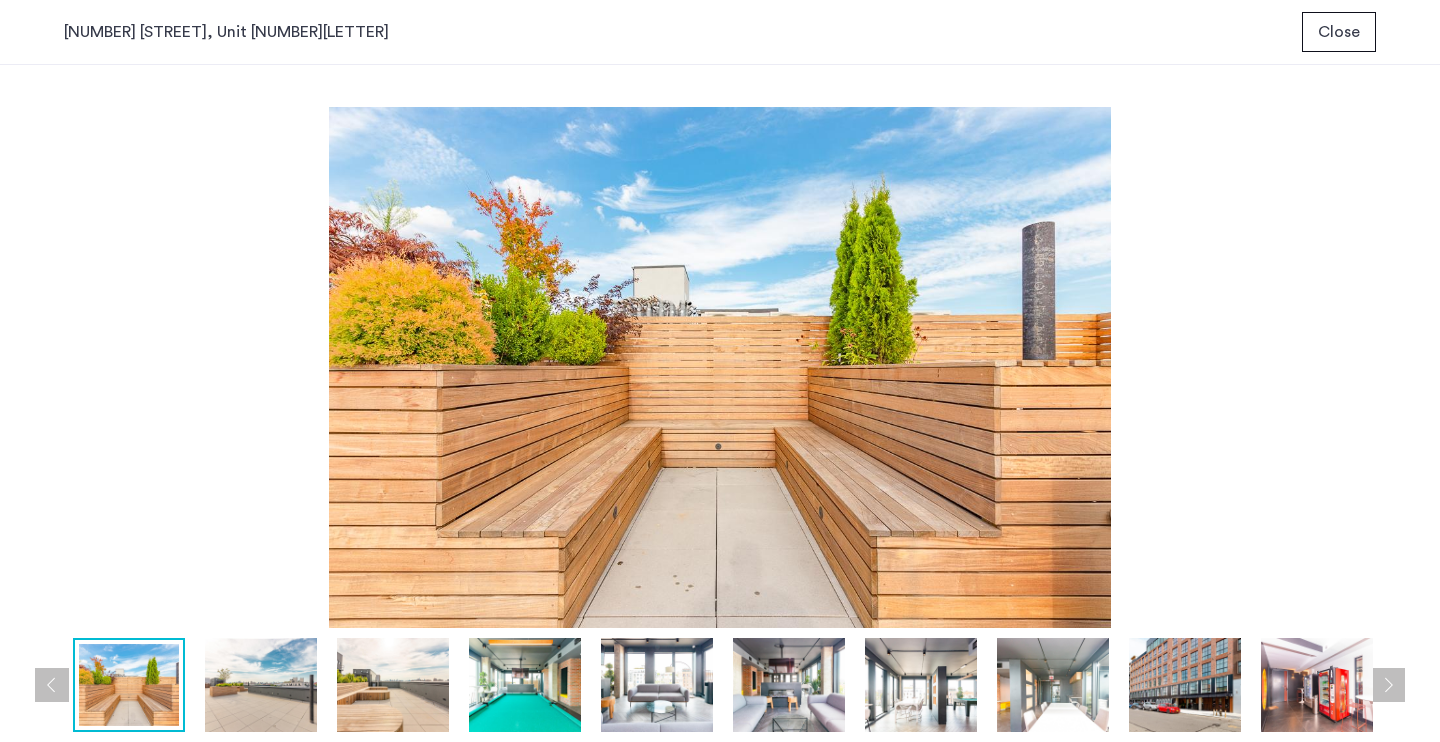 click at bounding box center (1388, 685) 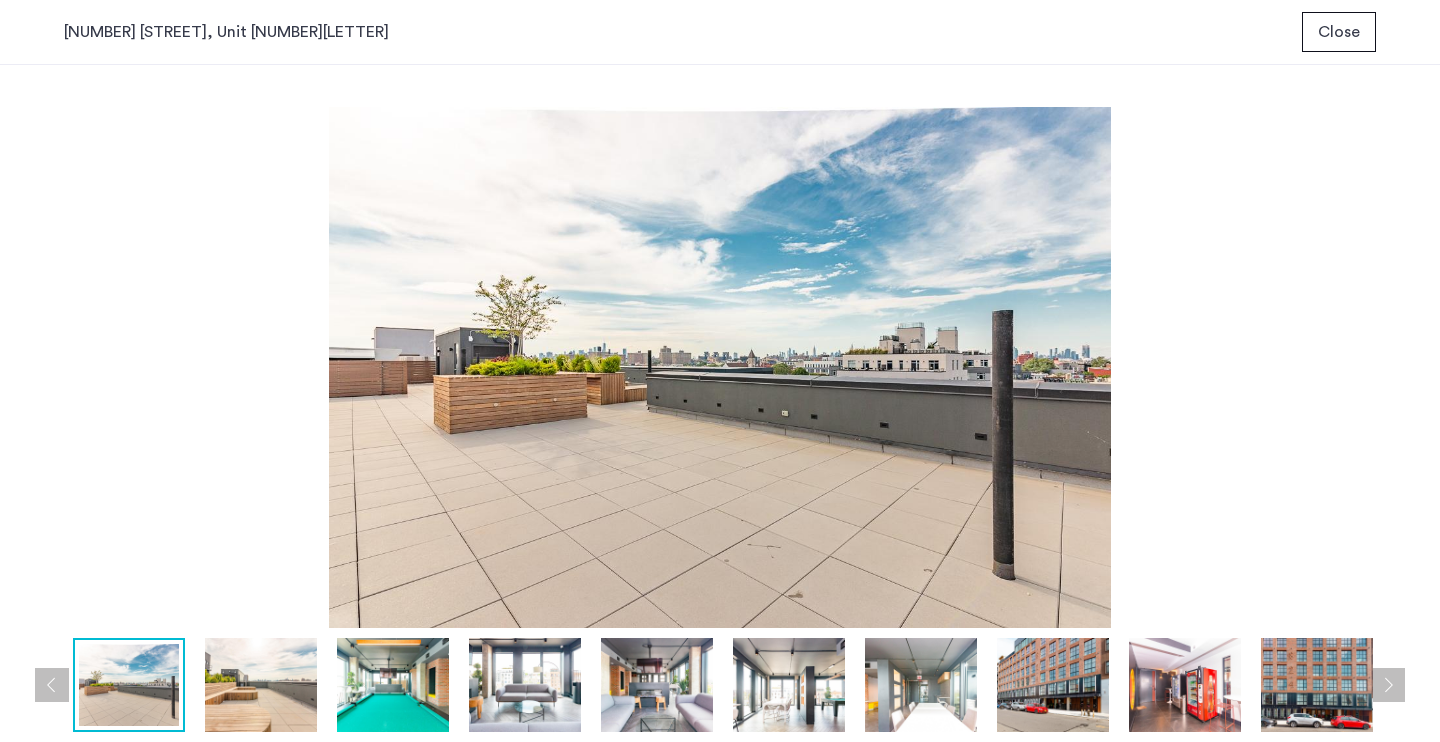 click at bounding box center [1388, 685] 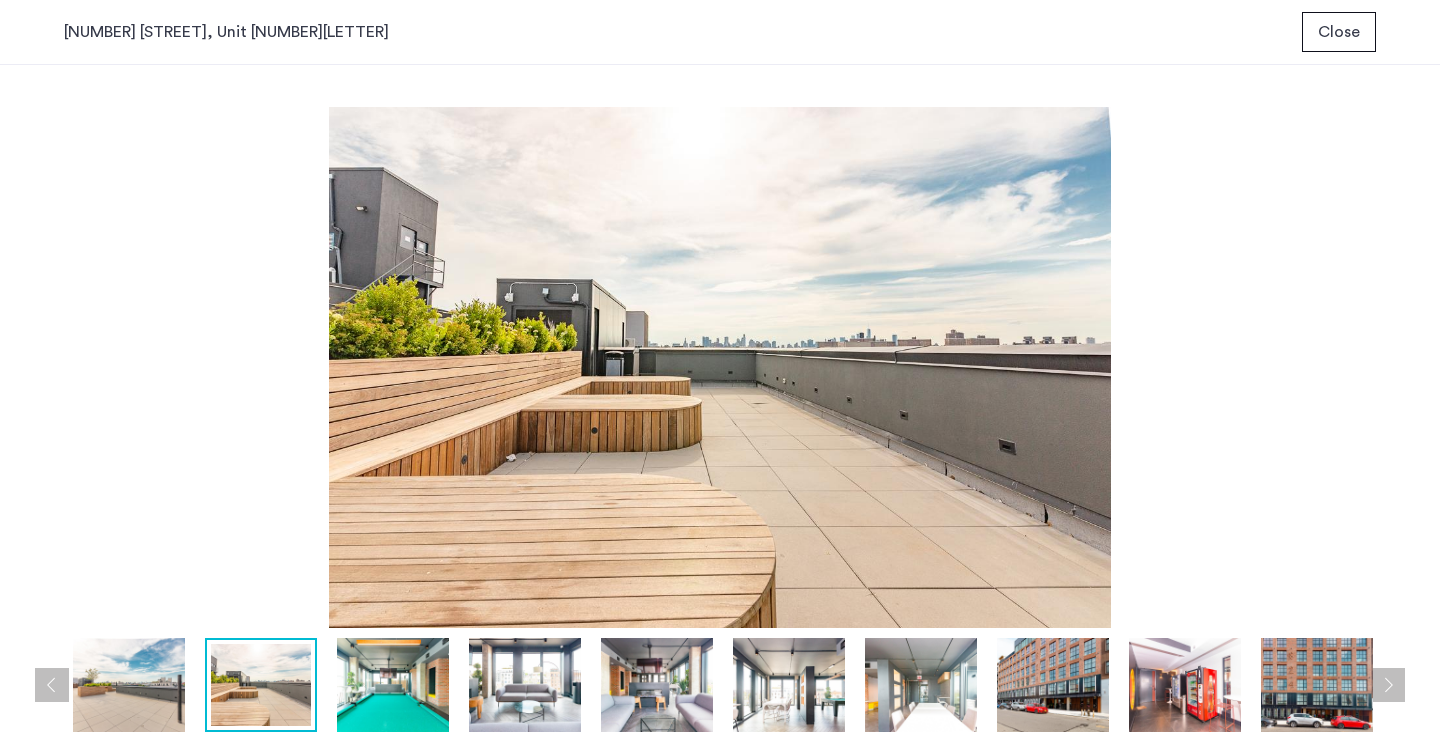 click at bounding box center (1388, 685) 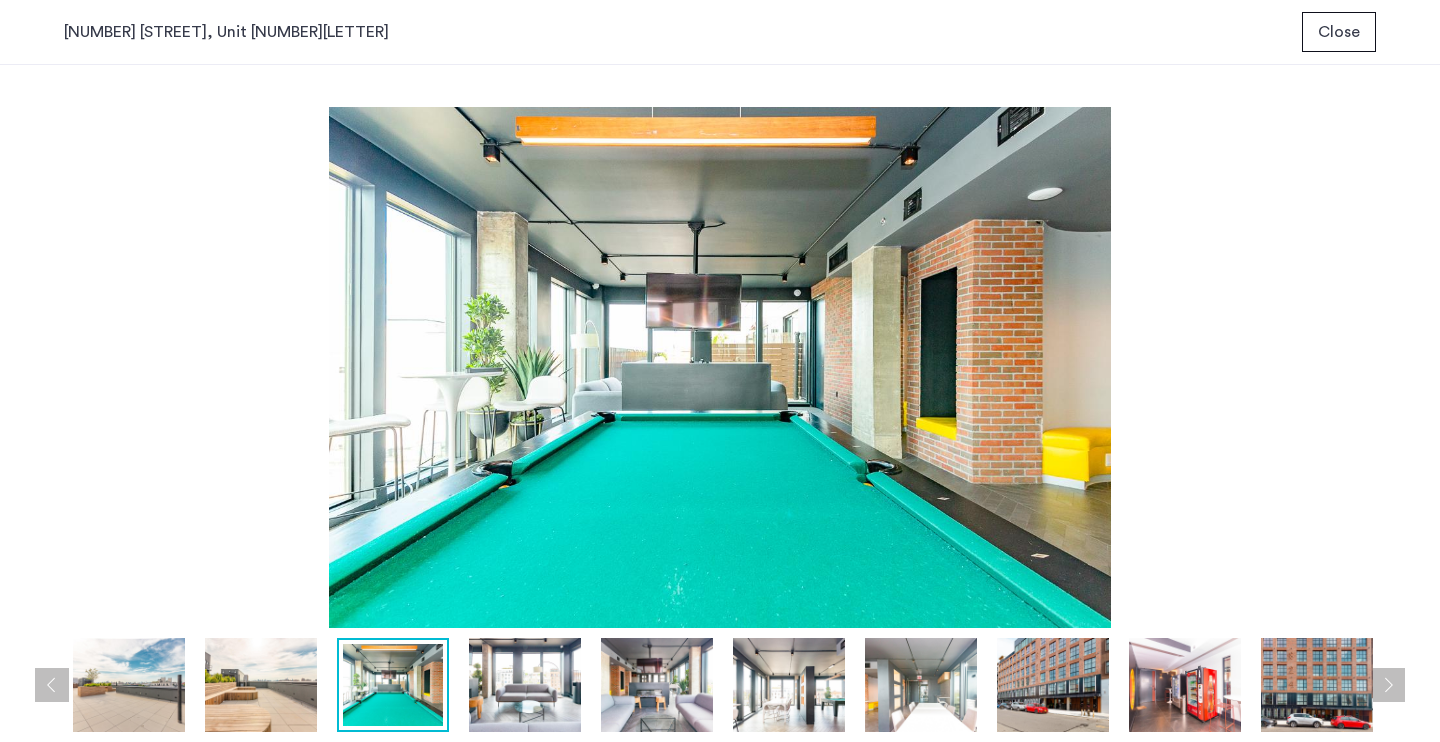 click at bounding box center (1388, 685) 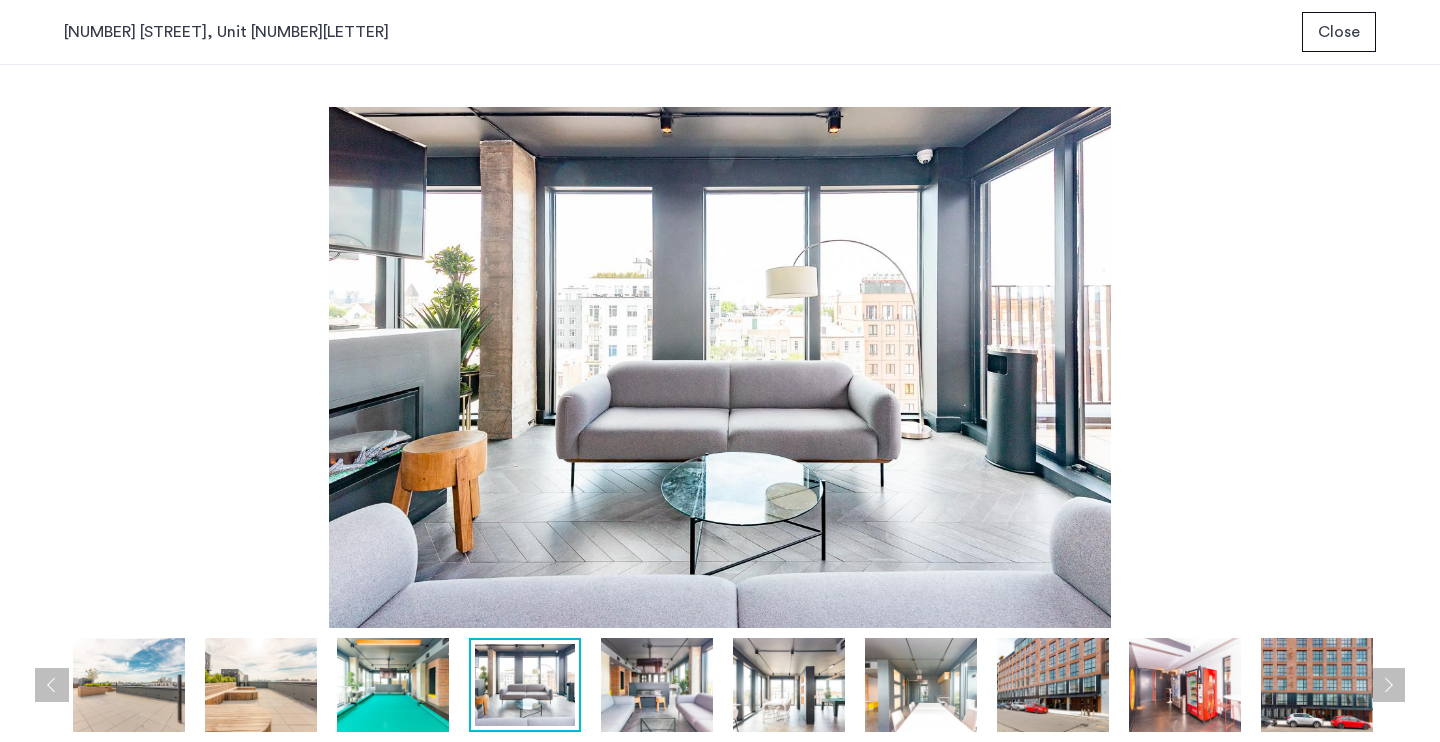 click at bounding box center (1388, 685) 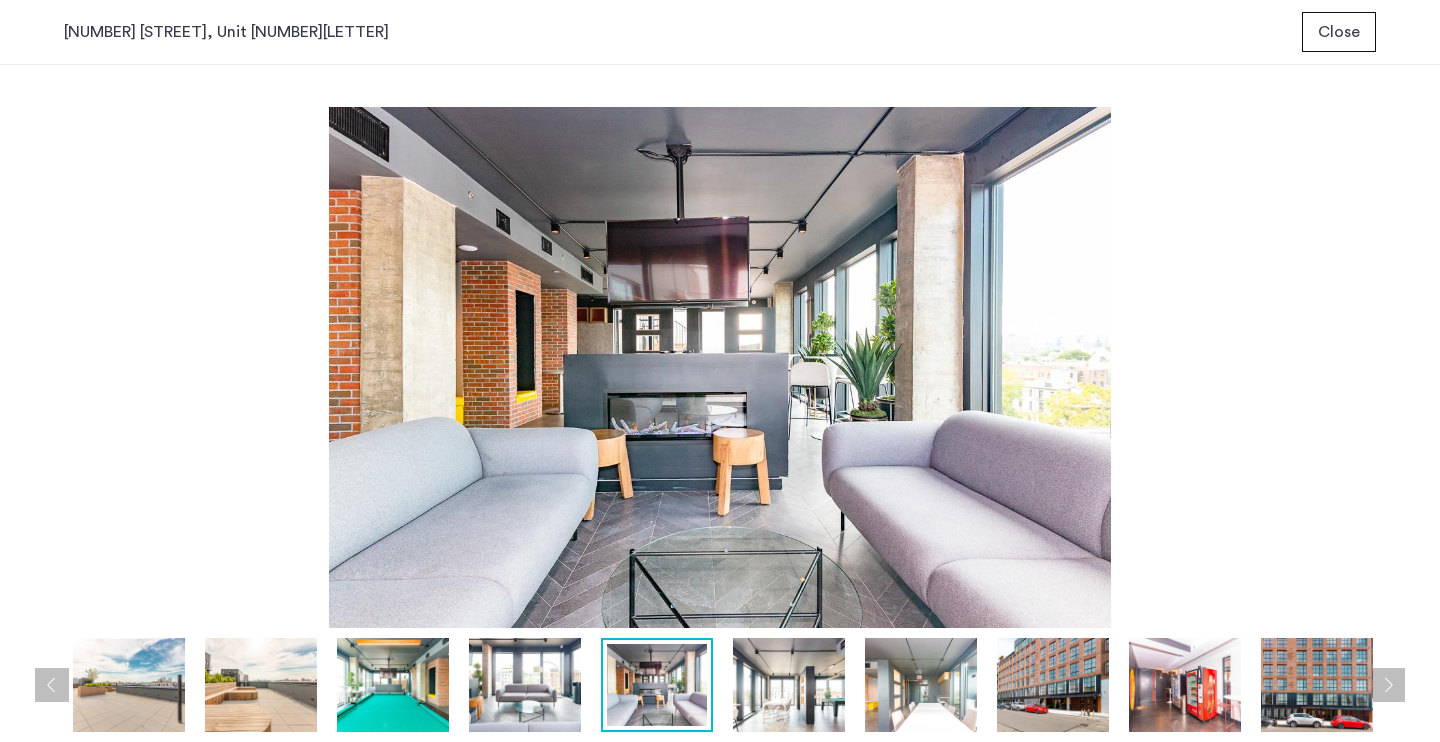 click at bounding box center [1388, 685] 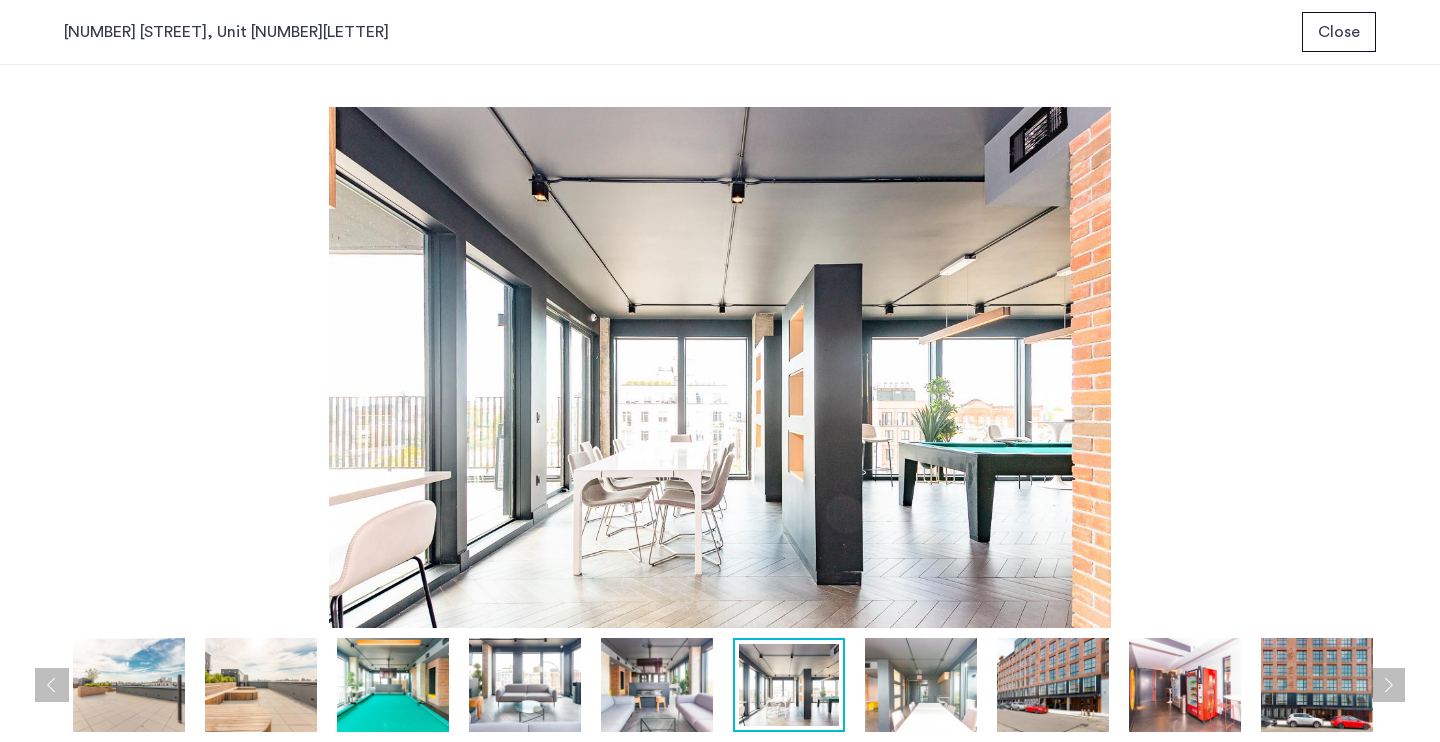 click at bounding box center [1388, 685] 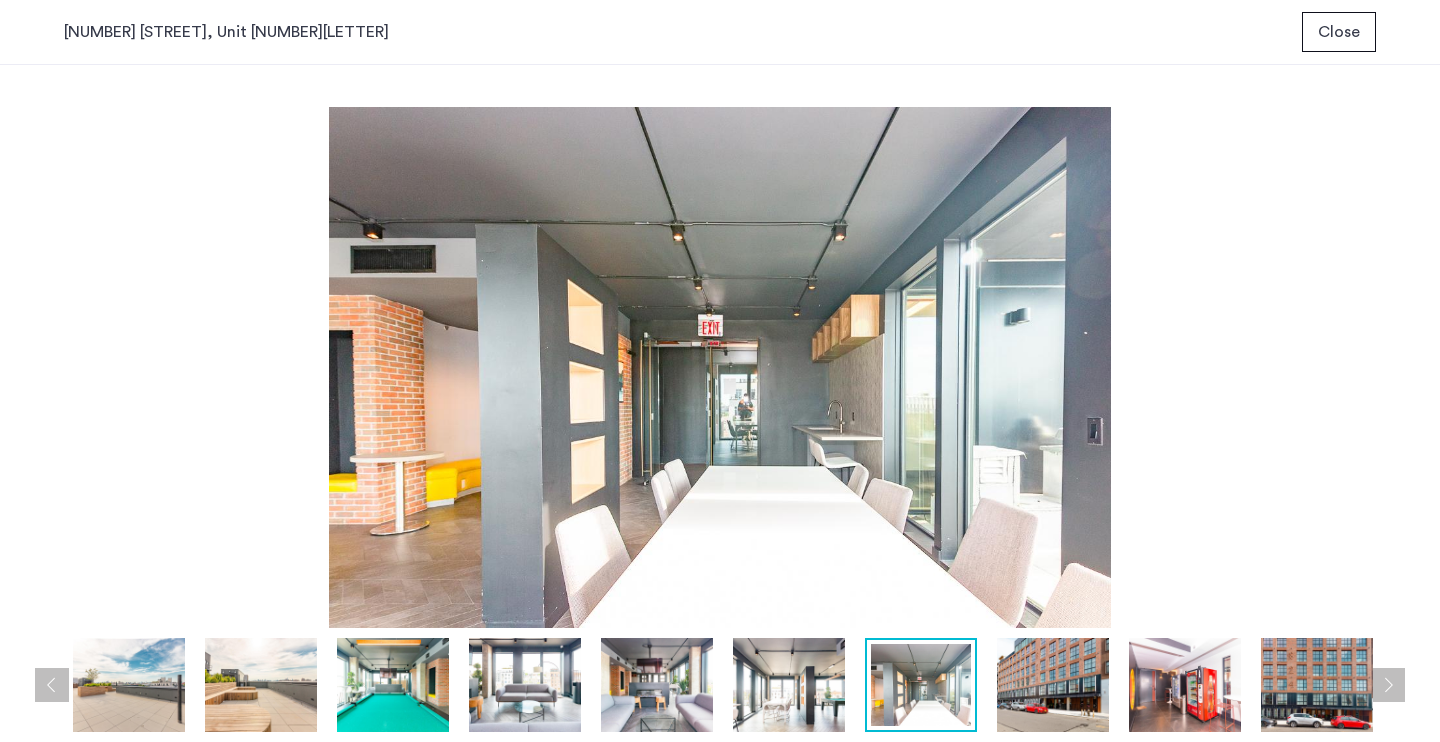 click at bounding box center [1388, 685] 